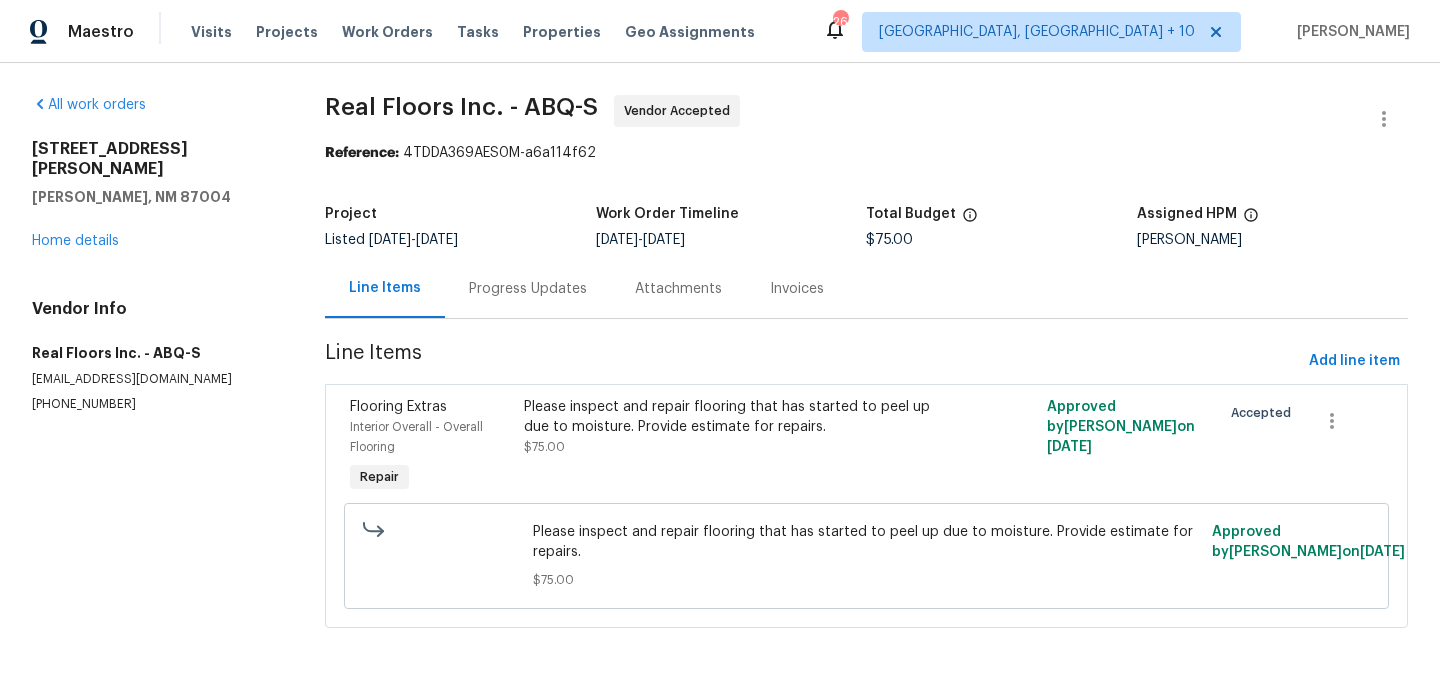 scroll, scrollTop: 0, scrollLeft: 0, axis: both 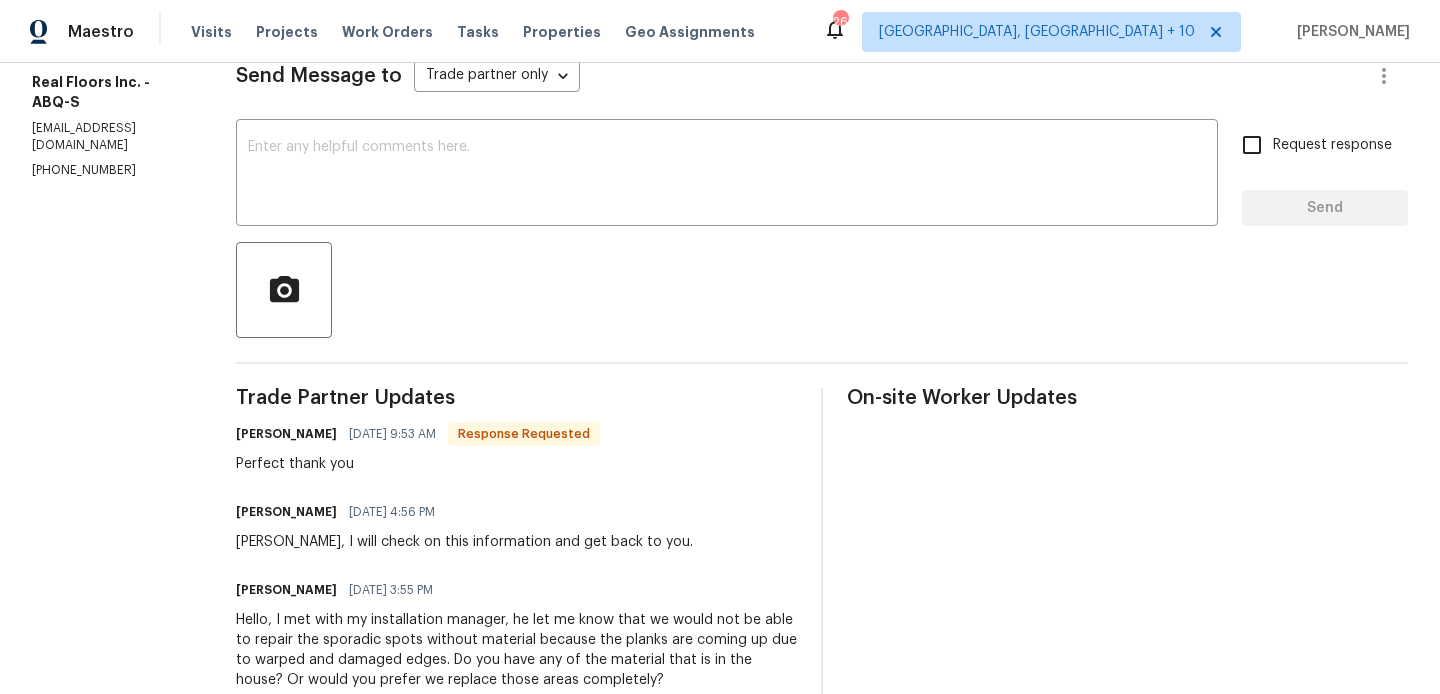 click on "Isabella Hofman" at bounding box center (286, 434) 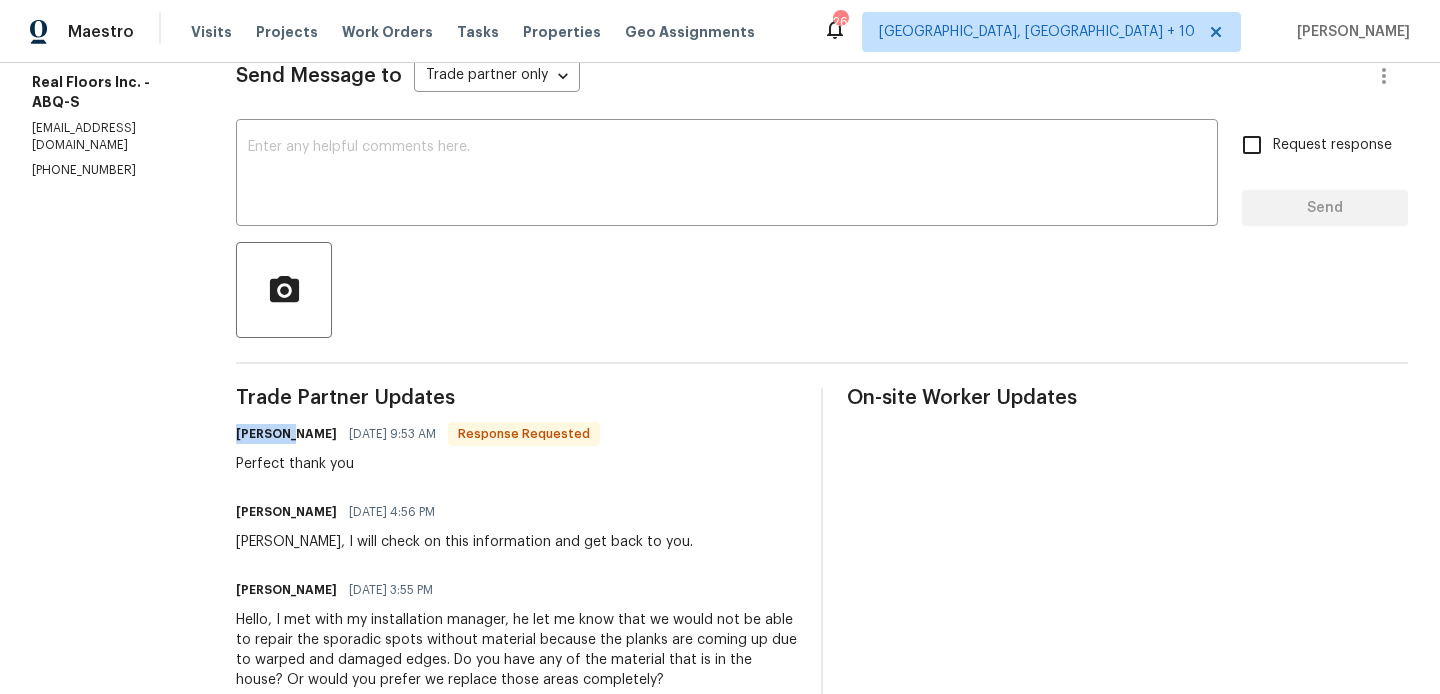 click on "Isabella Hofman" at bounding box center (286, 434) 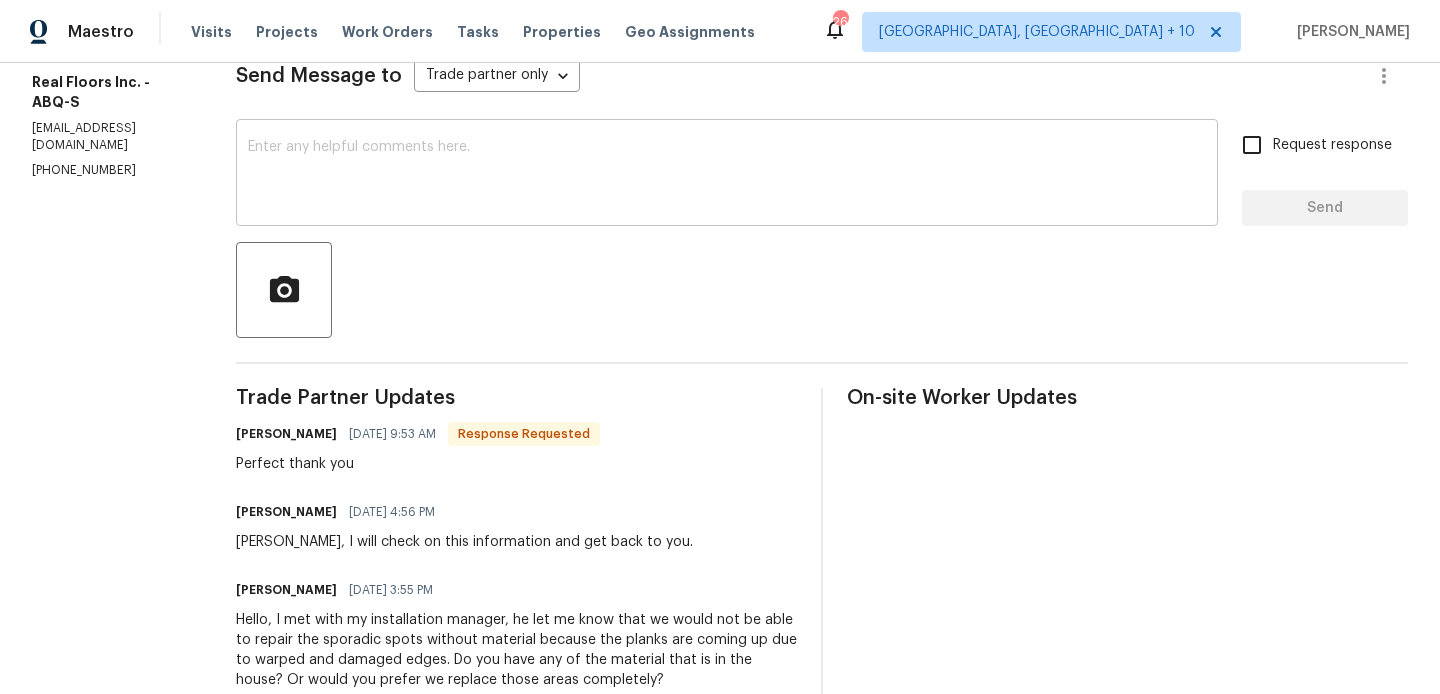 click on "x ​" at bounding box center (727, 175) 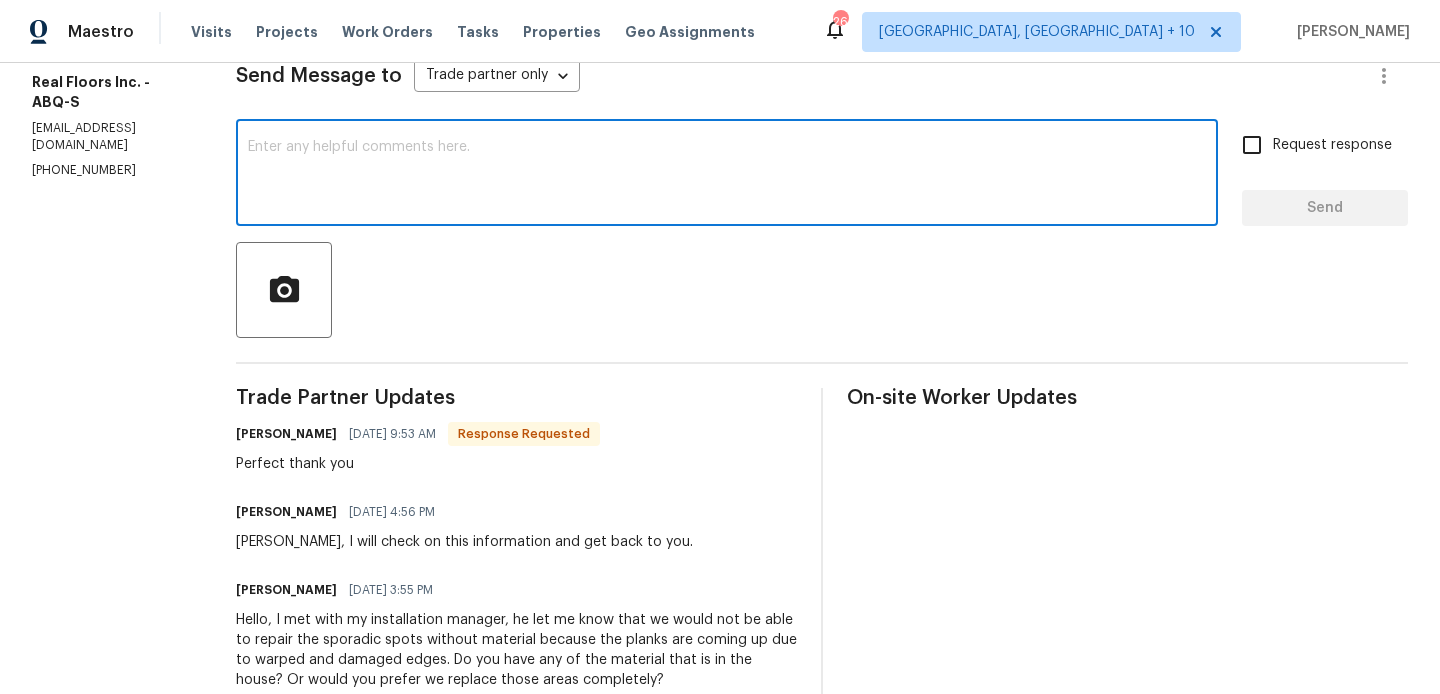paste on "[PERSON_NAME]" 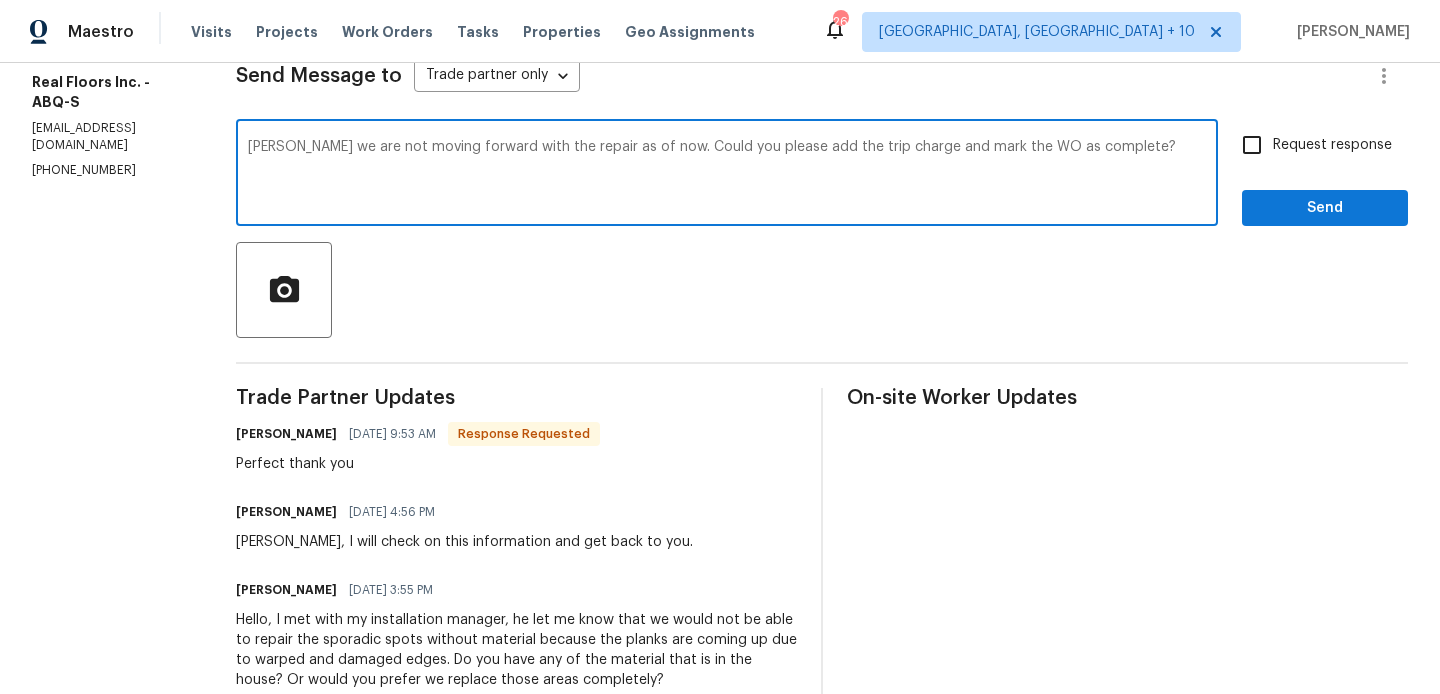 type on "[PERSON_NAME] we are not moving forward with the repair as of now. Could you please add the trip charge and mark the WO as complete?" 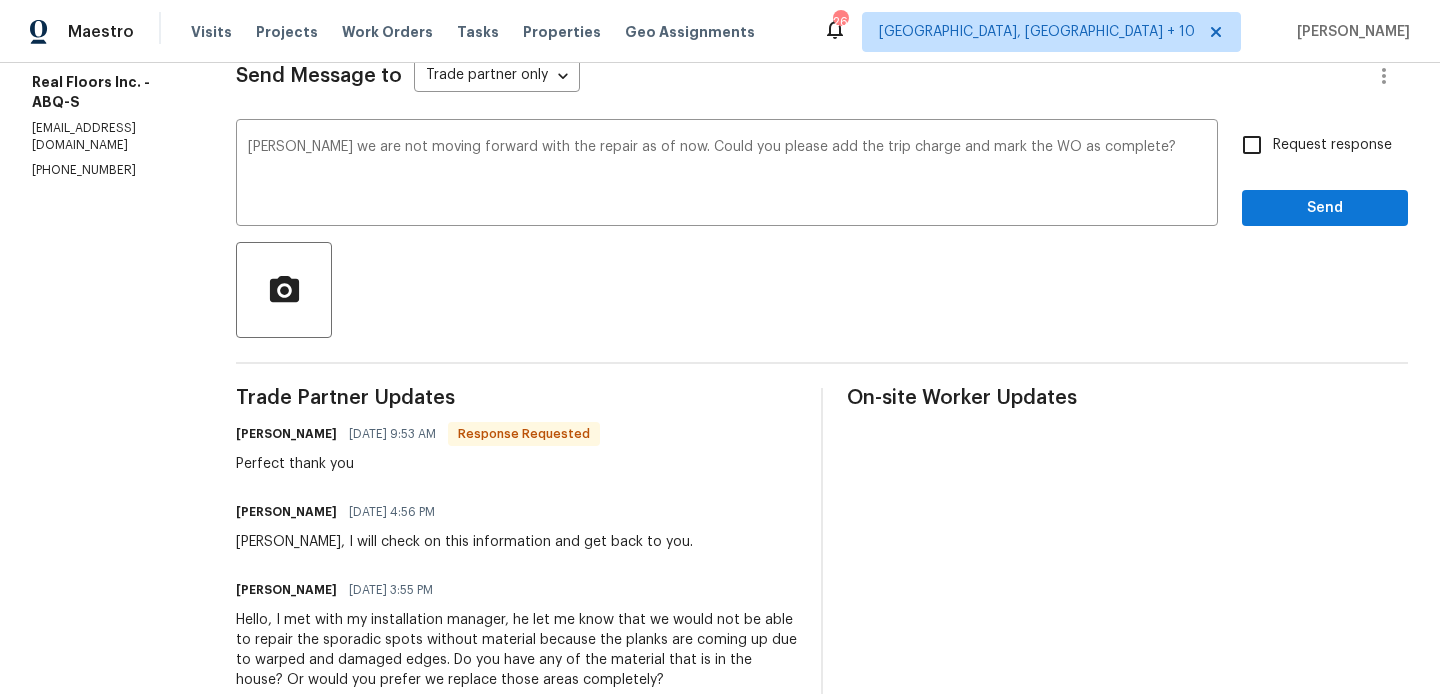 drag, startPoint x: 1305, startPoint y: 135, endPoint x: 1304, endPoint y: 191, distance: 56.008926 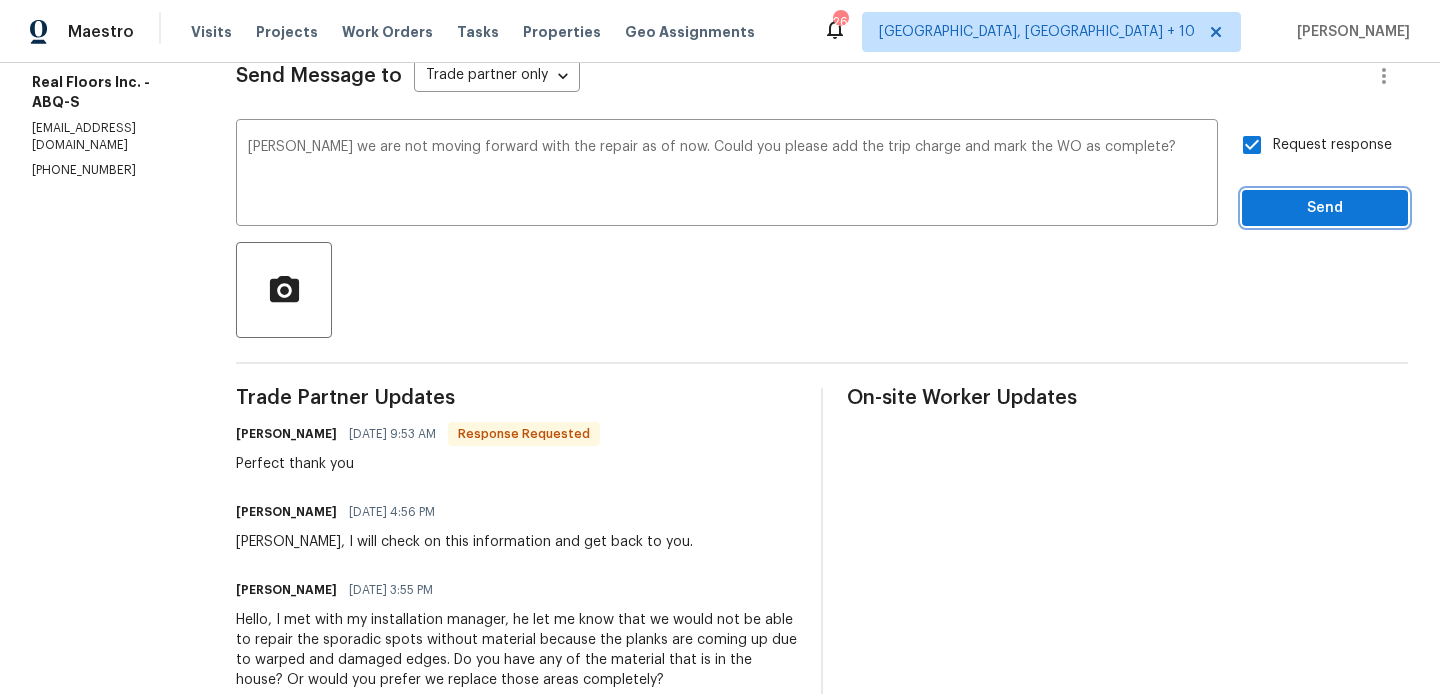 click on "Send" at bounding box center [1325, 208] 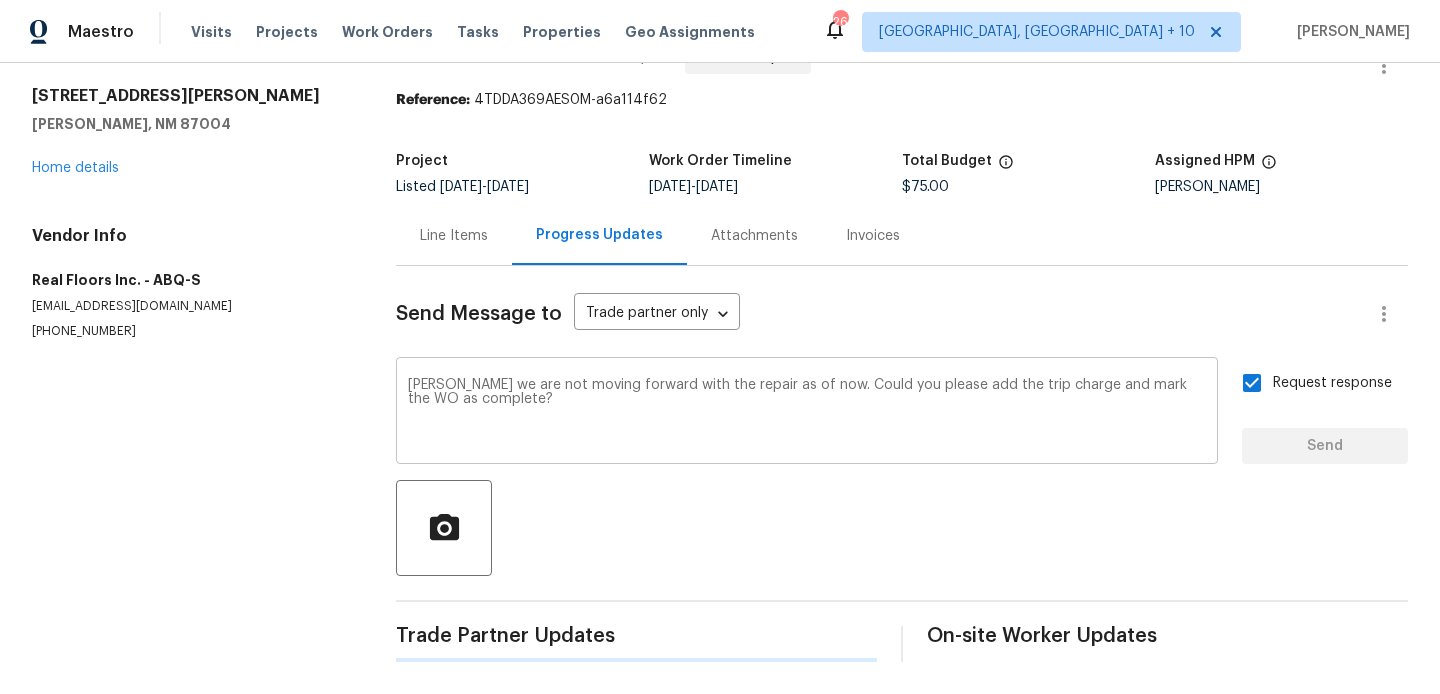 type 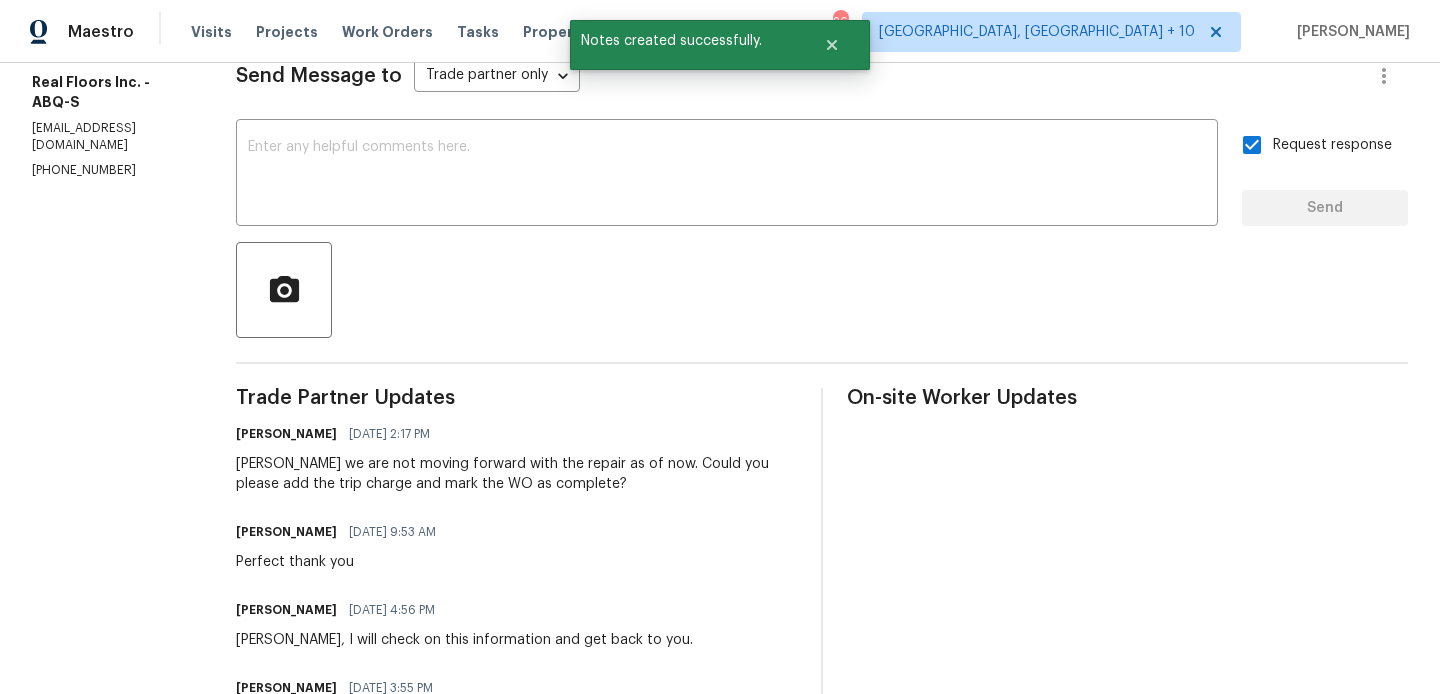 scroll, scrollTop: 0, scrollLeft: 0, axis: both 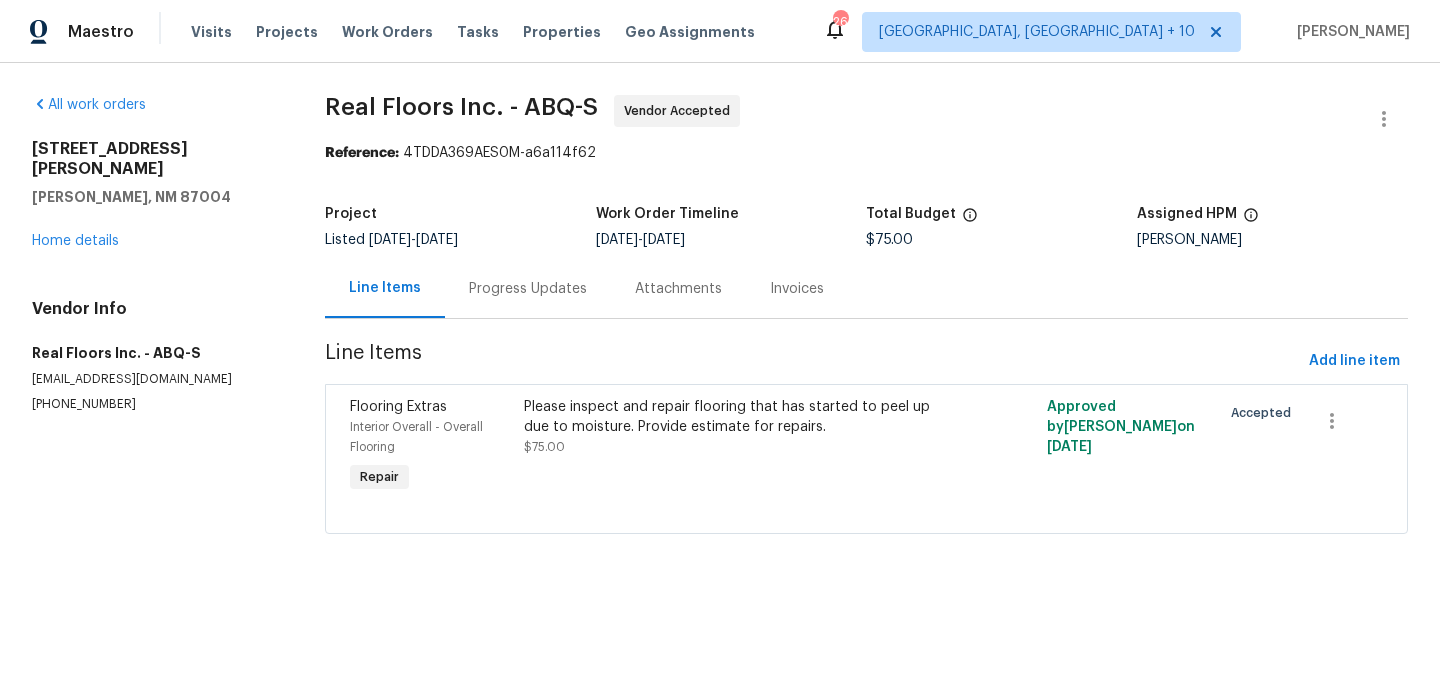 click on "Progress Updates" at bounding box center (528, 288) 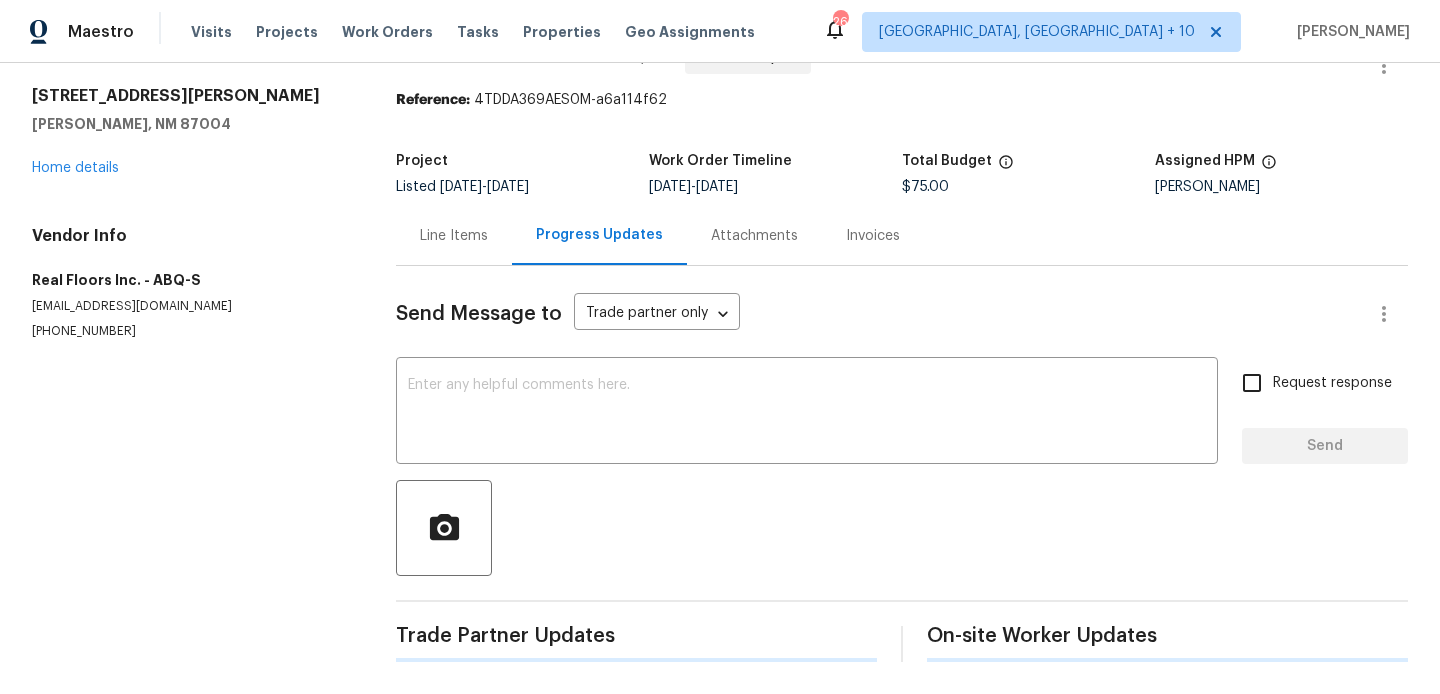 scroll, scrollTop: 444, scrollLeft: 0, axis: vertical 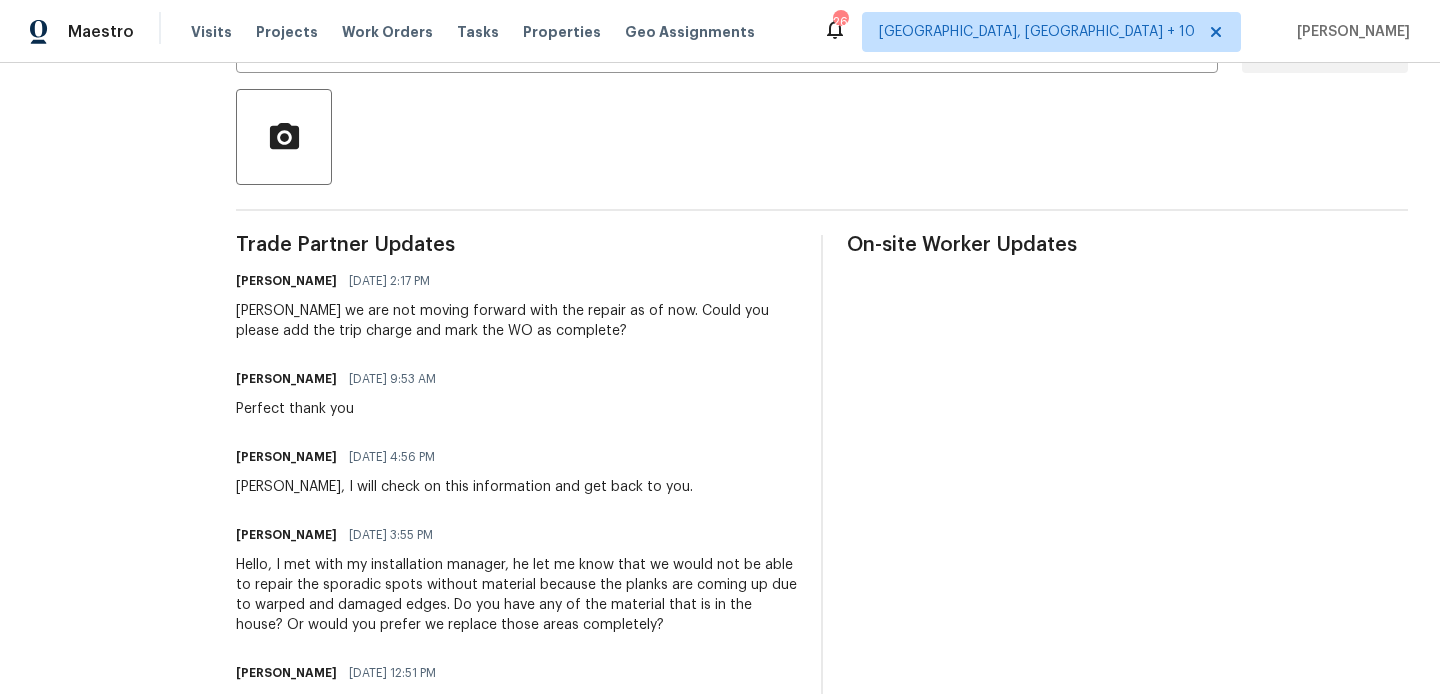 click on "Isabella we are not moving forward with the repair as of now. Could you please add the trip charge and mark the WO as complete?" at bounding box center (516, 321) 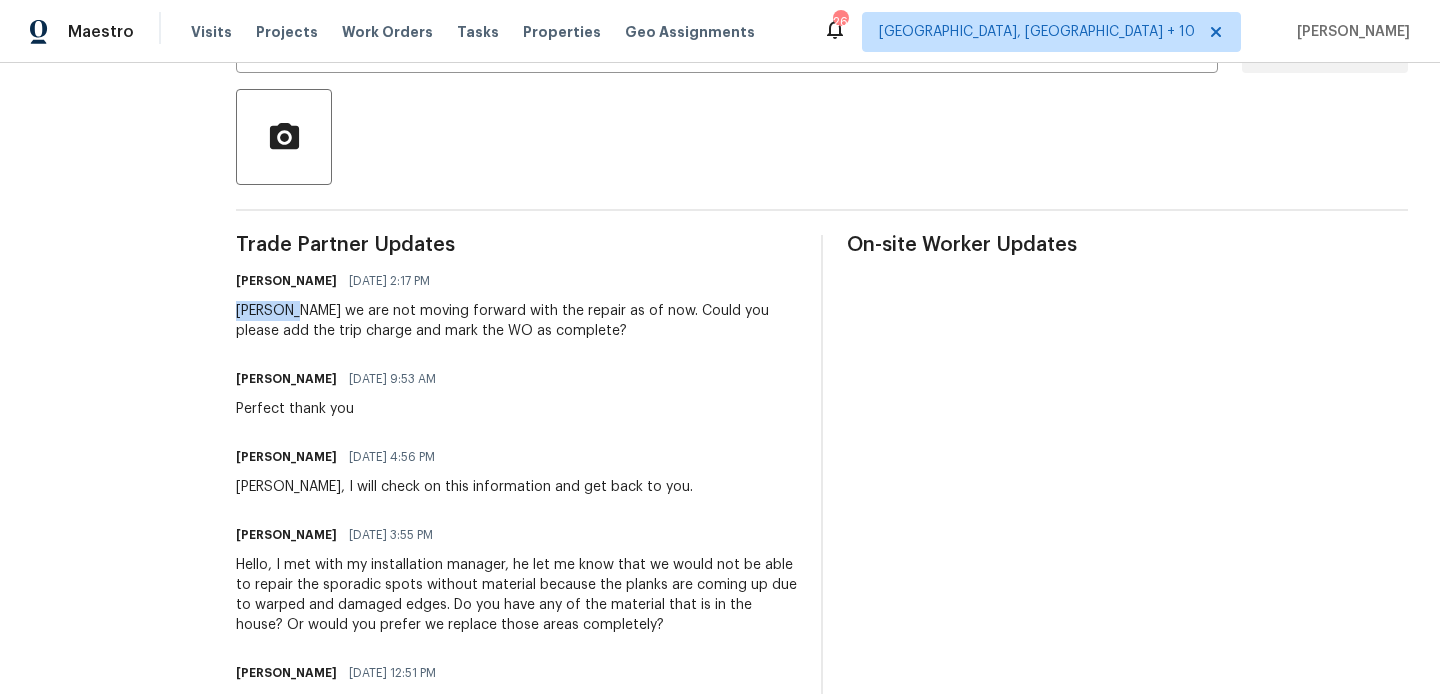click on "Isabella we are not moving forward with the repair as of now. Could you please add the trip charge and mark the WO as complete?" at bounding box center [516, 321] 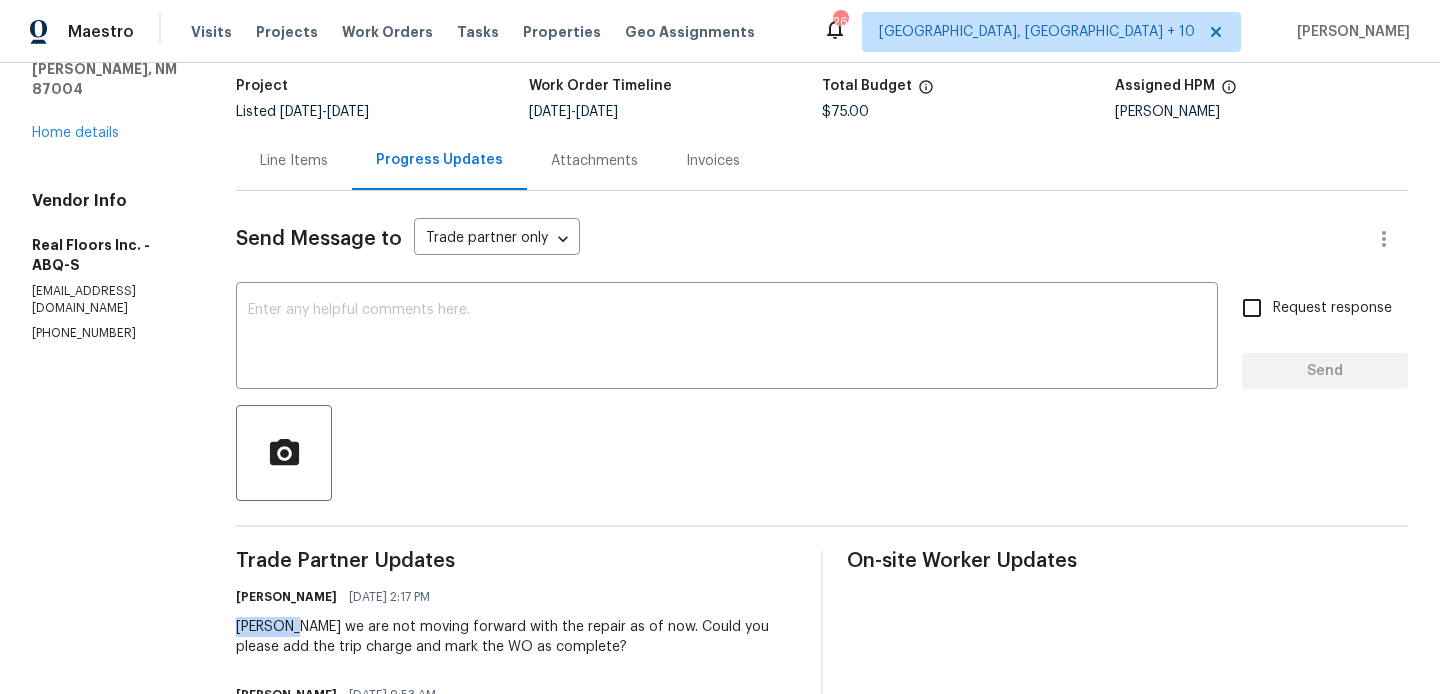 scroll, scrollTop: 0, scrollLeft: 0, axis: both 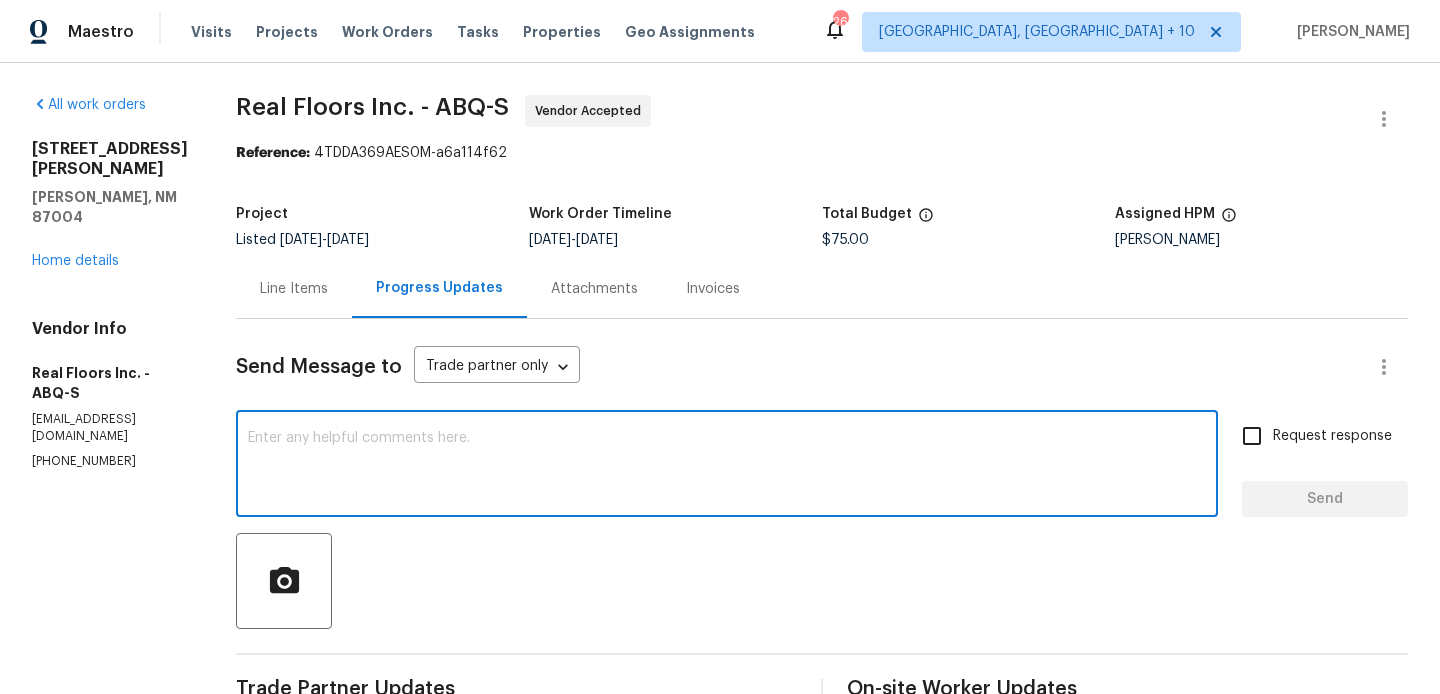 click at bounding box center (727, 466) 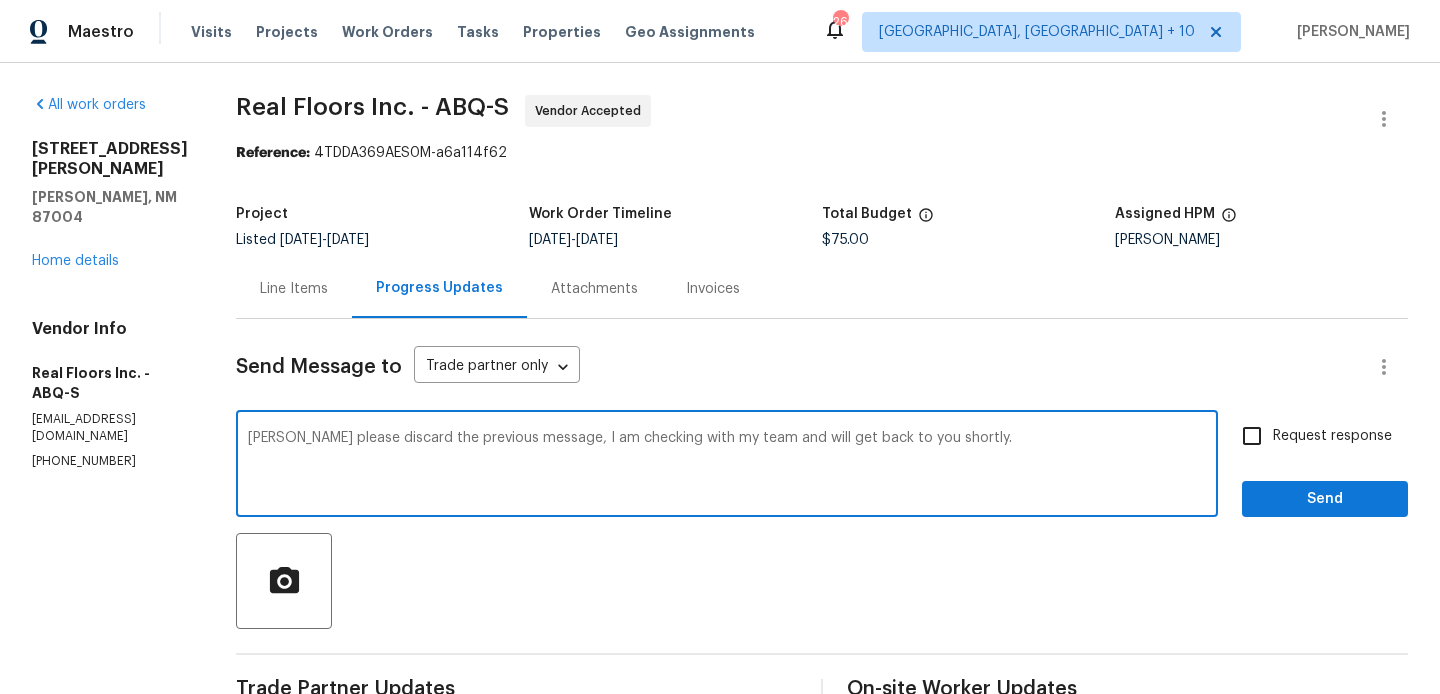 click on "message." at bounding box center (0, 0) 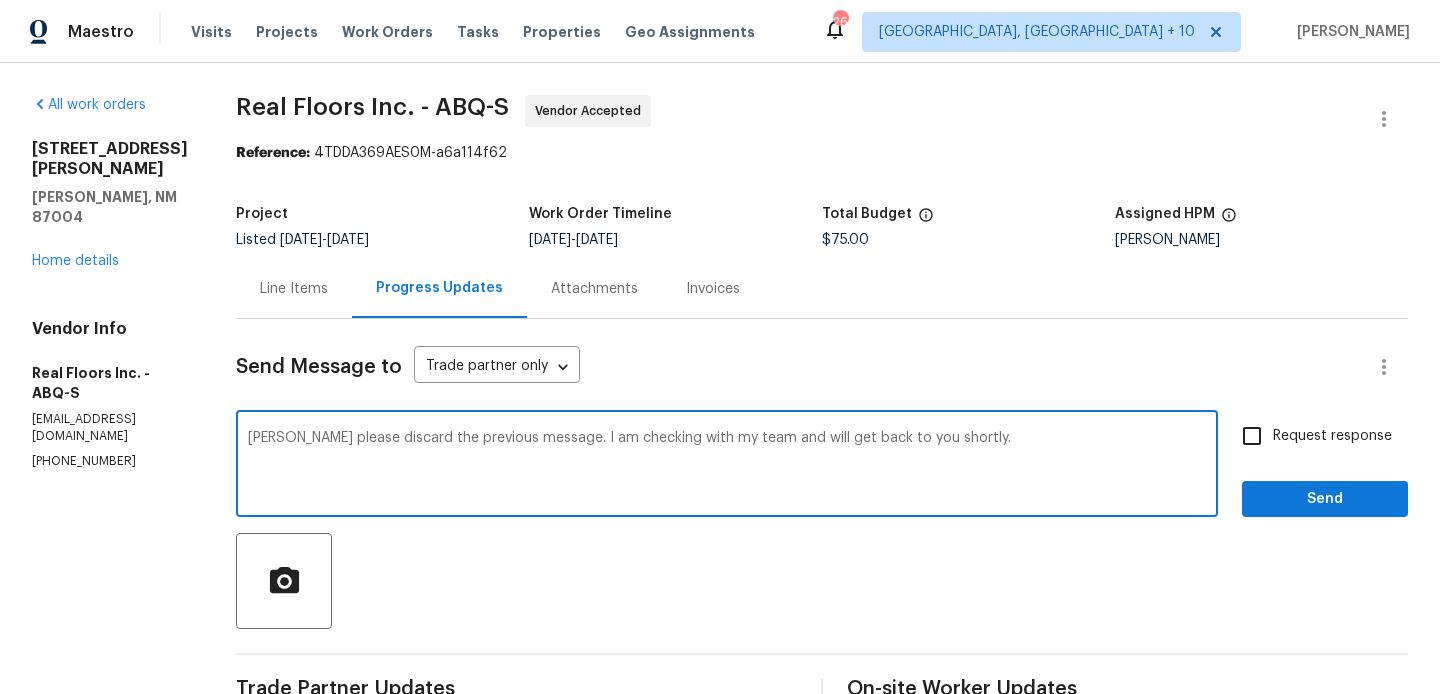 type on "Isabella please discard the previous message. I am checking with my team and will get back to you shortly." 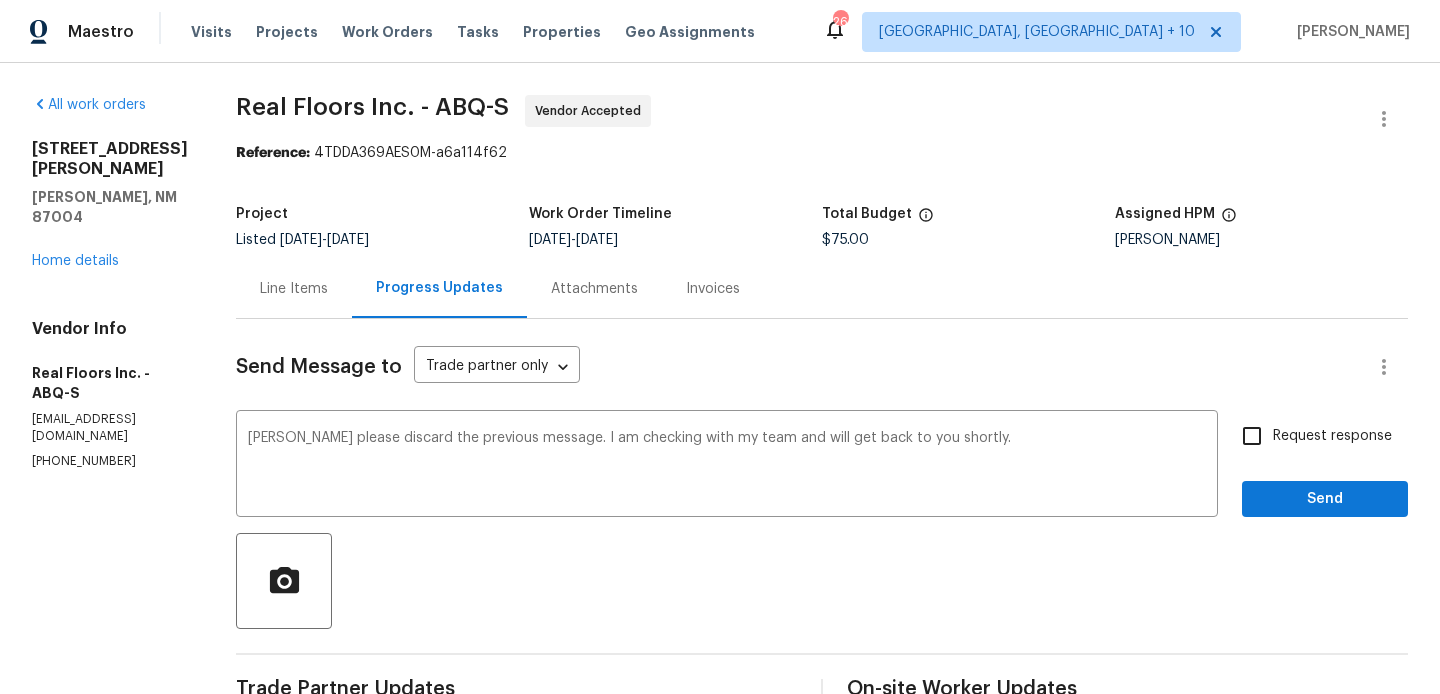 click on "Request response" at bounding box center [1332, 436] 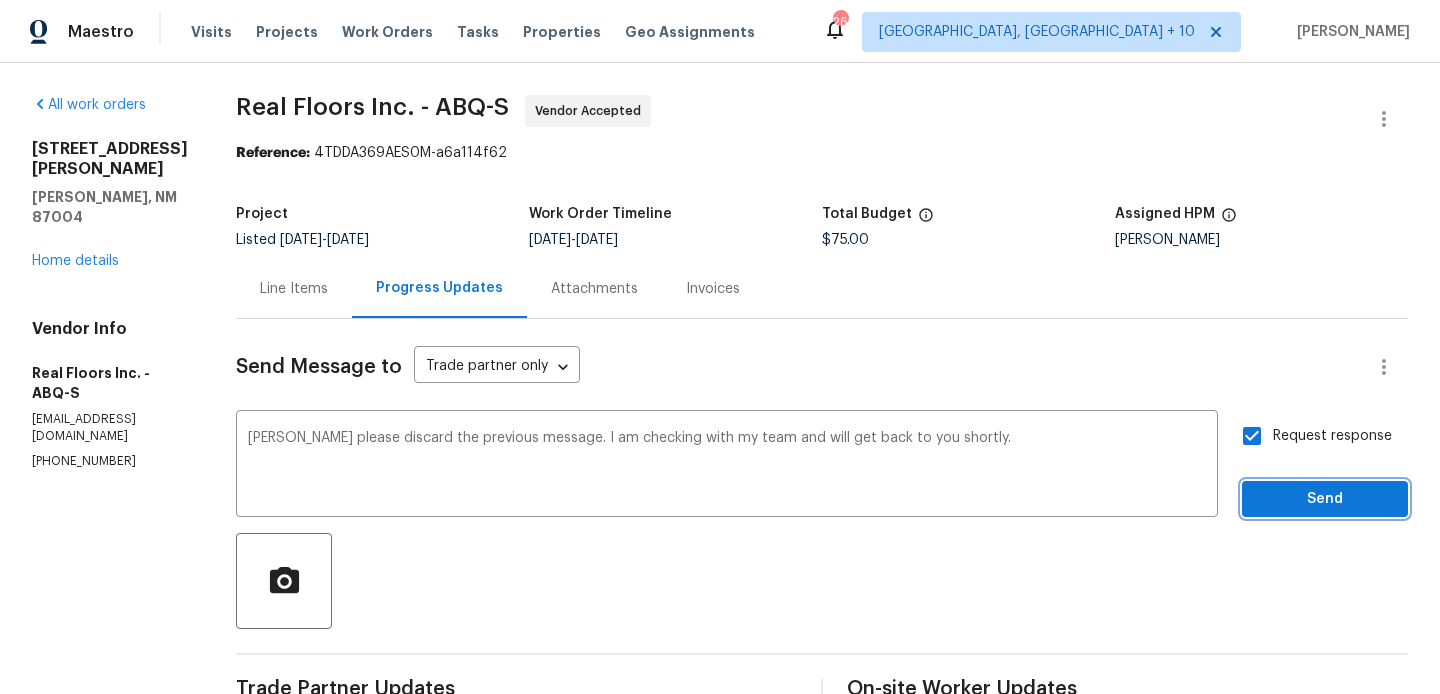 click on "Send" at bounding box center (1325, 499) 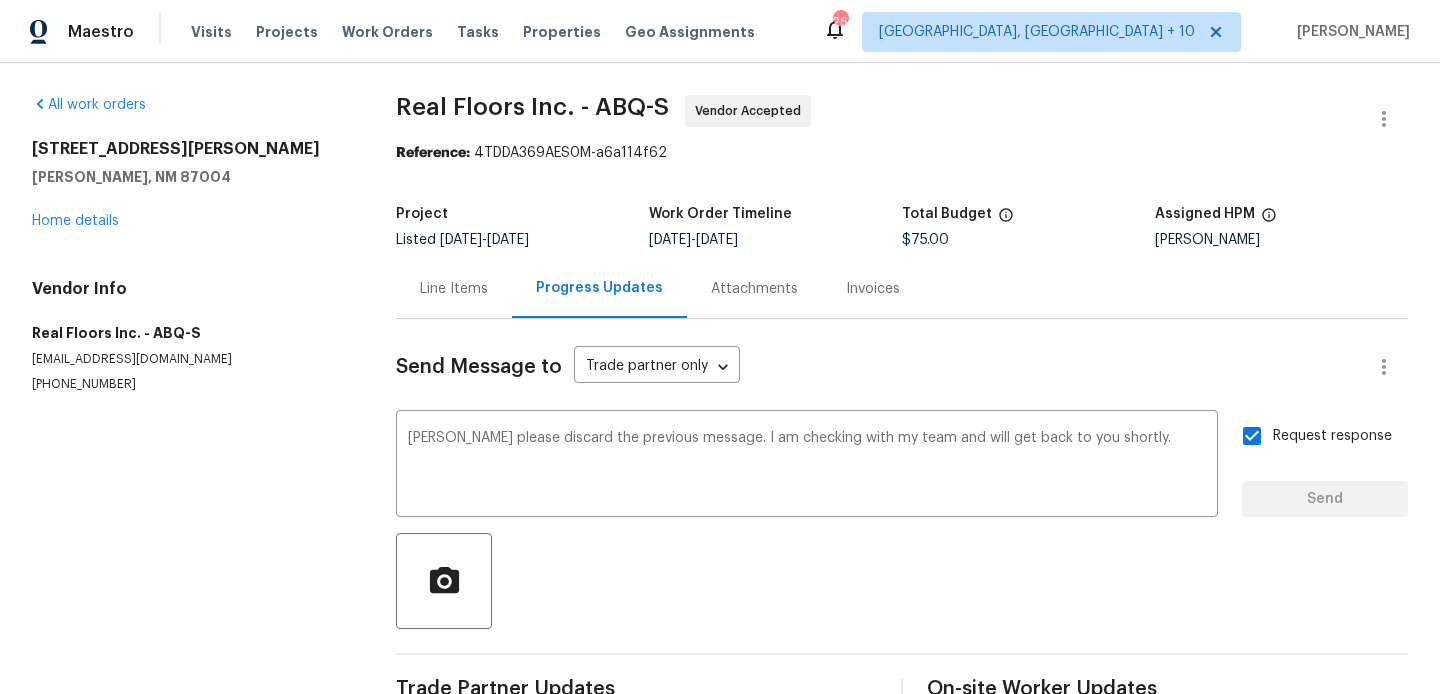 type 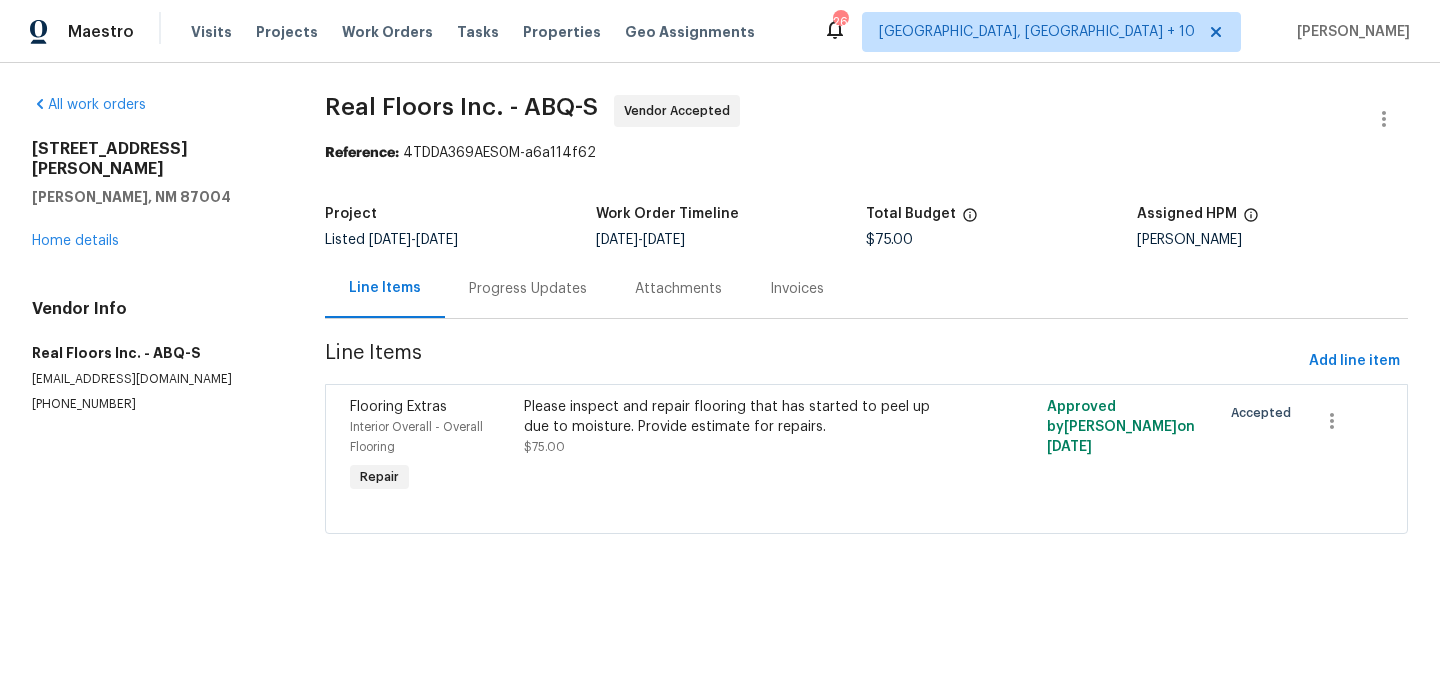 scroll, scrollTop: 0, scrollLeft: 0, axis: both 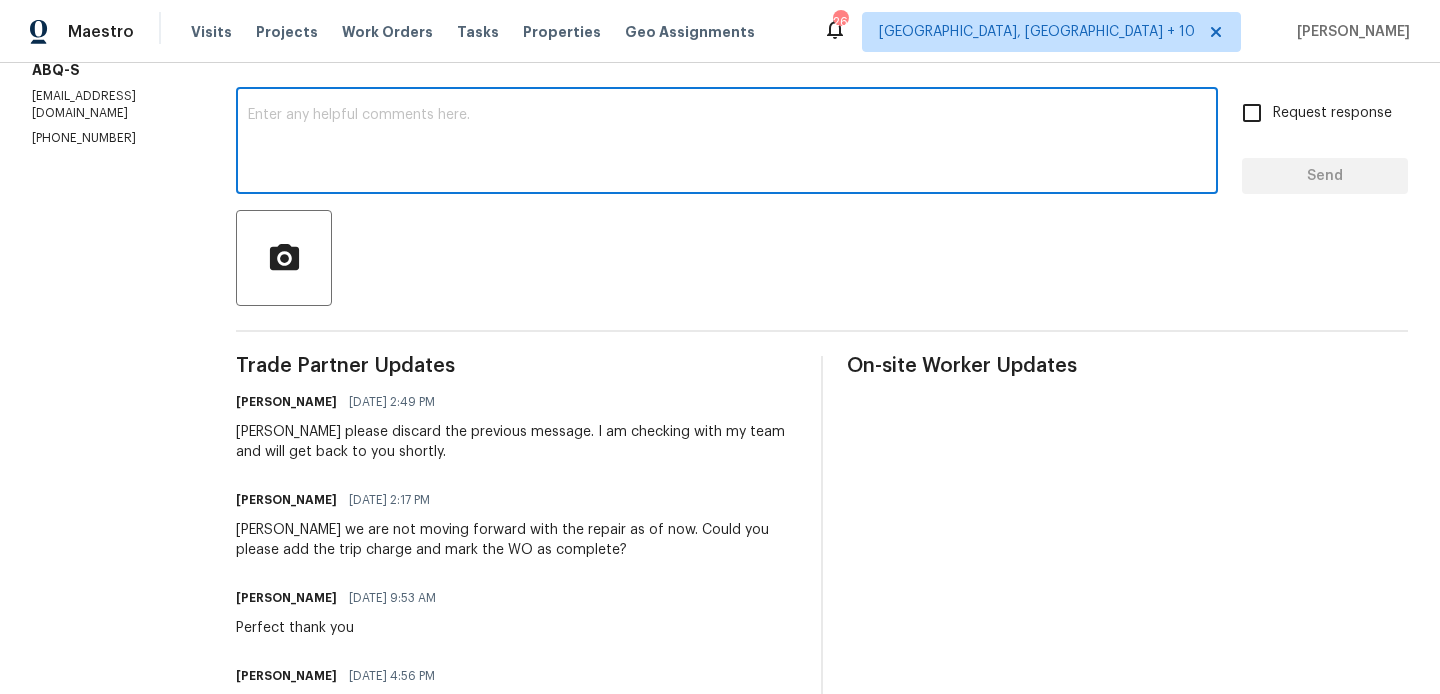 click at bounding box center (727, 143) 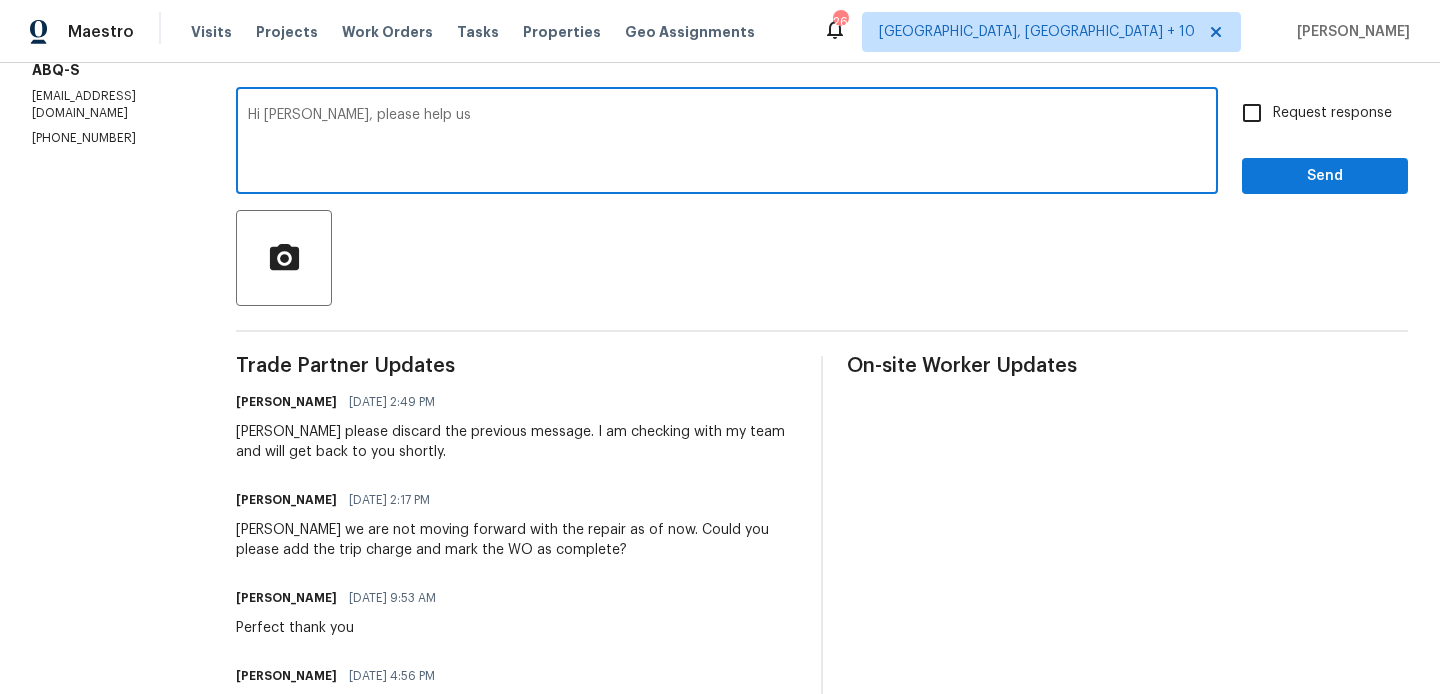 paste on "quote to replace the flooring with sheet vinyl but not the new carpeted areas." 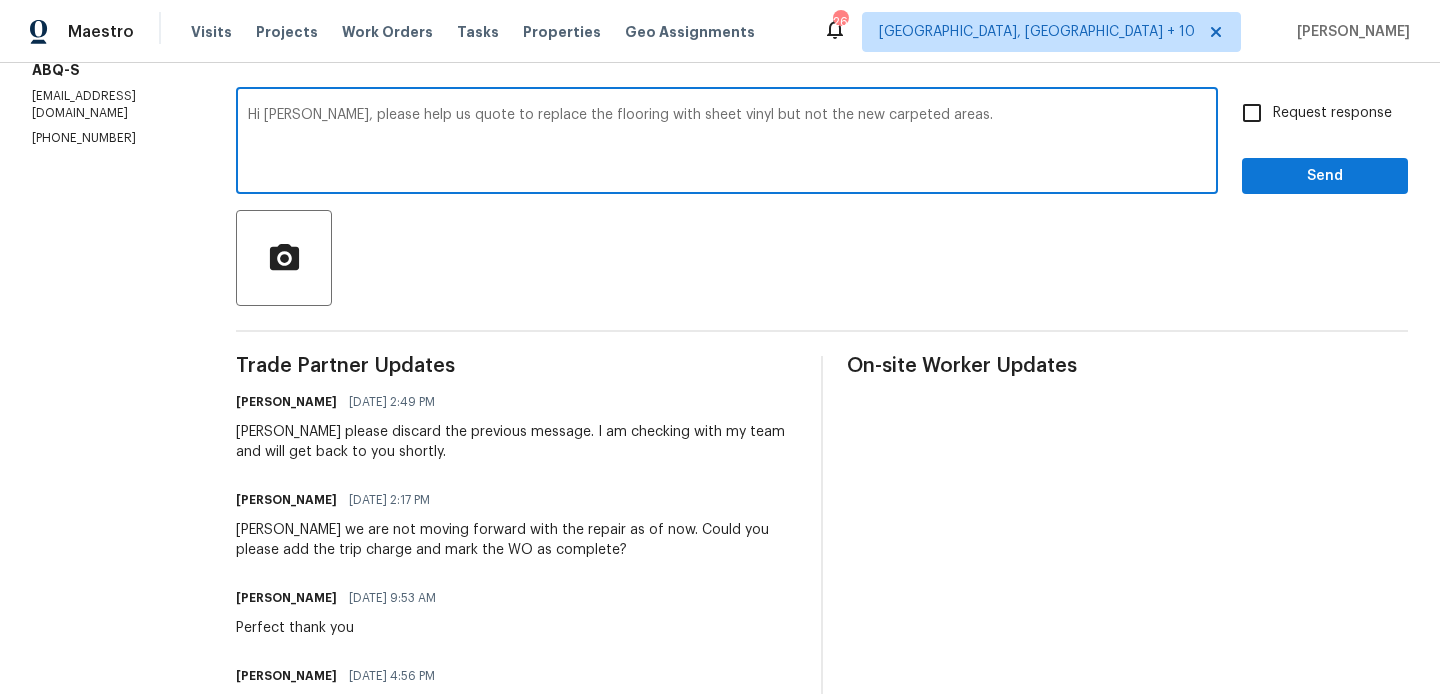 click on "Hi Isabella, please help us quote to replace the flooring with sheet vinyl but not the new carpeted areas." at bounding box center [727, 143] 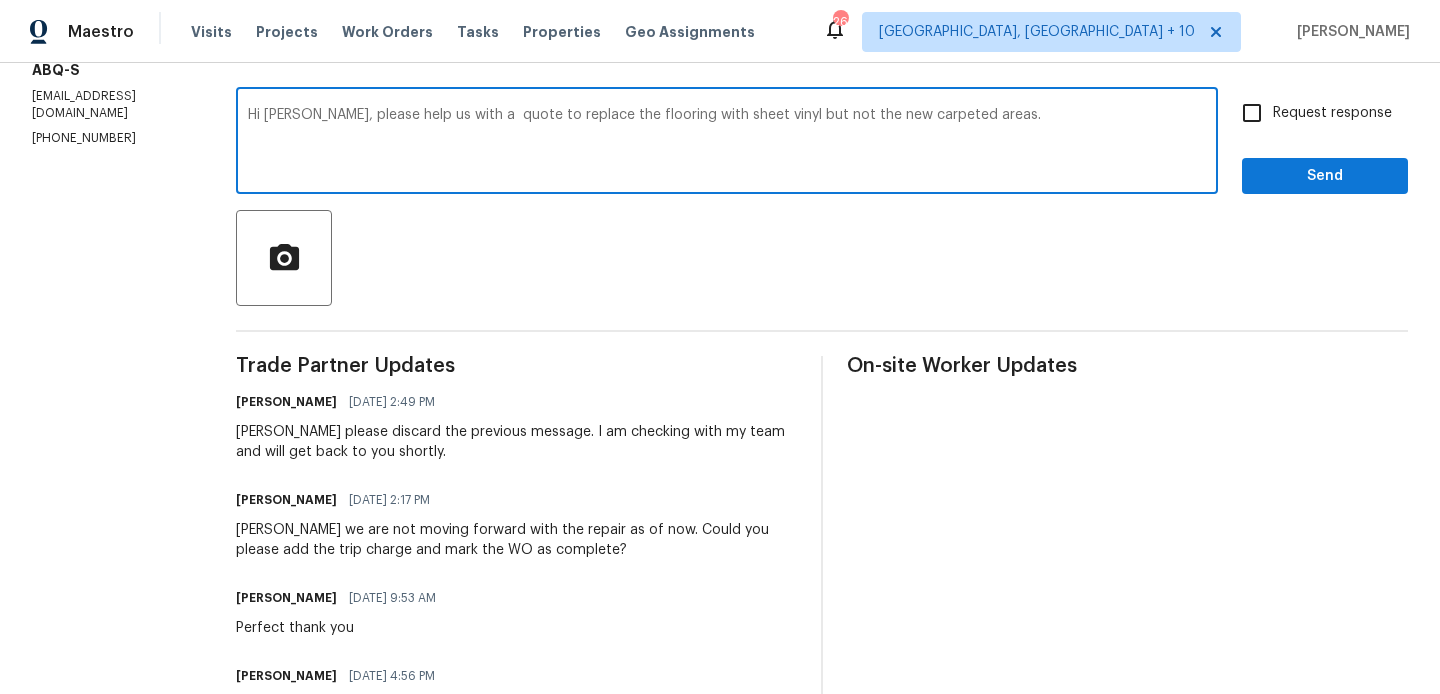click on "areas." at bounding box center [0, 0] 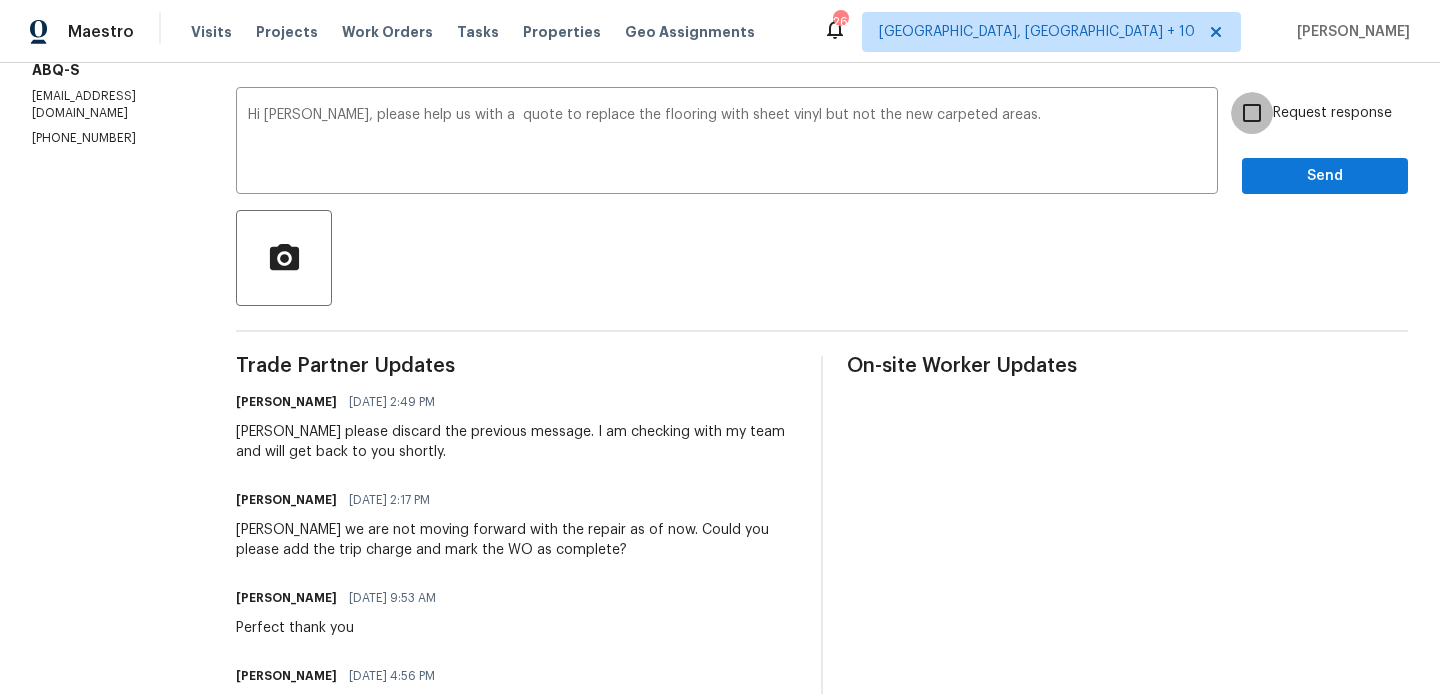 click on "Request response" at bounding box center [1252, 113] 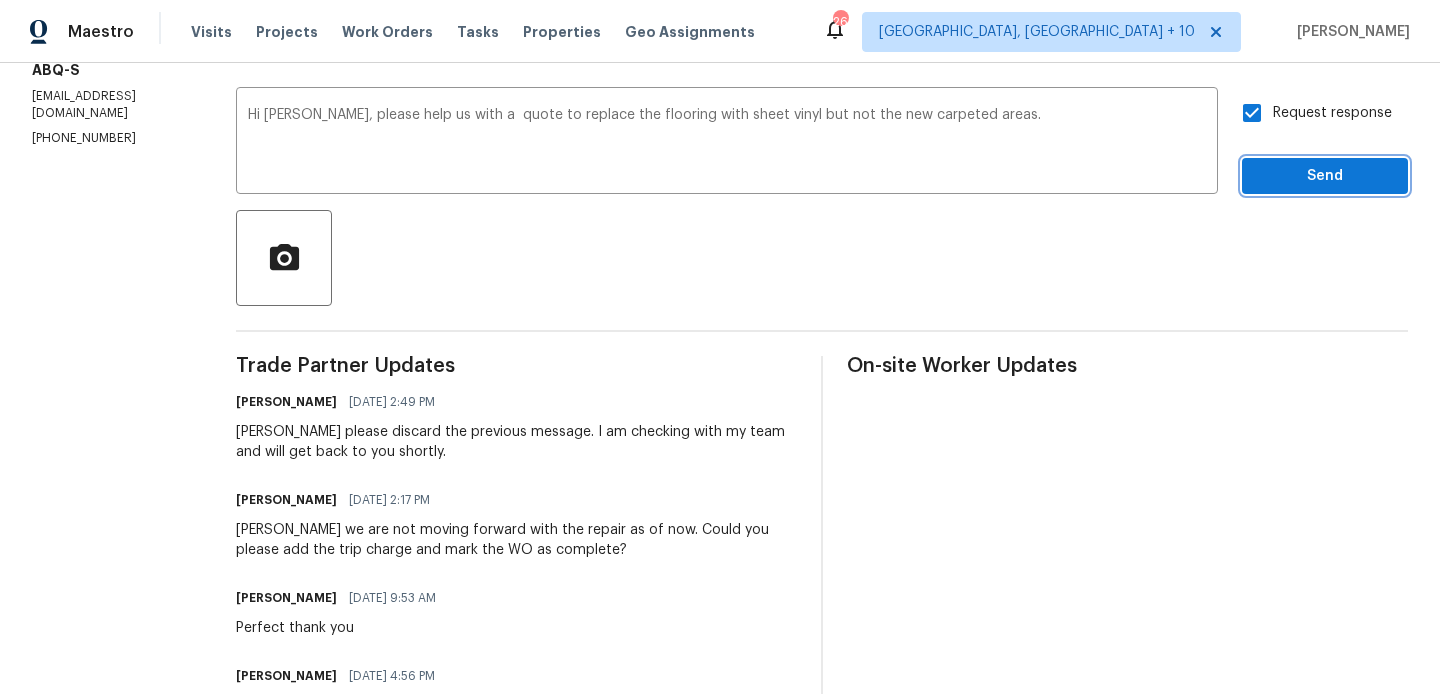 click on "Send" at bounding box center (1325, 176) 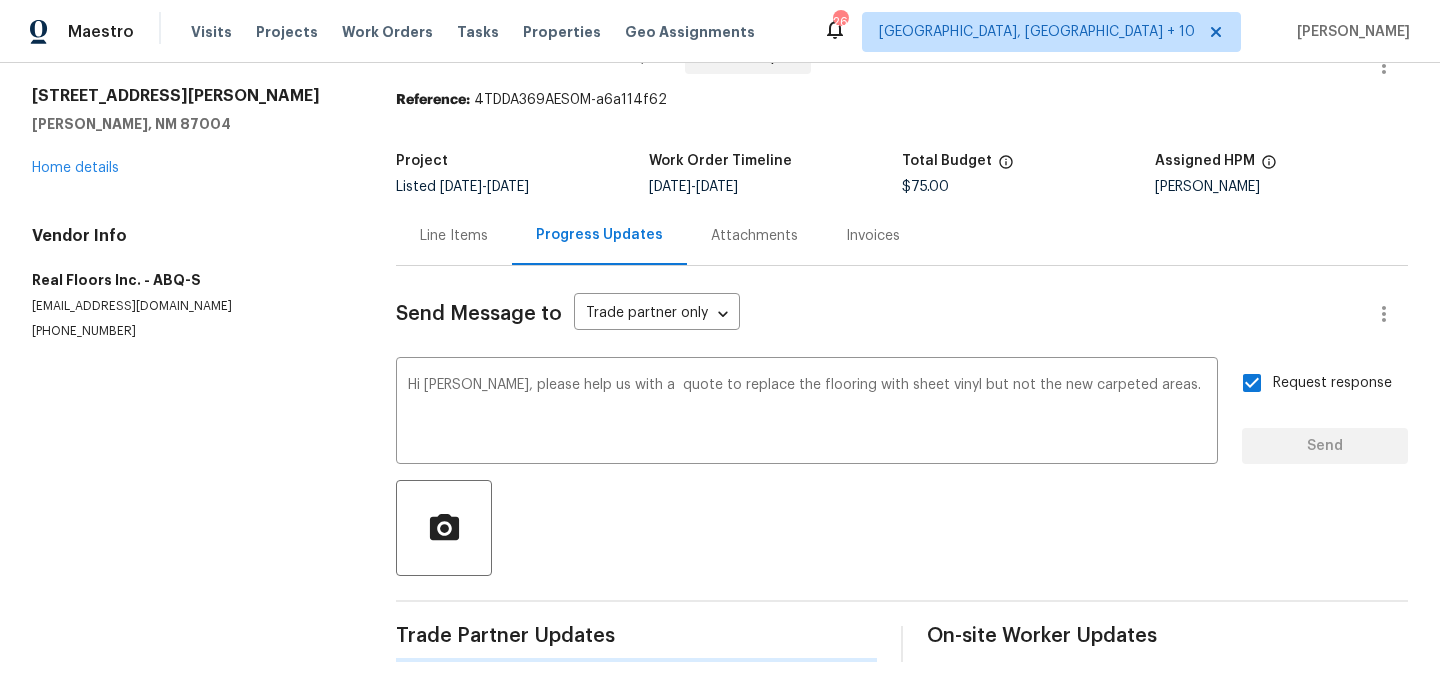 type 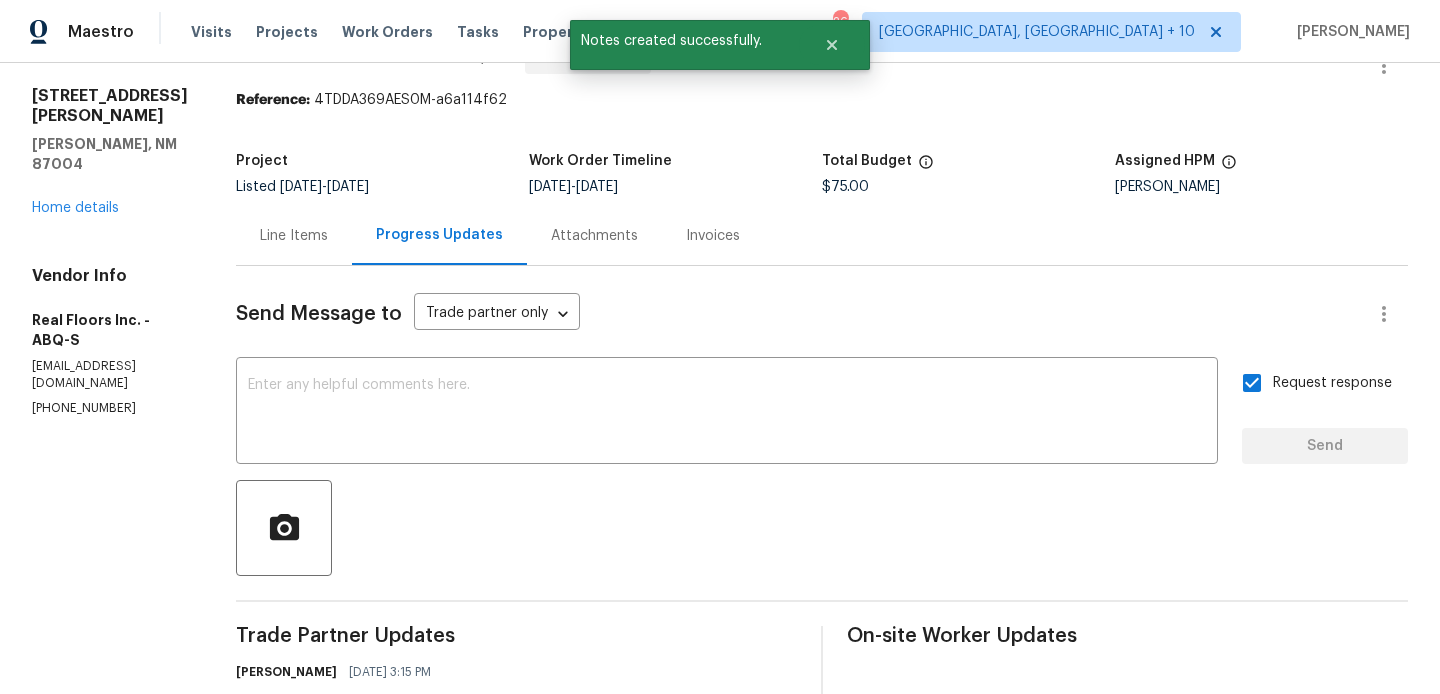 scroll, scrollTop: 323, scrollLeft: 0, axis: vertical 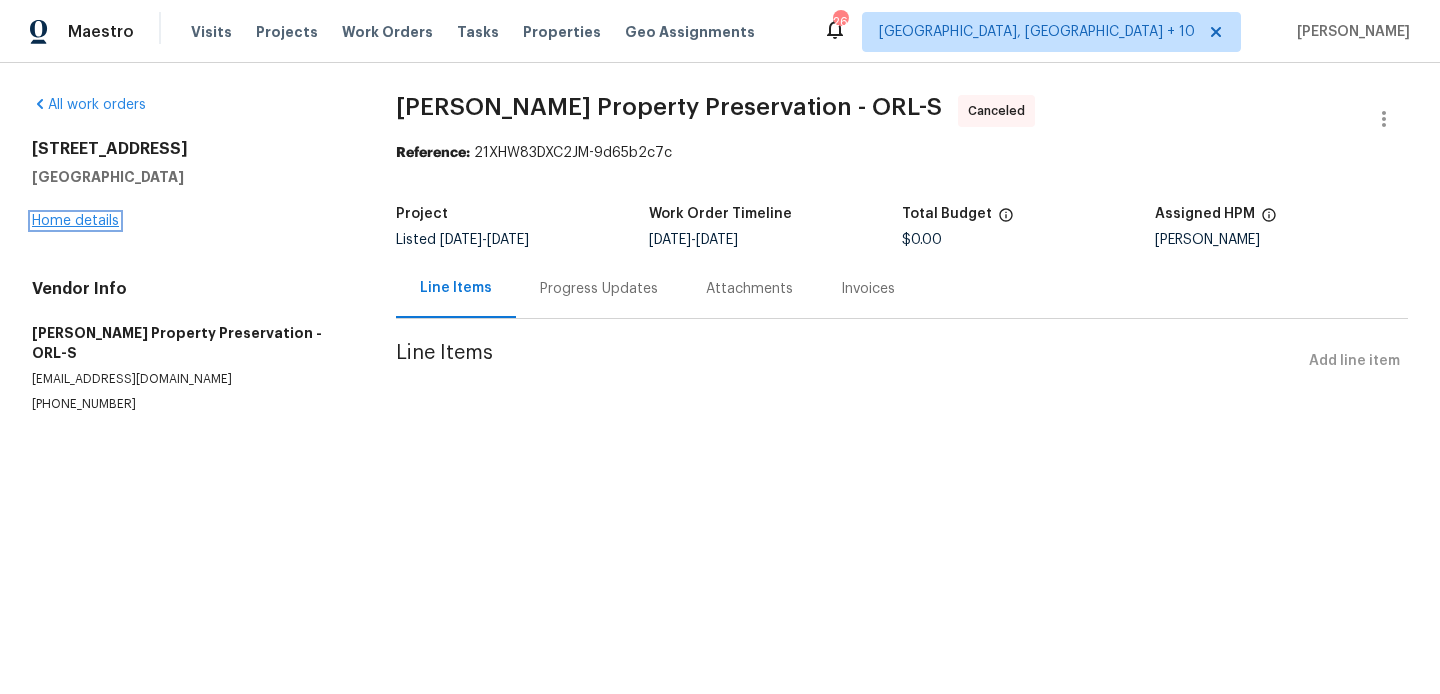 click on "Home details" at bounding box center (75, 221) 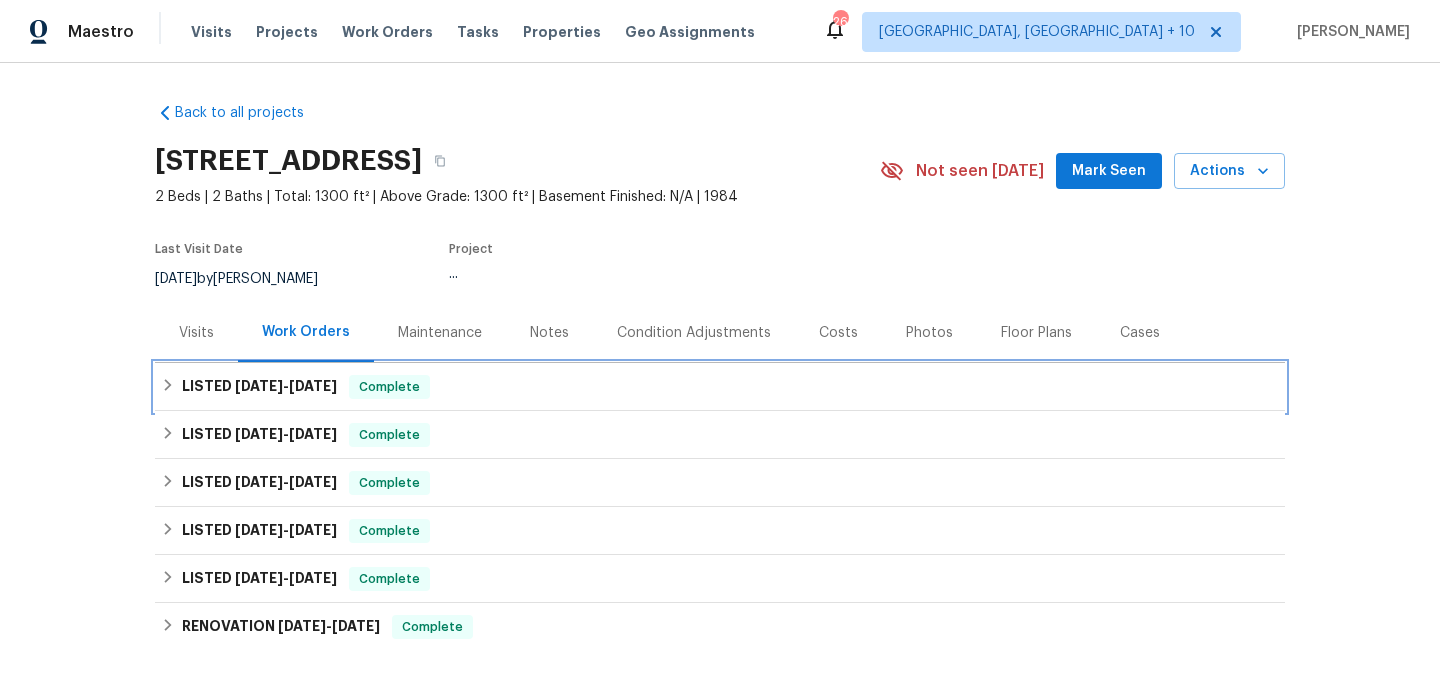 click on "LISTED   6/20/25  -  7/15/25 Complete" at bounding box center (720, 387) 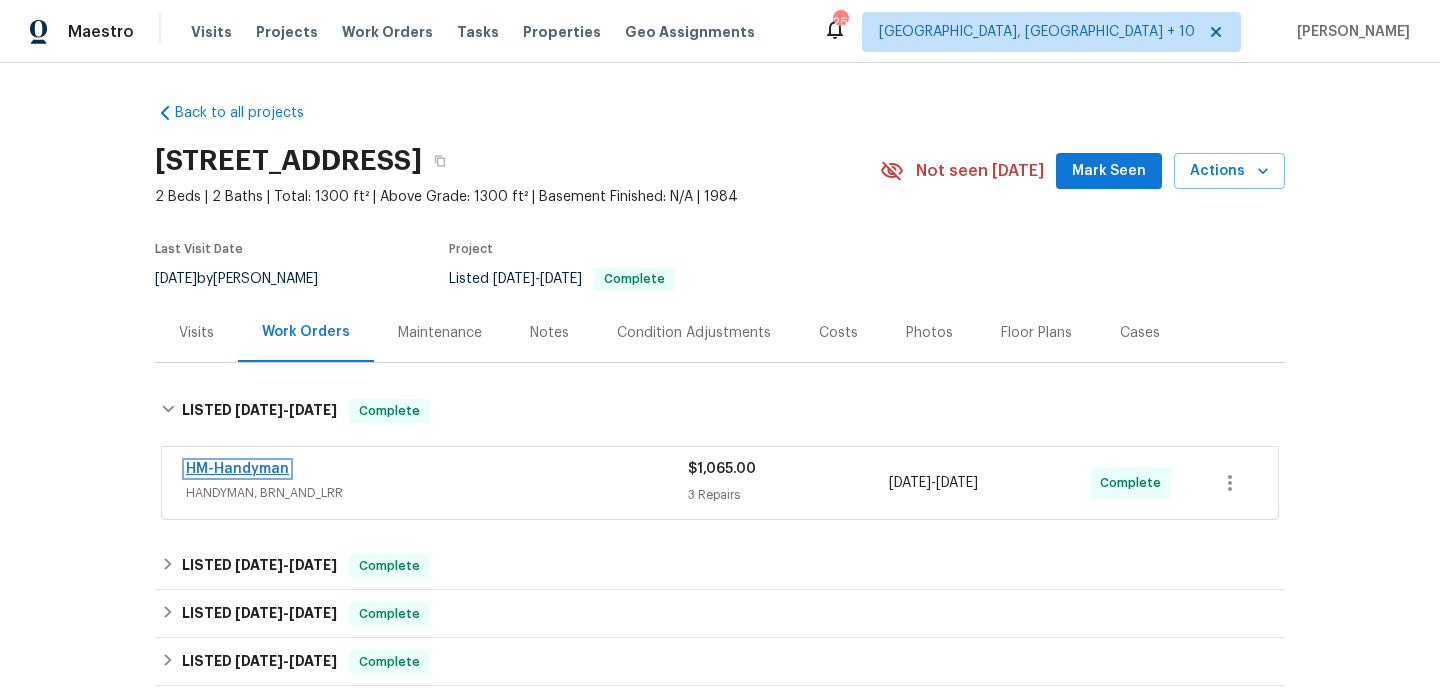 click on "HM-Handyman" at bounding box center [237, 469] 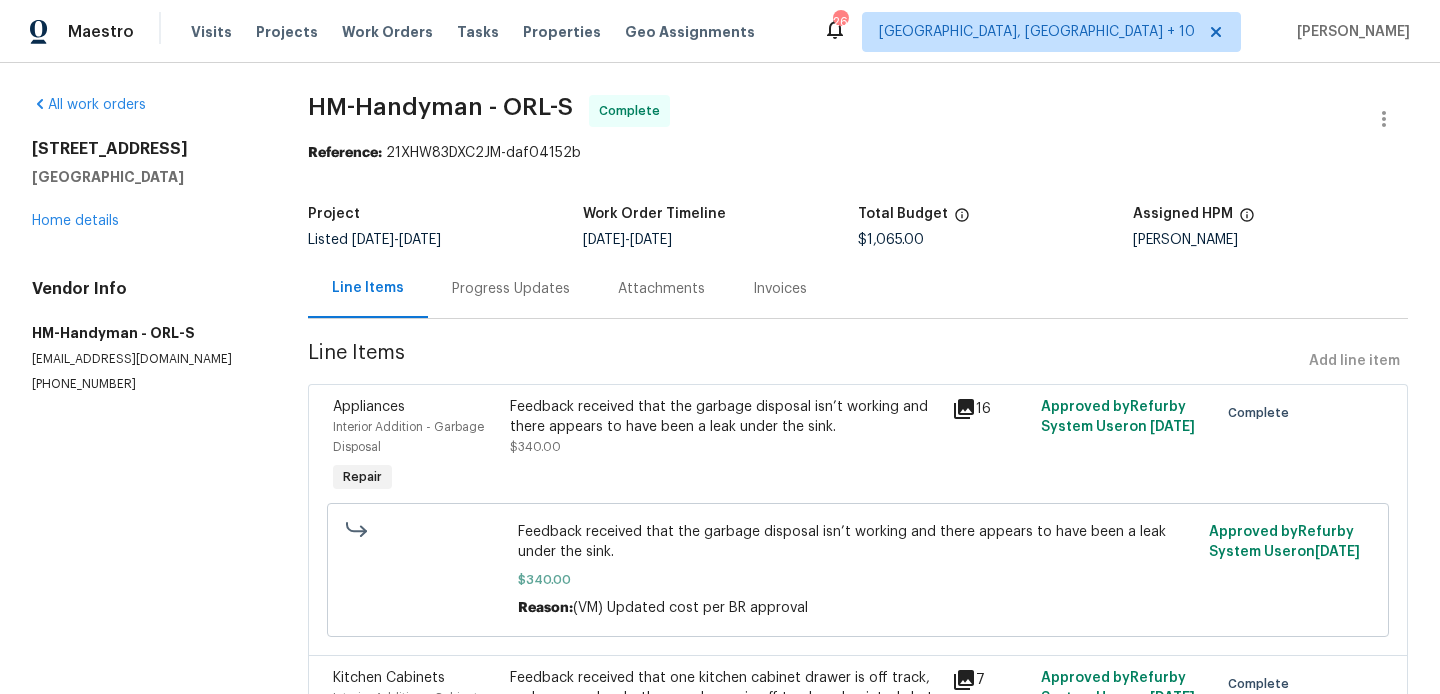 click on "Feedback received that the garbage disposal isn’t working and there appears to have been a leak under the sink. $340.00" at bounding box center (725, 427) 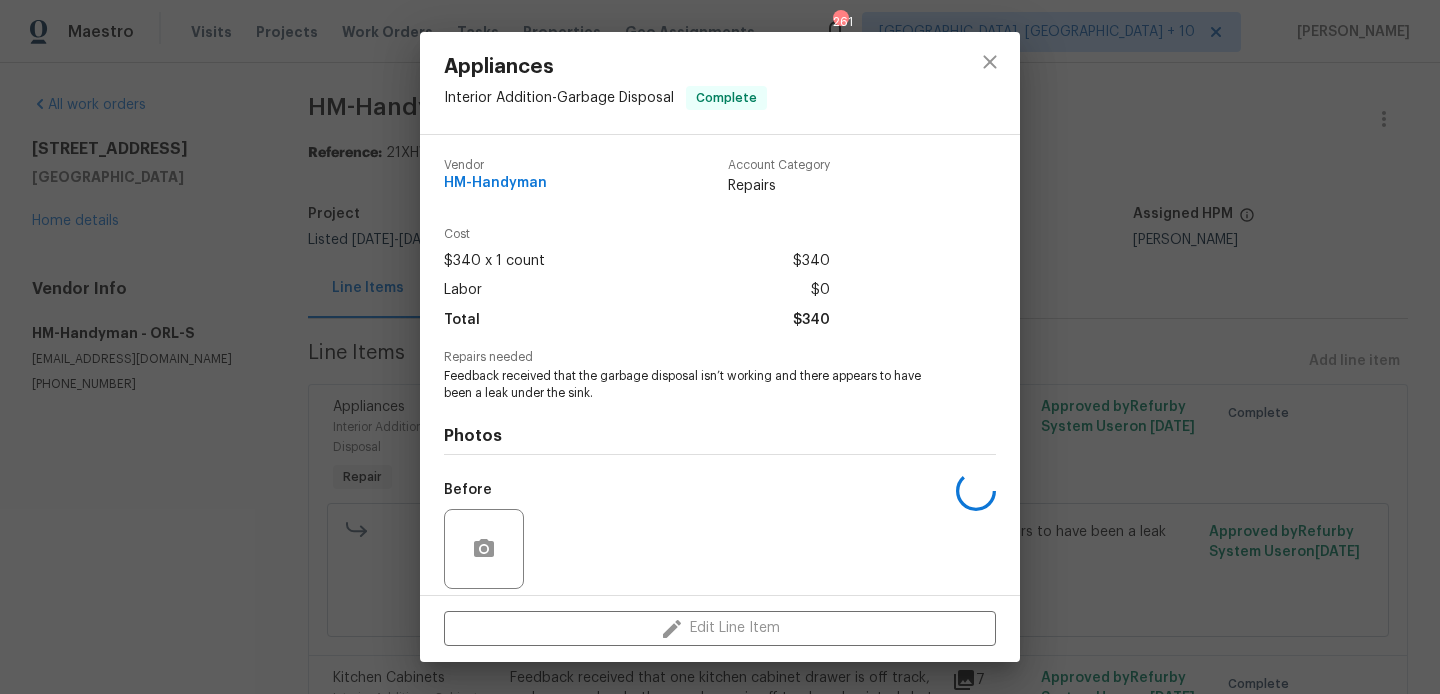 scroll, scrollTop: 150, scrollLeft: 0, axis: vertical 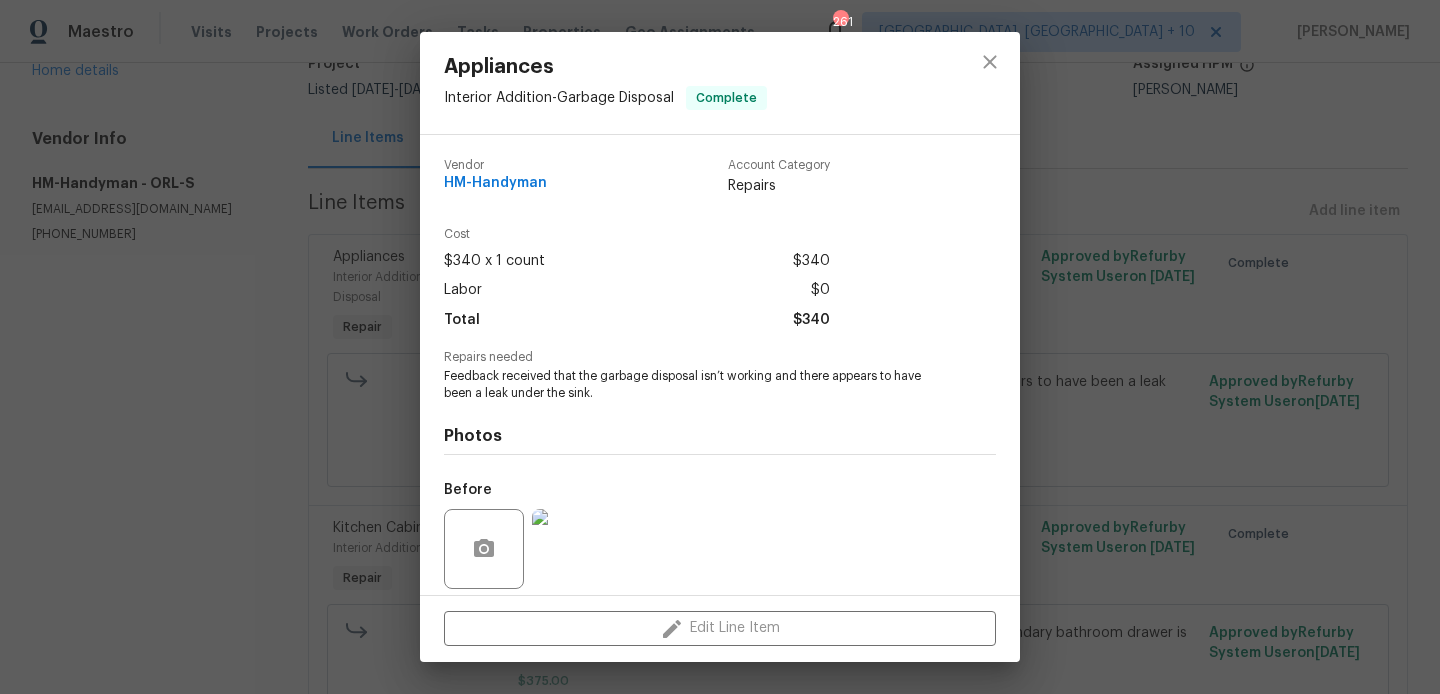 click on "Appliances Interior Addition  -  Garbage Disposal Complete Vendor HM-Handyman Account Category Repairs Cost $340 x 1 count $340 Labor $0 Total $340 Repairs needed Feedback received that the garbage disposal isn’t working and there appears to have been a leak under the sink. Photos Before After  +11  Edit Line Item" at bounding box center [720, 347] 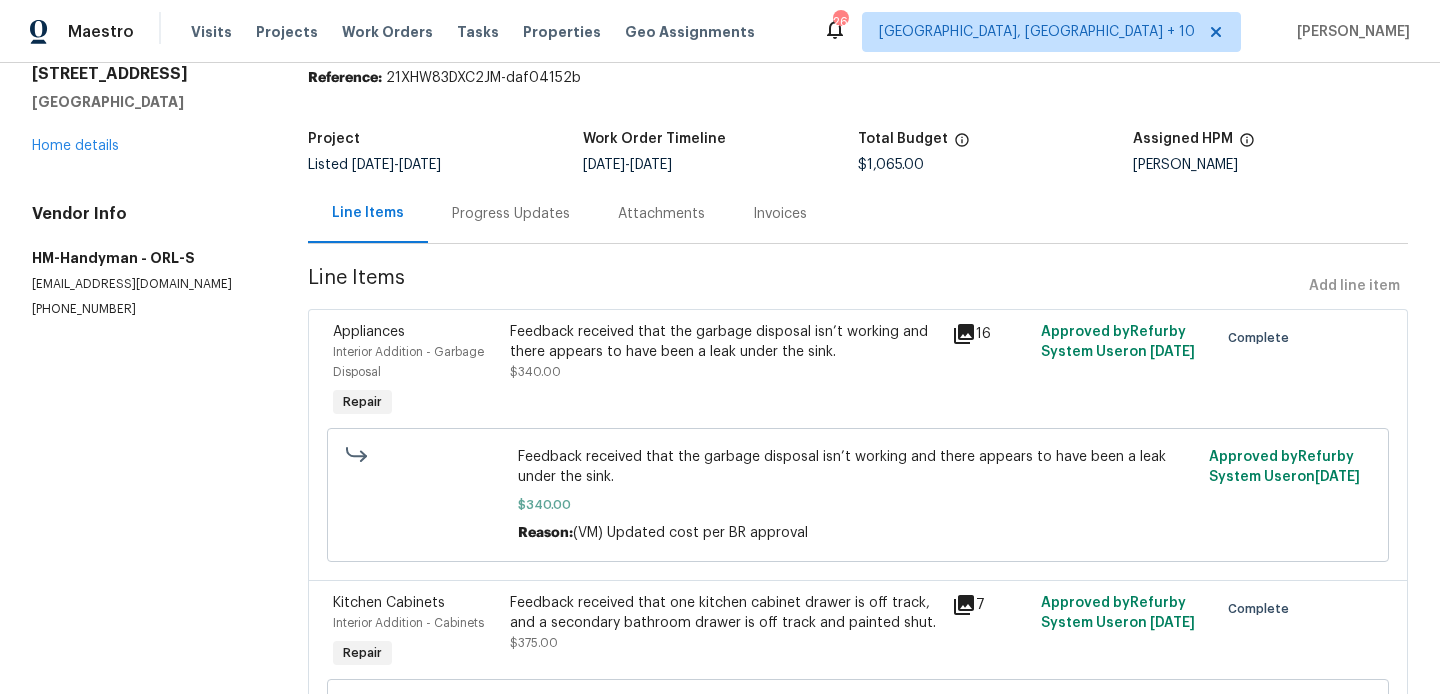 scroll, scrollTop: 41, scrollLeft: 0, axis: vertical 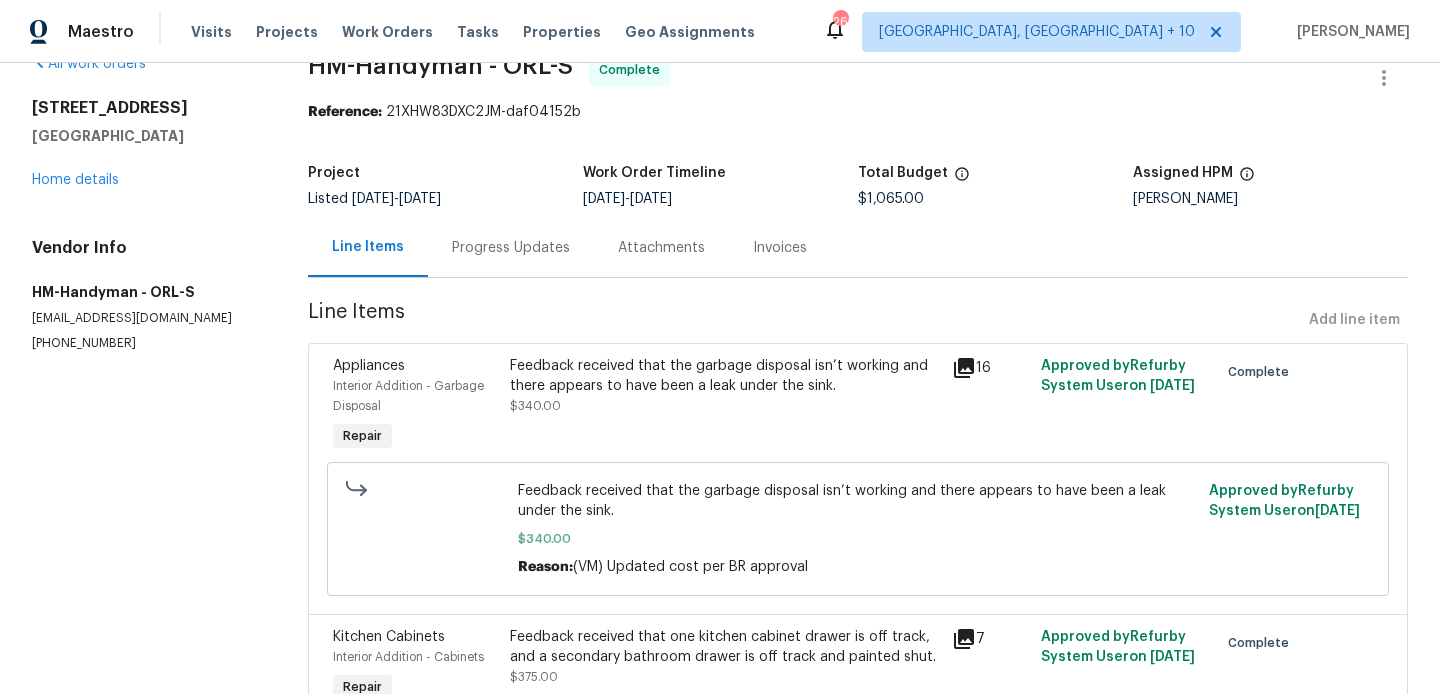 click on "Progress Updates" at bounding box center [511, 247] 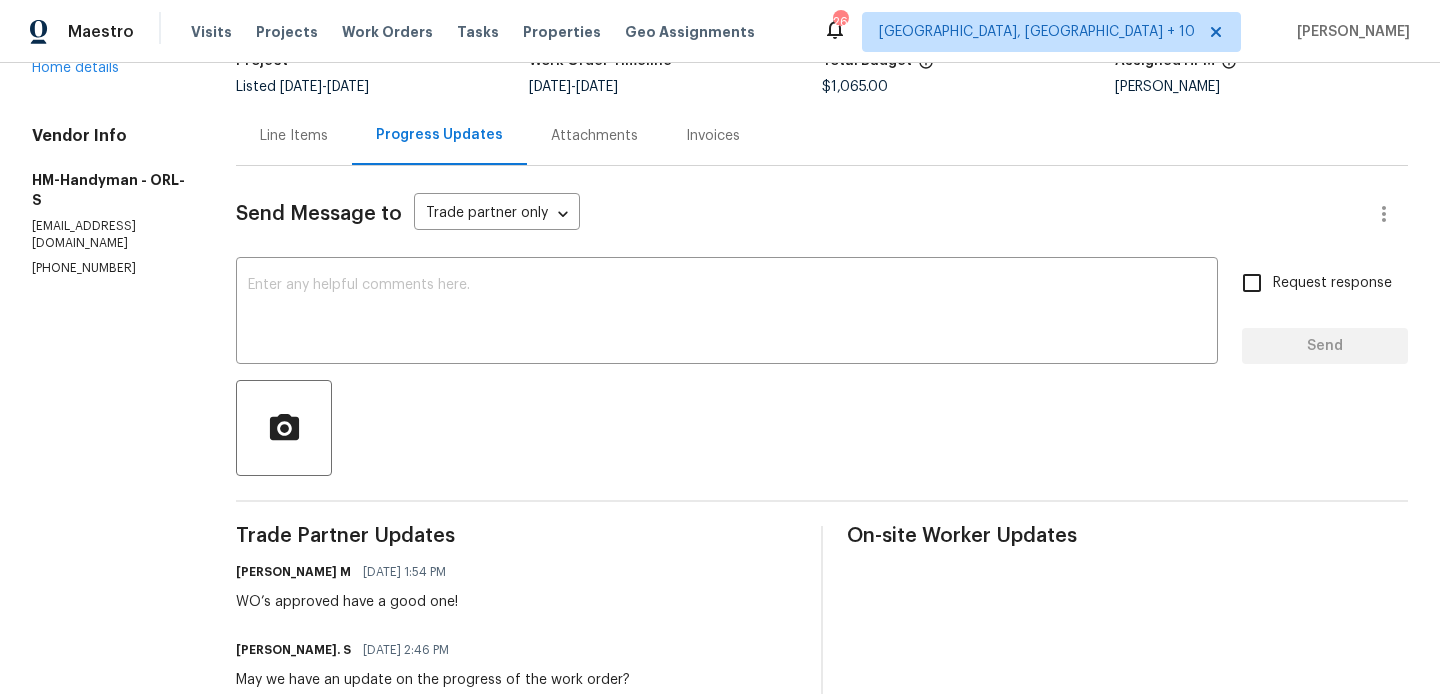 scroll, scrollTop: 0, scrollLeft: 0, axis: both 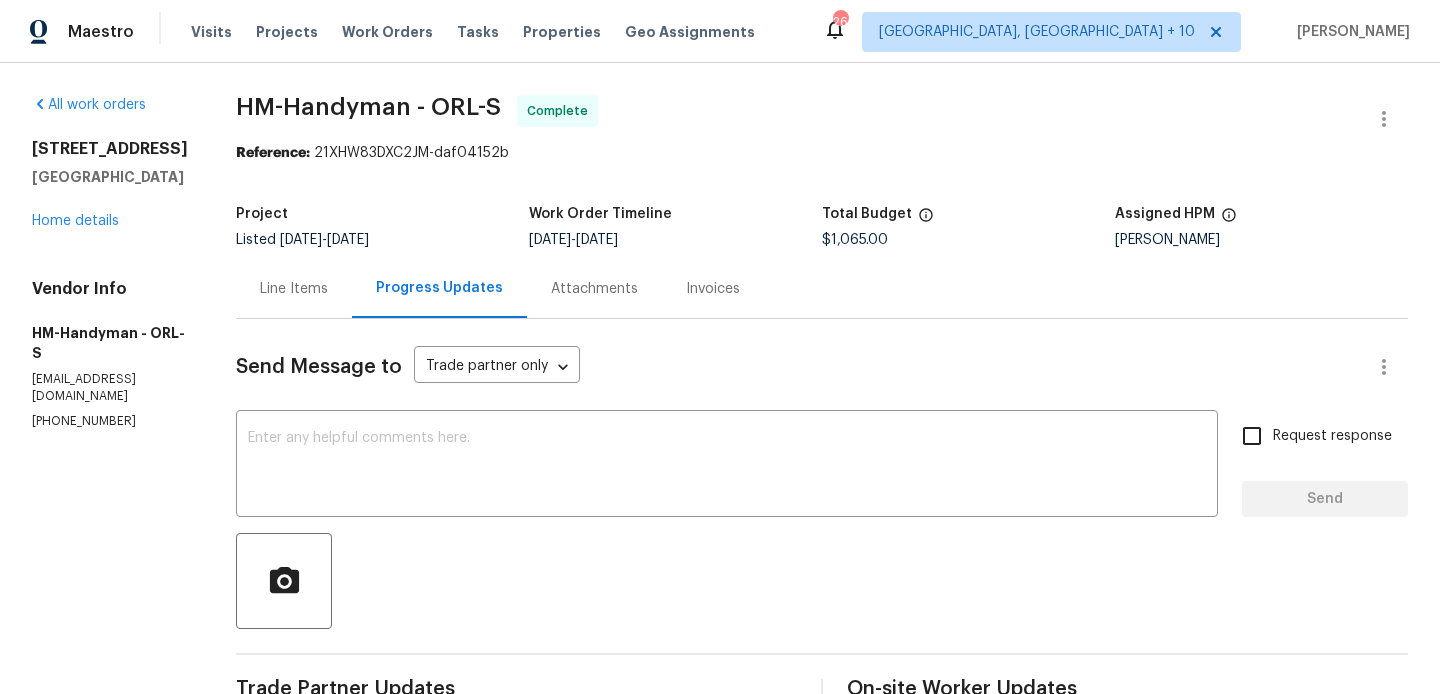 click on "Line Items" at bounding box center [294, 289] 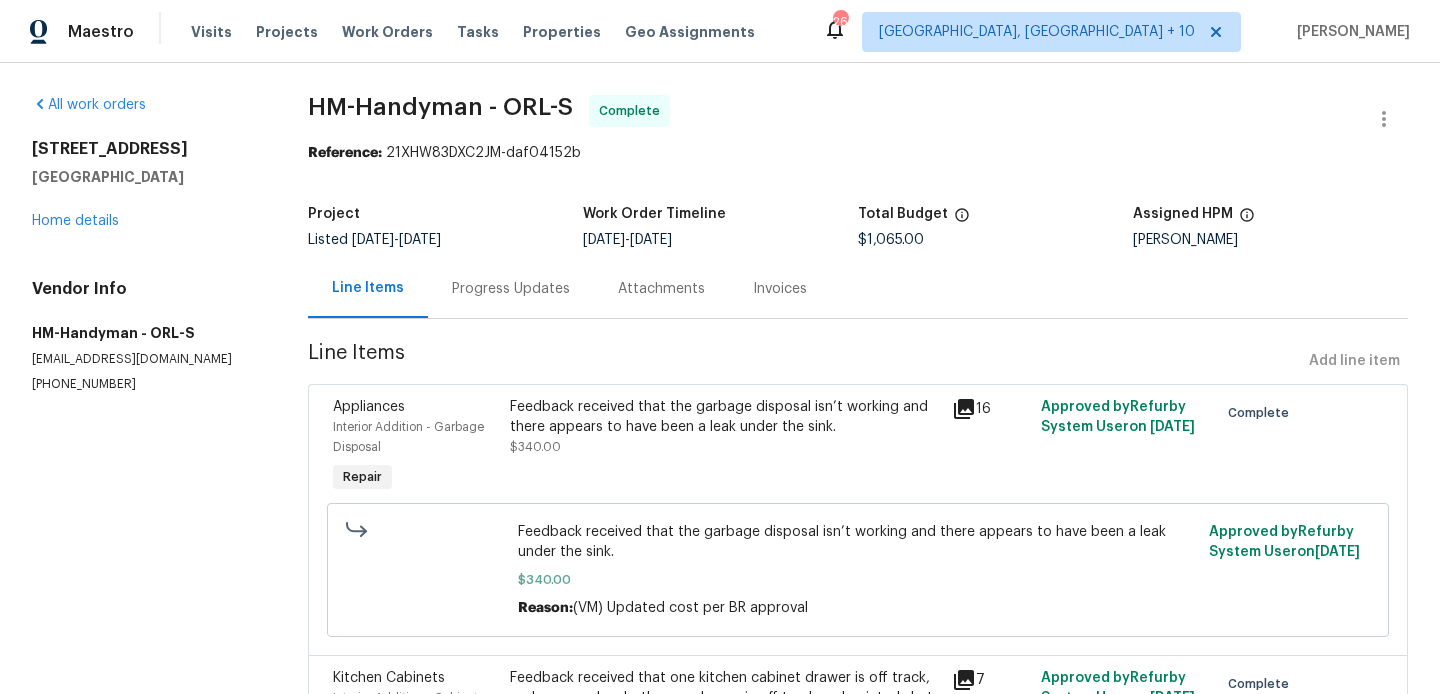 click on "Feedback received that the garbage disposal isn’t working and there appears to have been a leak under the sink." at bounding box center (725, 417) 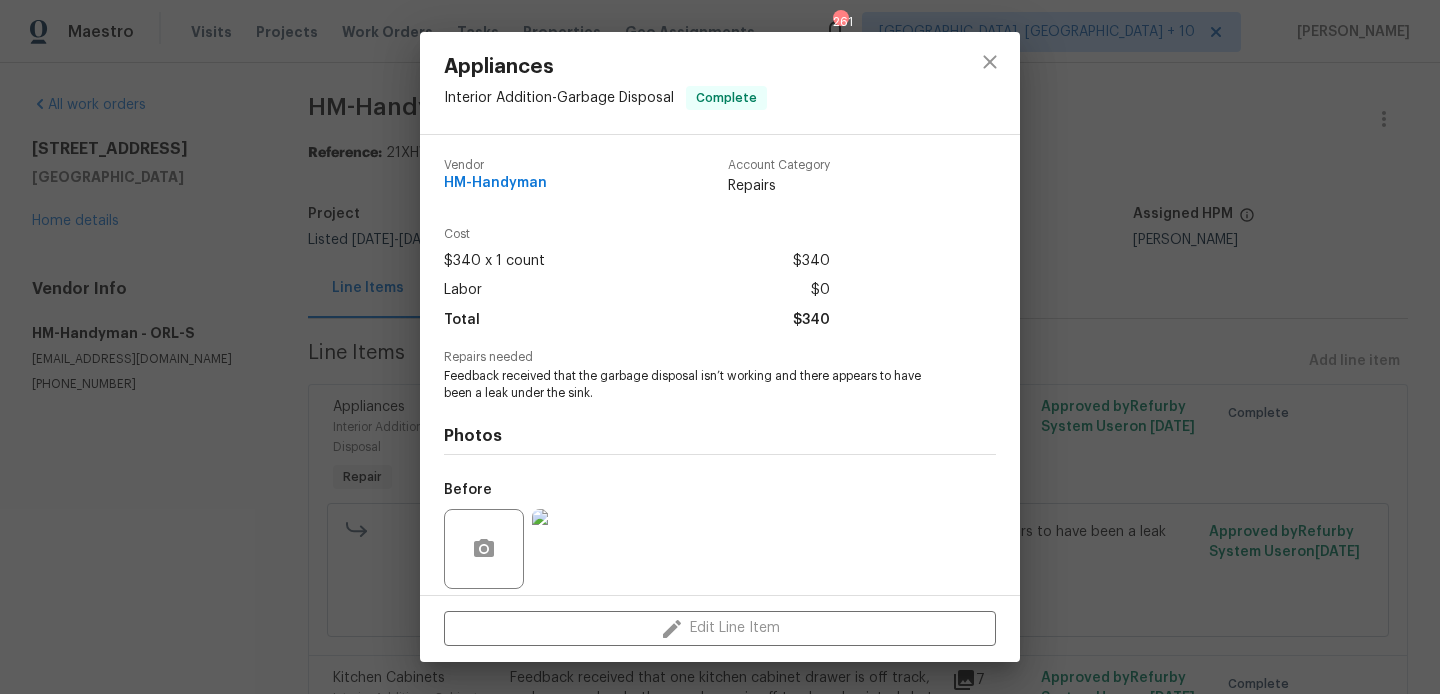 scroll, scrollTop: 143, scrollLeft: 0, axis: vertical 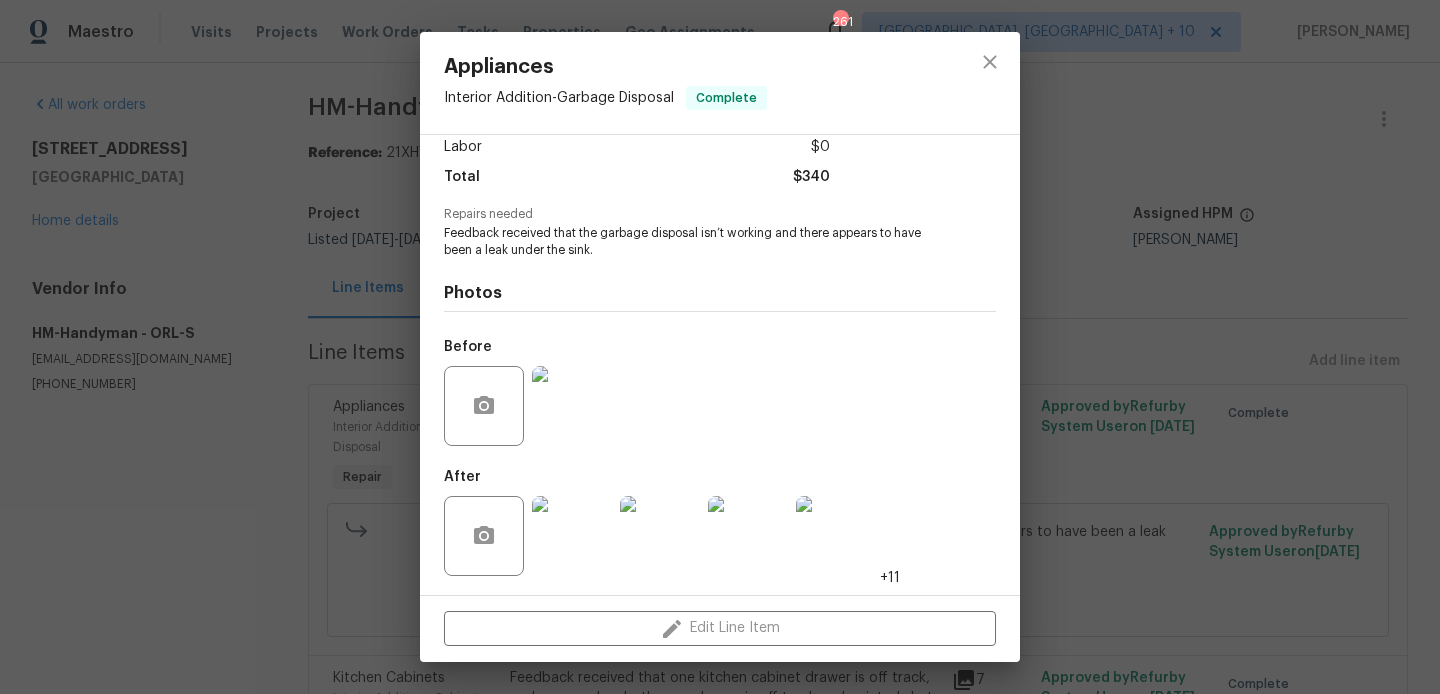 click on "Appliances Interior Addition  -  Garbage Disposal Complete Vendor HM-Handyman Account Category Repairs Cost $340 x 1 count $340 Labor $0 Total $340 Repairs needed Feedback received that the garbage disposal isn’t working and there appears to have been a leak under the sink. Photos Before After  +11  Edit Line Item" at bounding box center [720, 347] 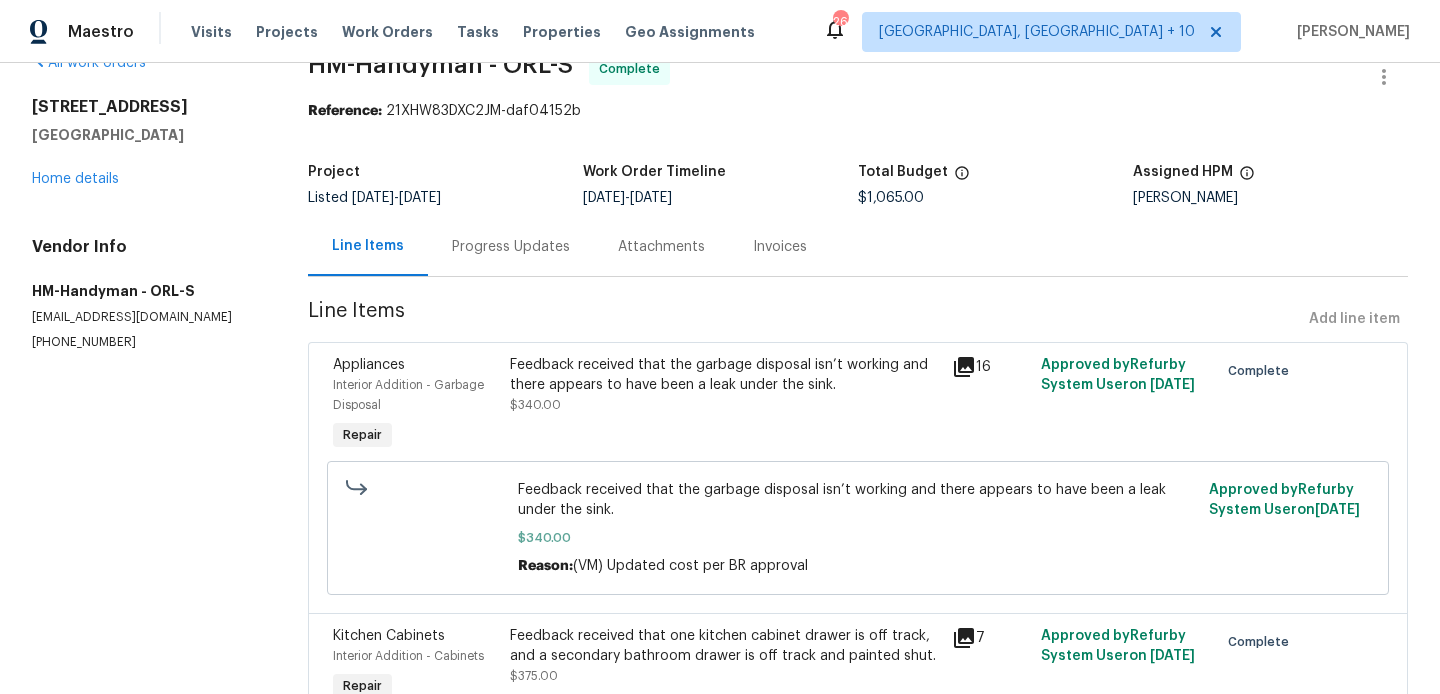 scroll, scrollTop: 0, scrollLeft: 0, axis: both 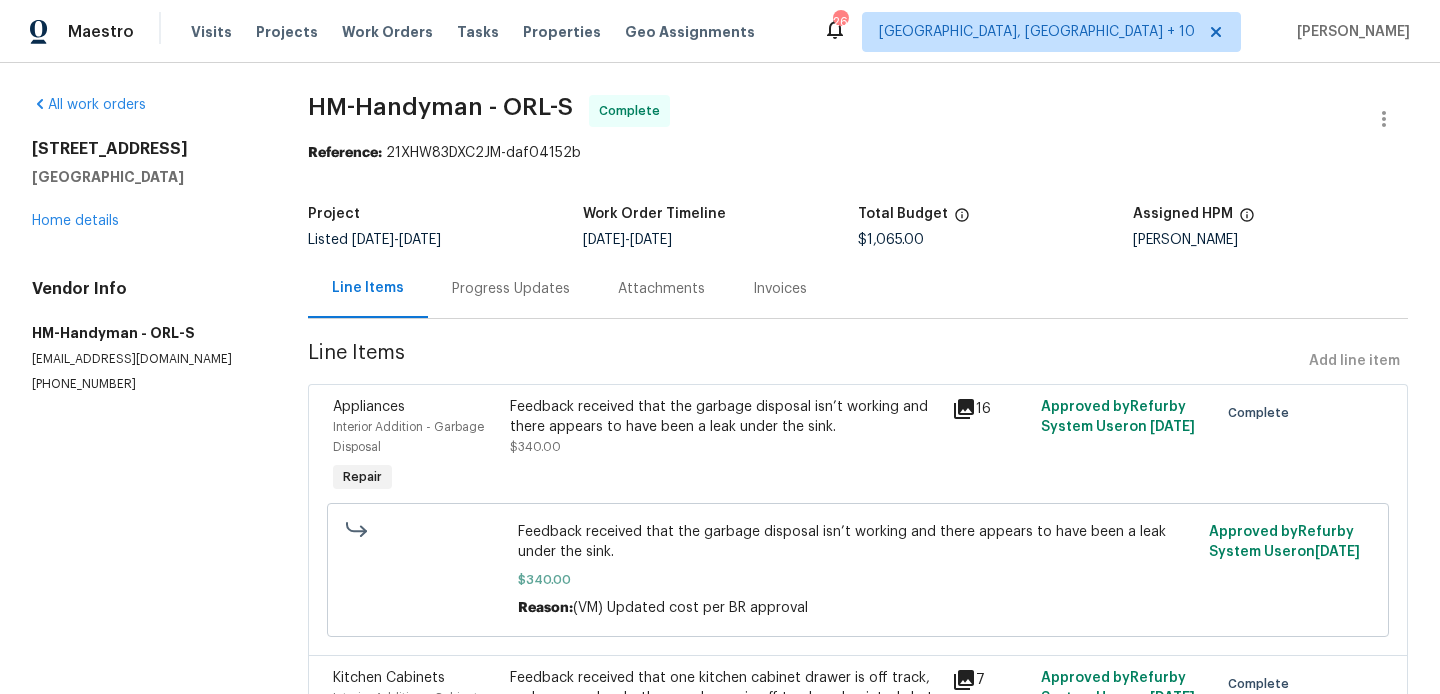 click on "Progress Updates" at bounding box center [511, 289] 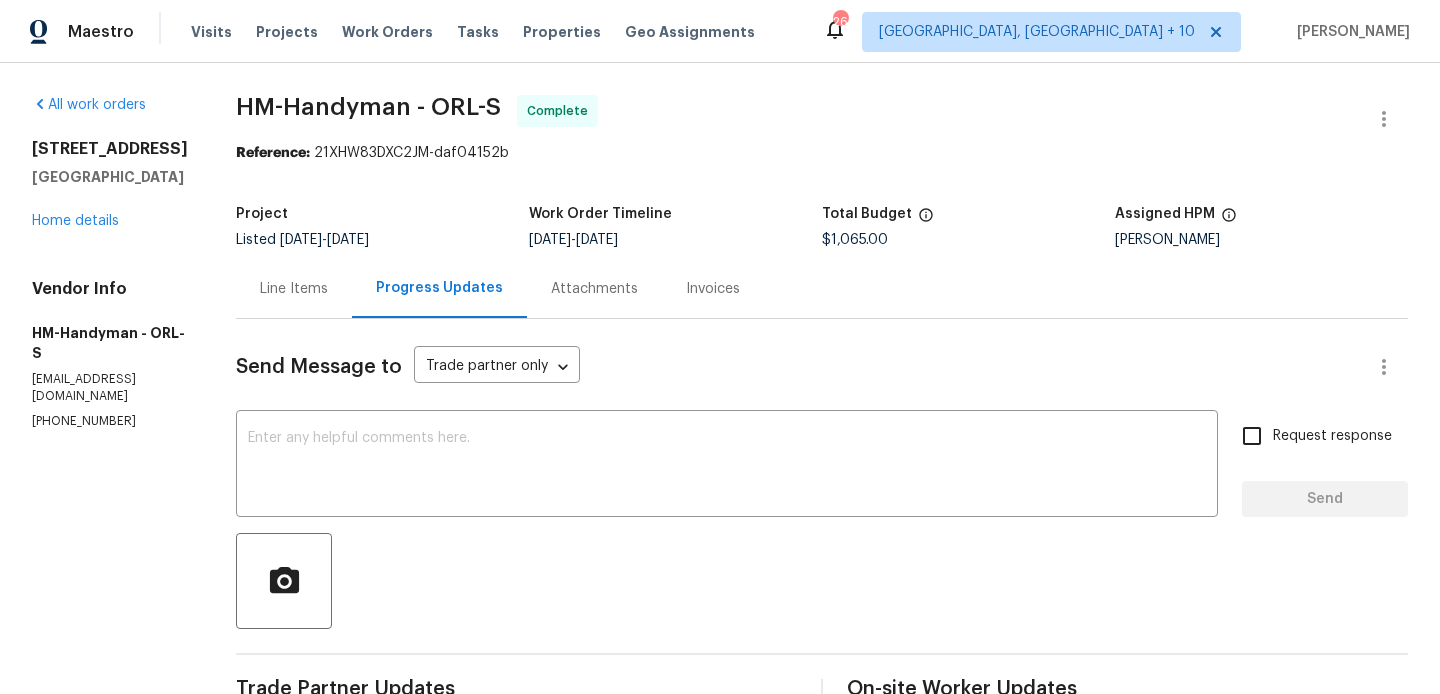 scroll, scrollTop: 247, scrollLeft: 0, axis: vertical 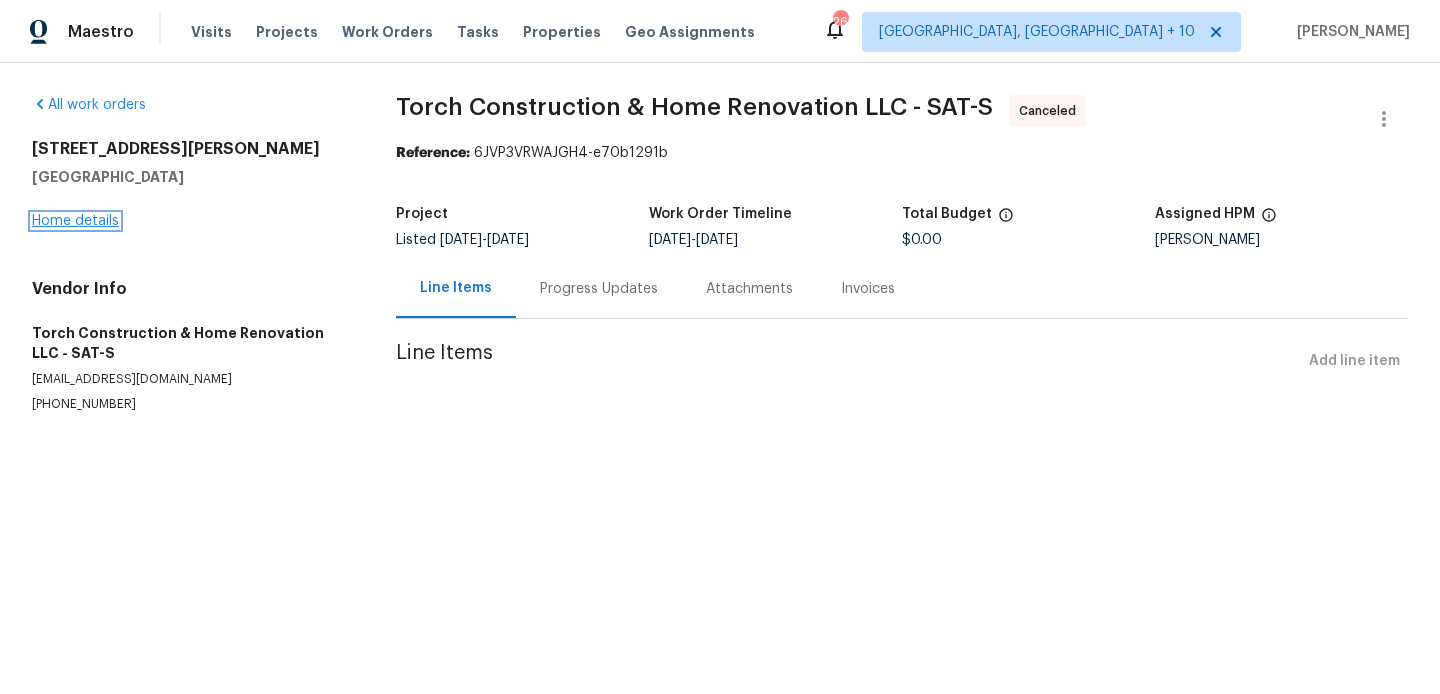 click on "Home details" at bounding box center [75, 221] 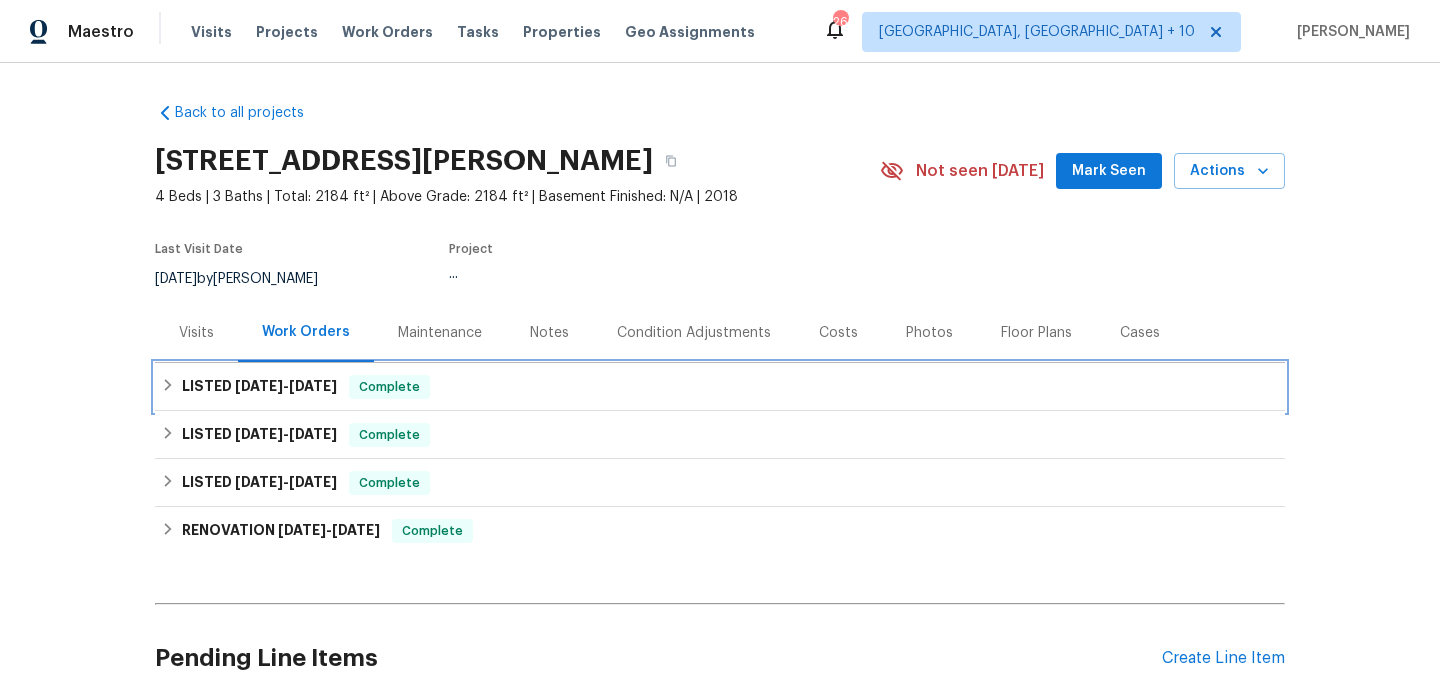 click on "LISTED   7/14/25  -  7/17/25 Complete" at bounding box center [720, 387] 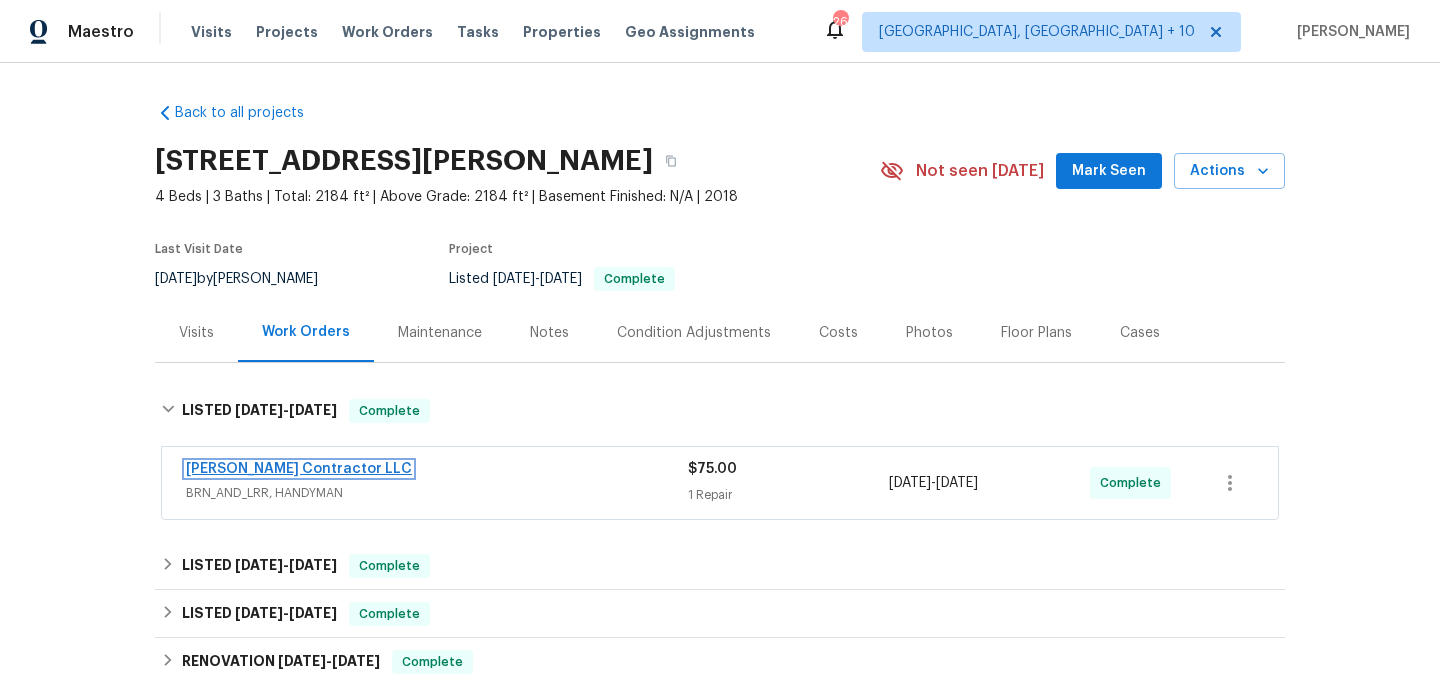 click on "Mario Suarez Contractor LLC" at bounding box center (299, 469) 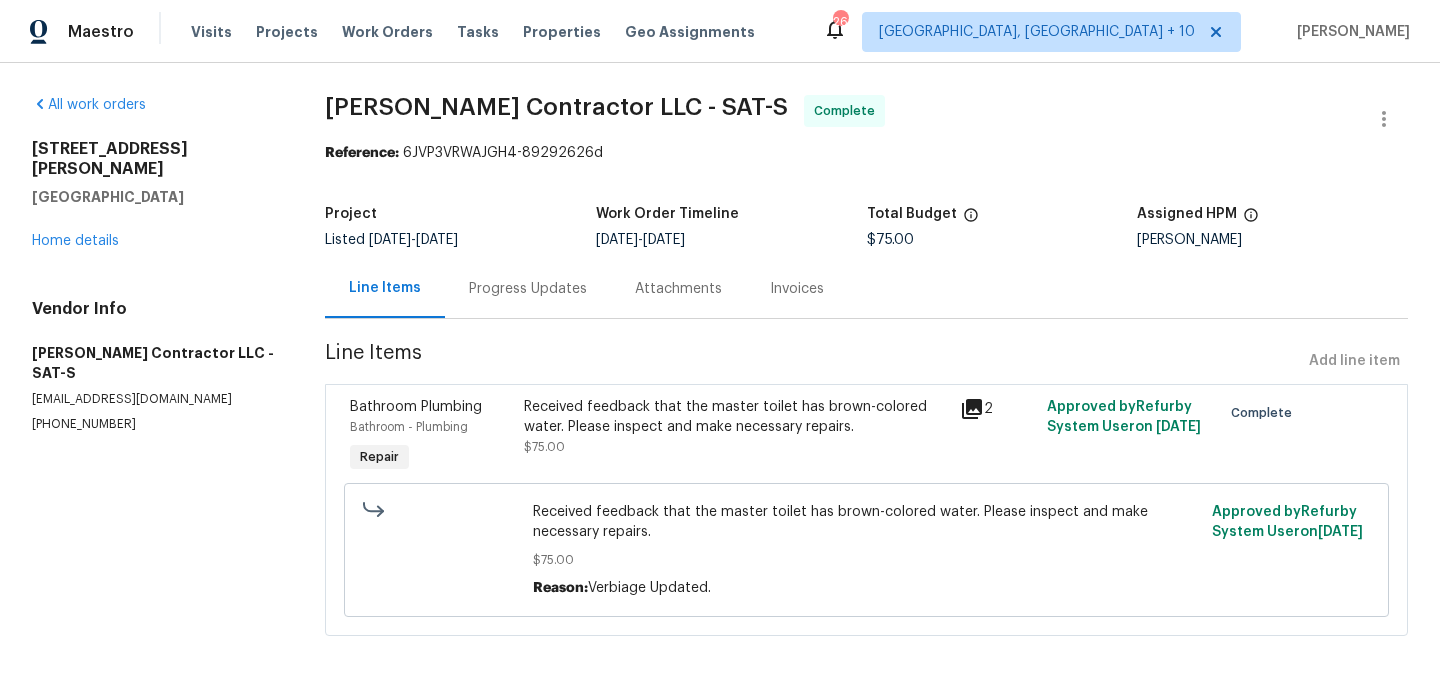 click on "Received feedback that the master toilet has brown-colored water. Please inspect and make necessary repairs." at bounding box center [735, 417] 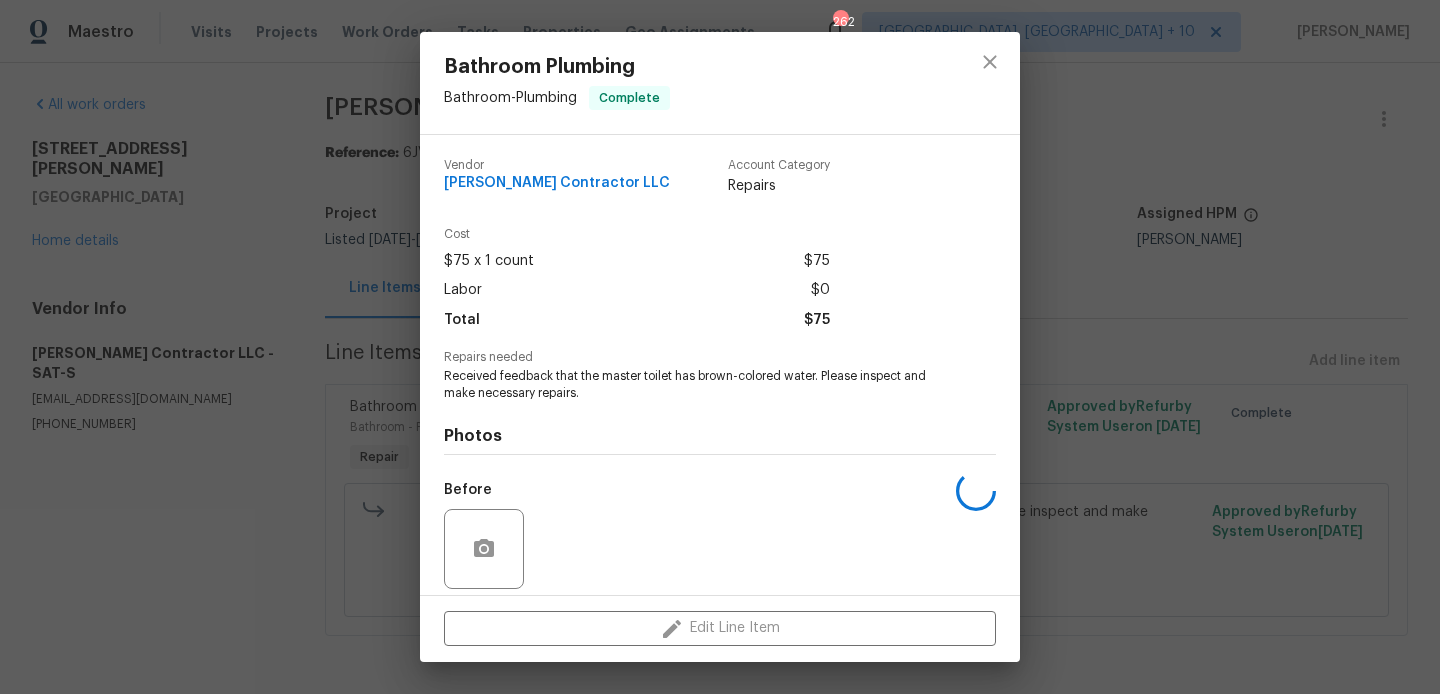 scroll, scrollTop: 143, scrollLeft: 0, axis: vertical 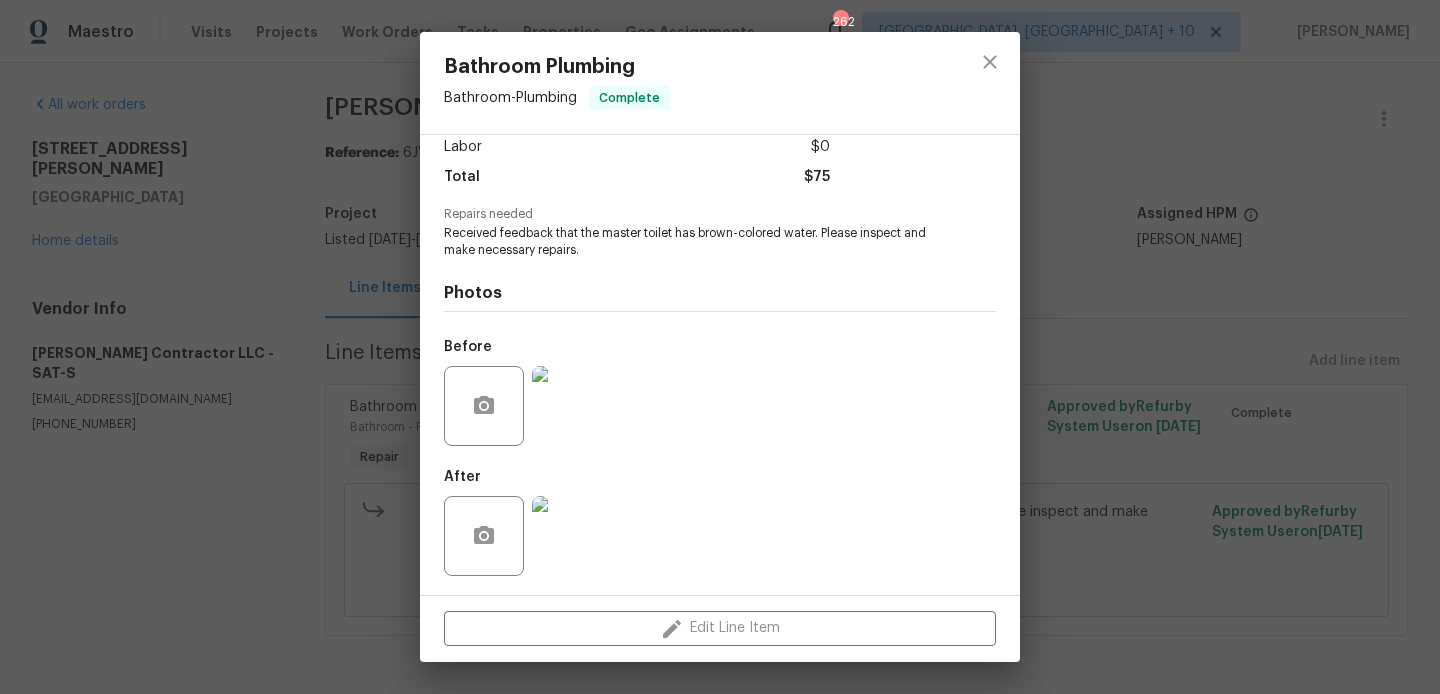 click on "Bathroom Plumbing Bathroom  -  Plumbing Complete Vendor Mario Suarez Contractor LLC Account Category Repairs Cost $75 x 1 count $75 Labor $0 Total $75 Repairs needed Received feedback that the master toilet has brown-colored water. Please inspect and make necessary repairs. Photos Before After  Edit Line Item" at bounding box center [720, 347] 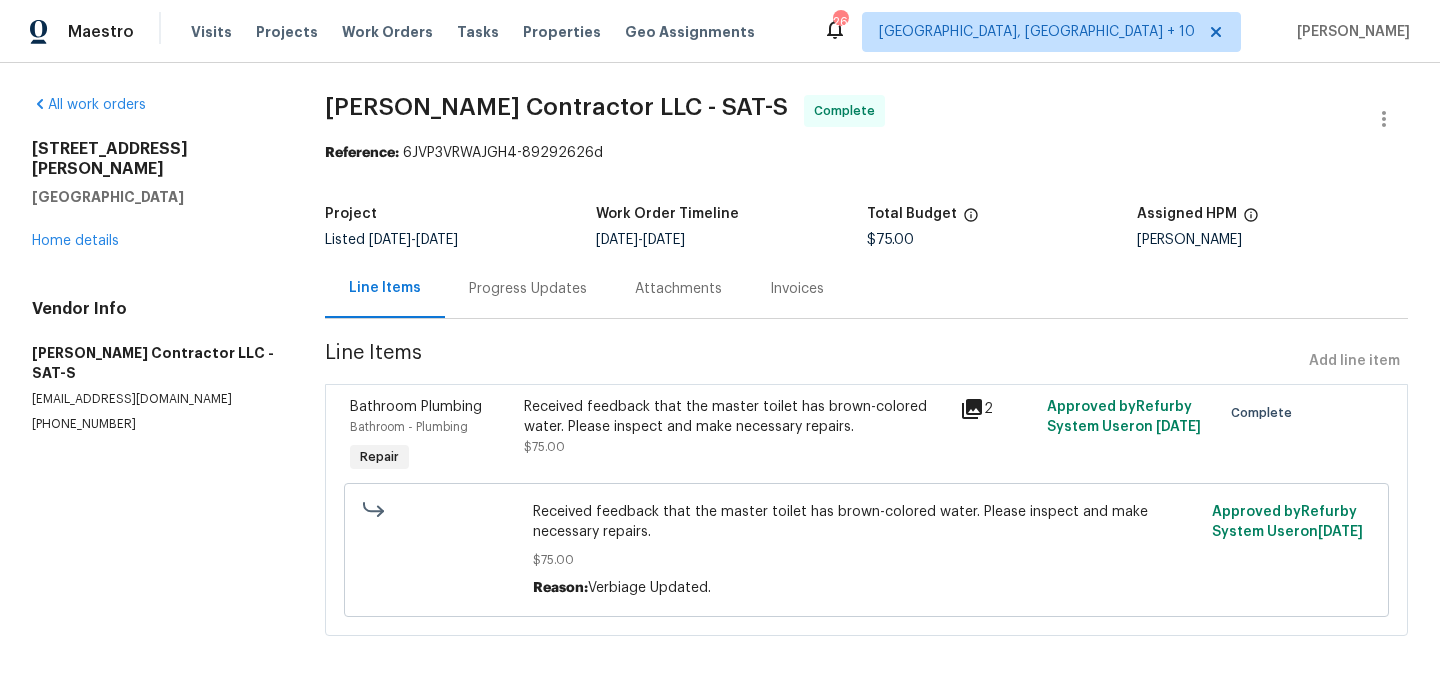 click on "Progress Updates" at bounding box center (528, 288) 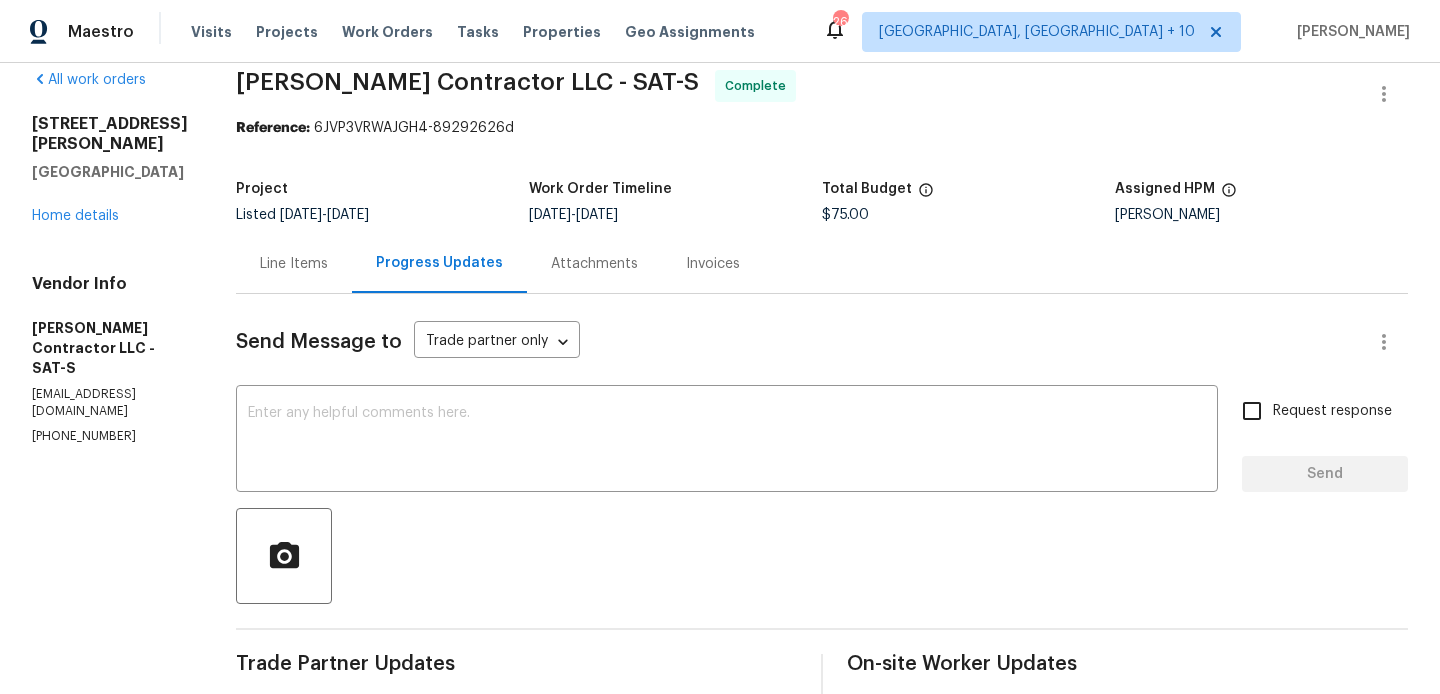 scroll, scrollTop: 0, scrollLeft: 0, axis: both 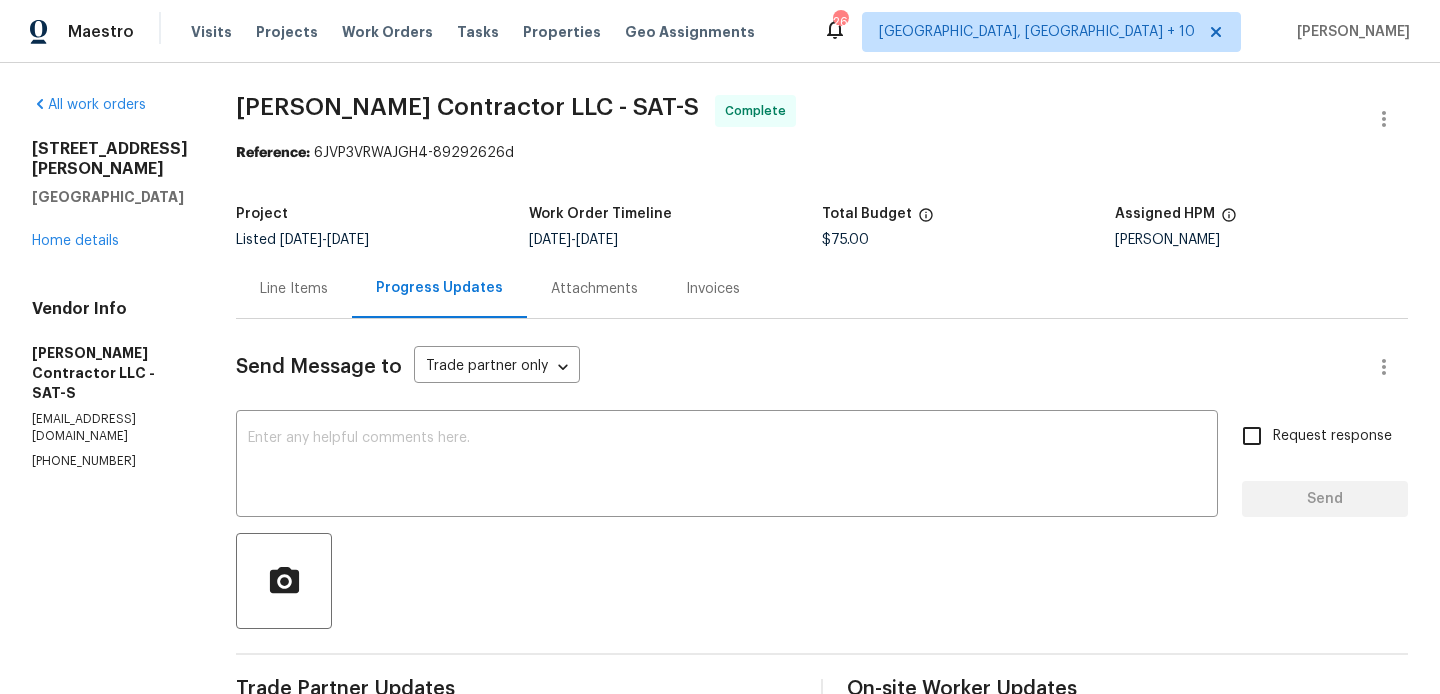 click on "Line Items" at bounding box center [294, 288] 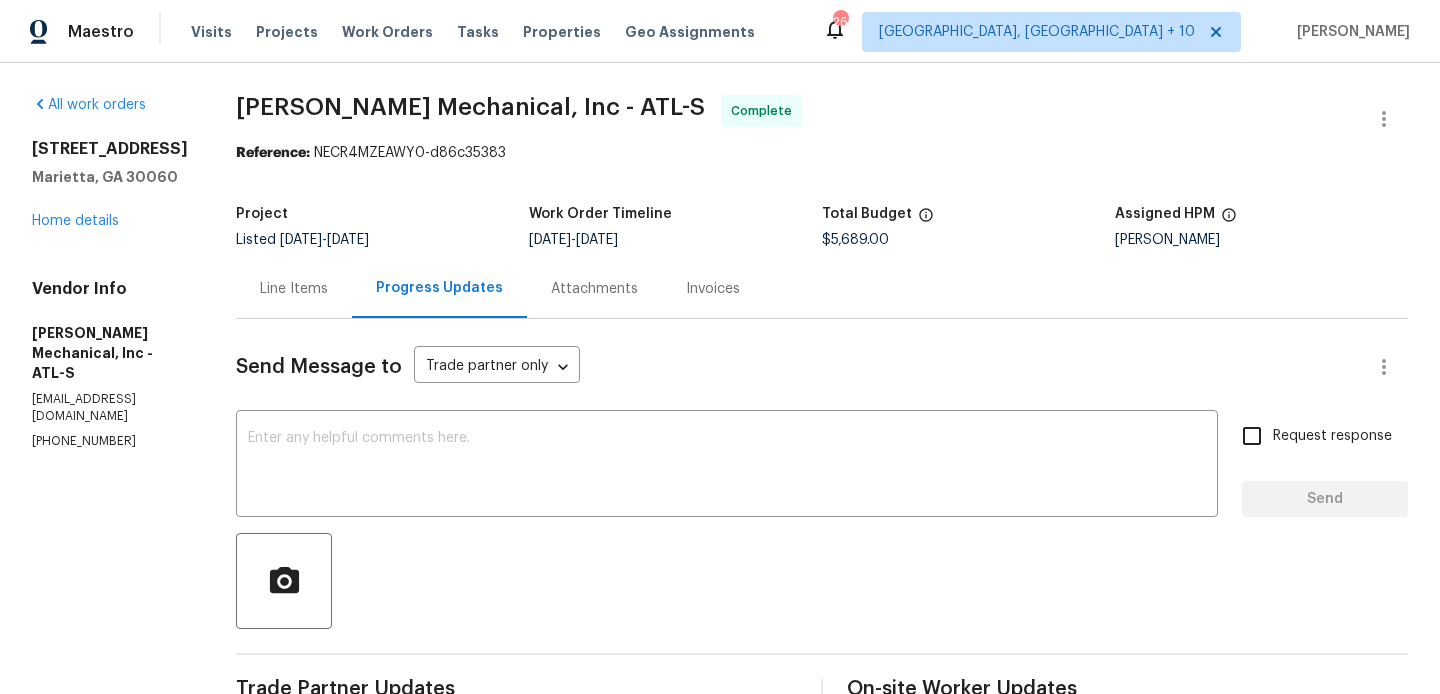 scroll, scrollTop: 0, scrollLeft: 0, axis: both 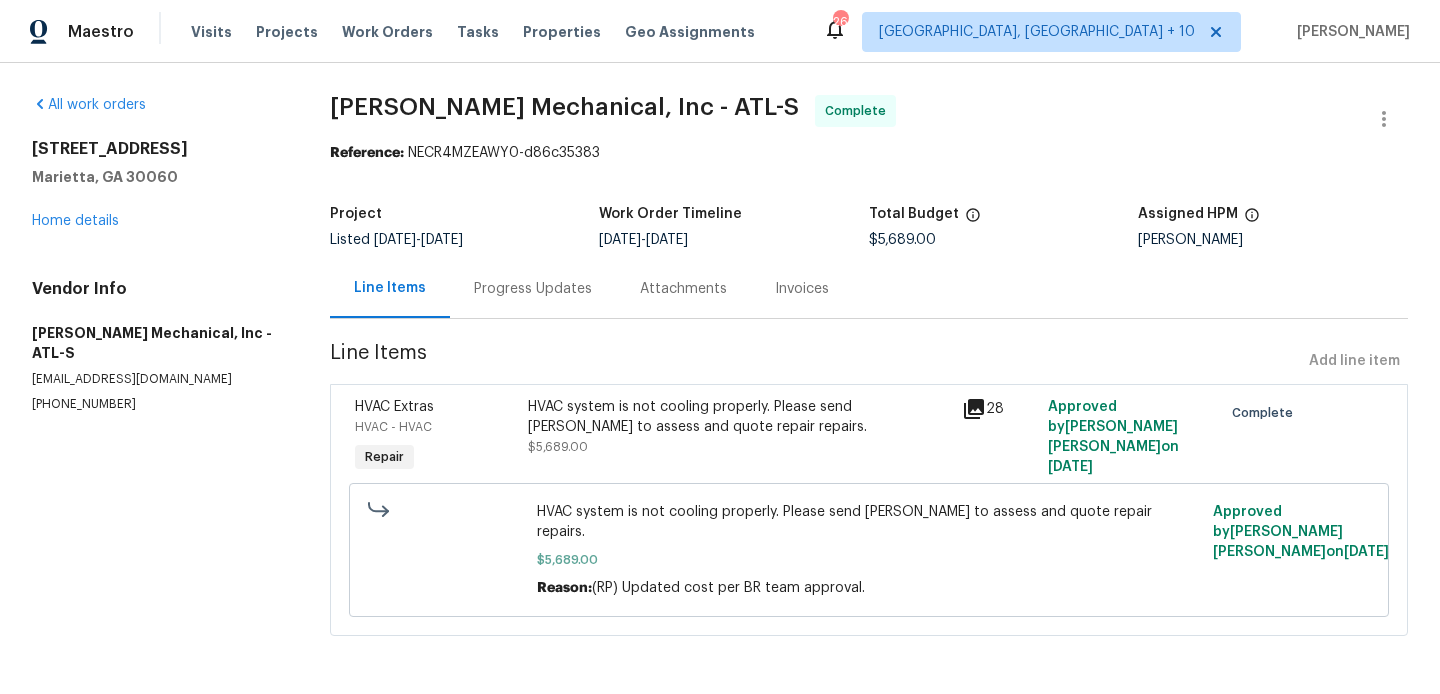 click on "HVAC system is not cooling properly. Please send [PERSON_NAME] to assess and quote repair repairs." at bounding box center (738, 417) 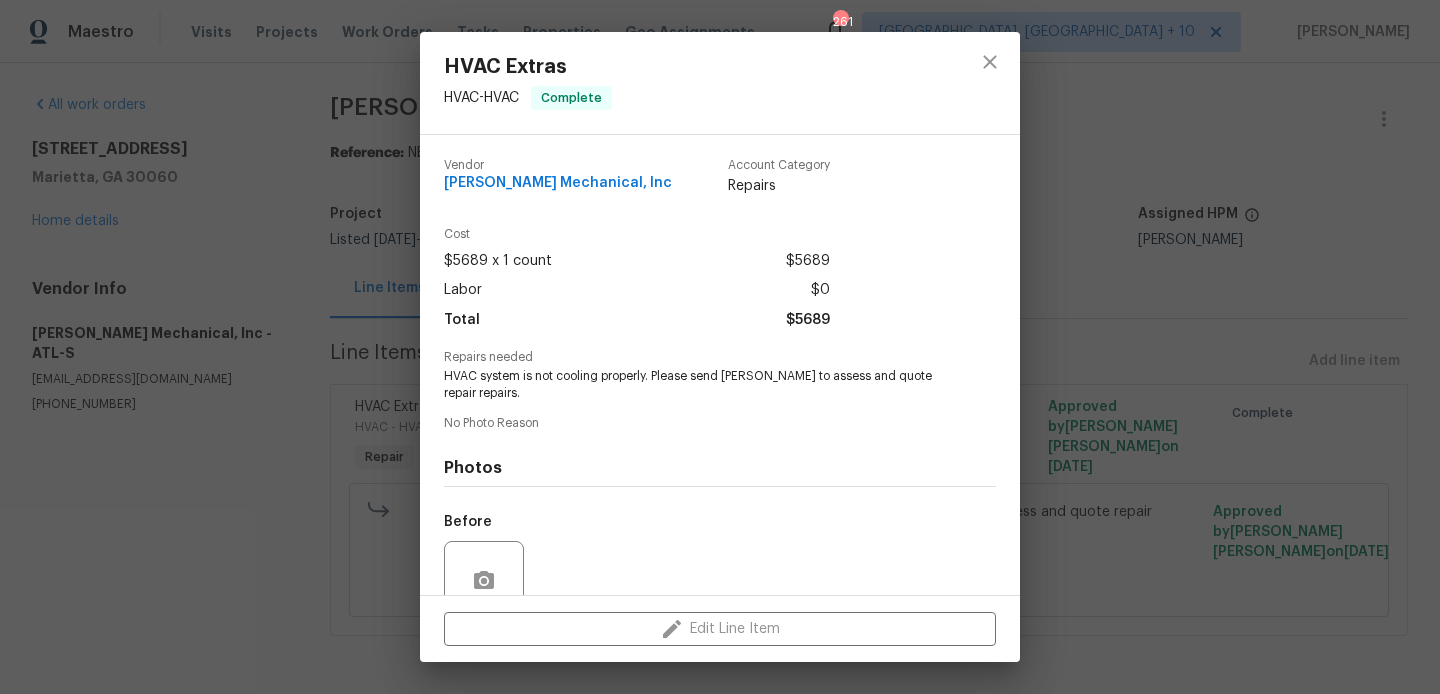 scroll, scrollTop: 176, scrollLeft: 0, axis: vertical 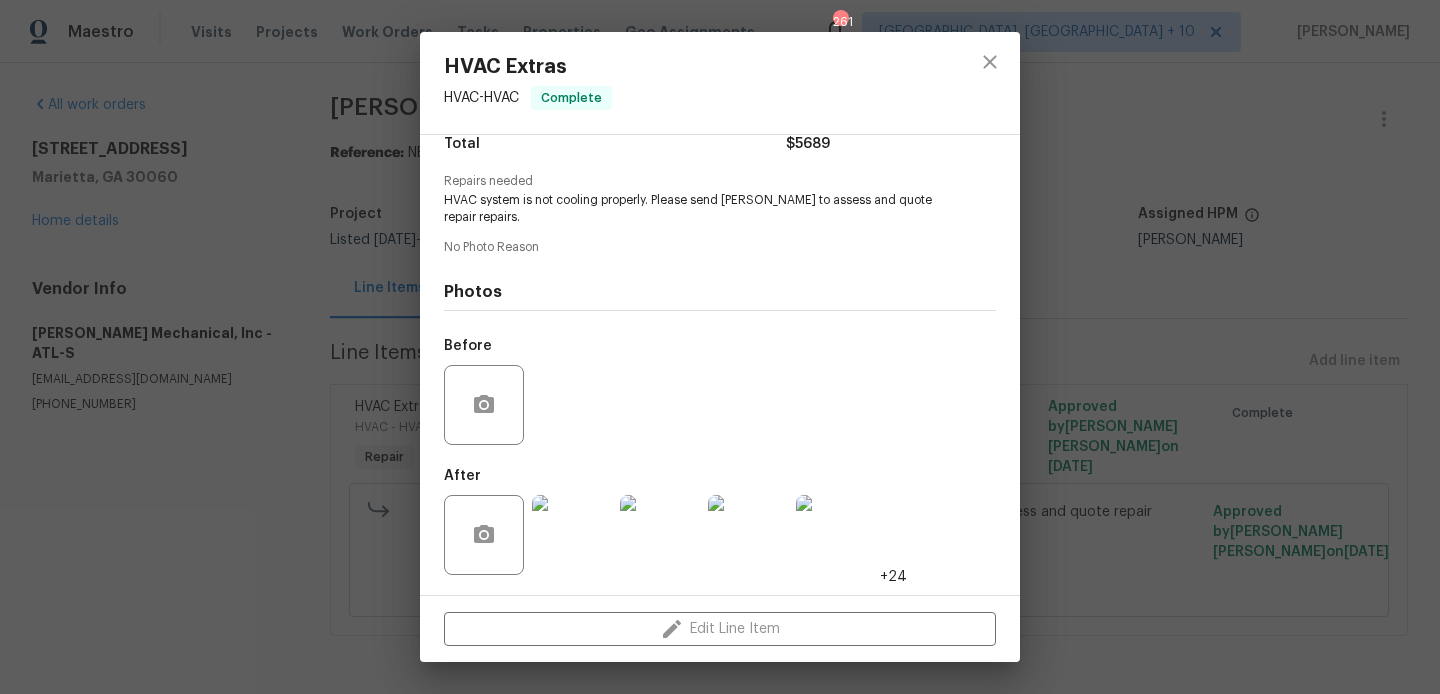 click on "HVAC Extras HVAC  -  HVAC Complete Vendor [PERSON_NAME] Mechanical, Inc Account Category Repairs Cost $5689 x 1 count $5689 Labor $0 Total $5689 Repairs needed HVAC system is not cooling properly. Please send [PERSON_NAME] to assess and quote repair repairs. No Photo Reason   Photos Before After  +24  Edit Line Item" at bounding box center (720, 347) 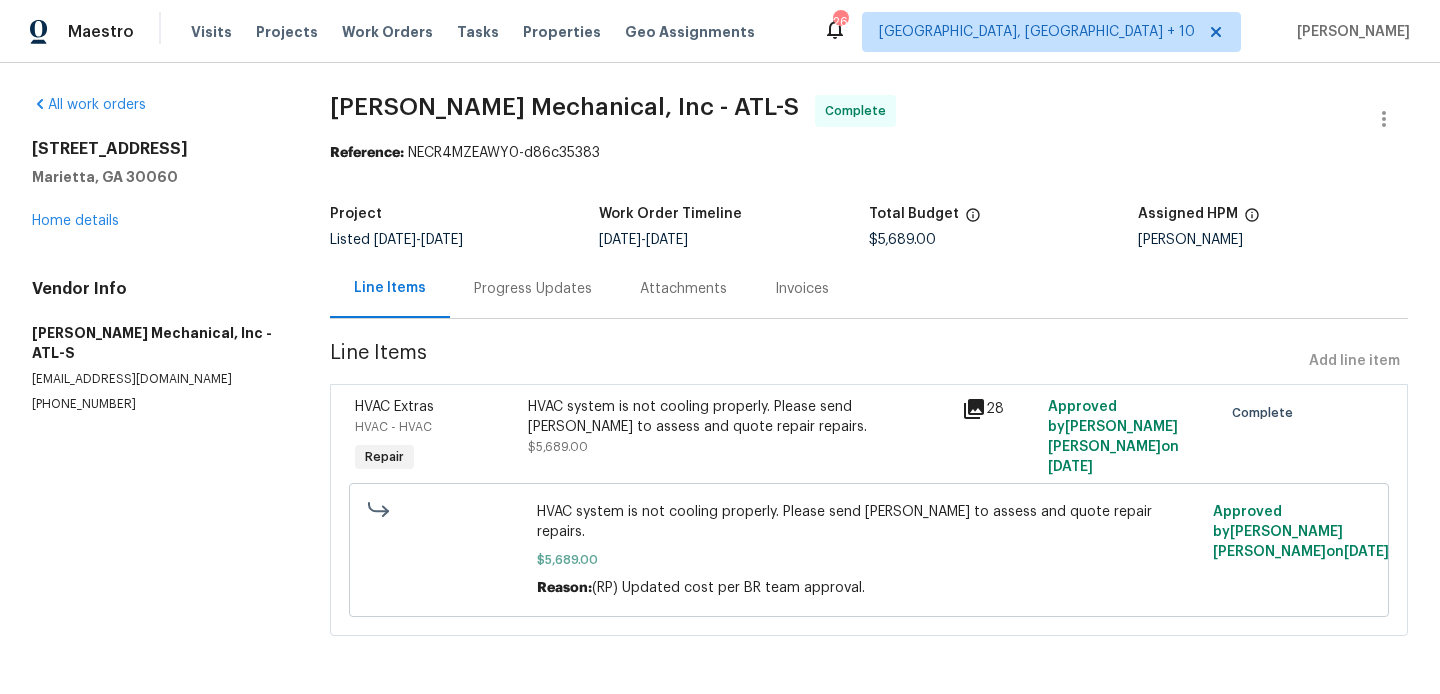 click on "Progress Updates" at bounding box center [533, 288] 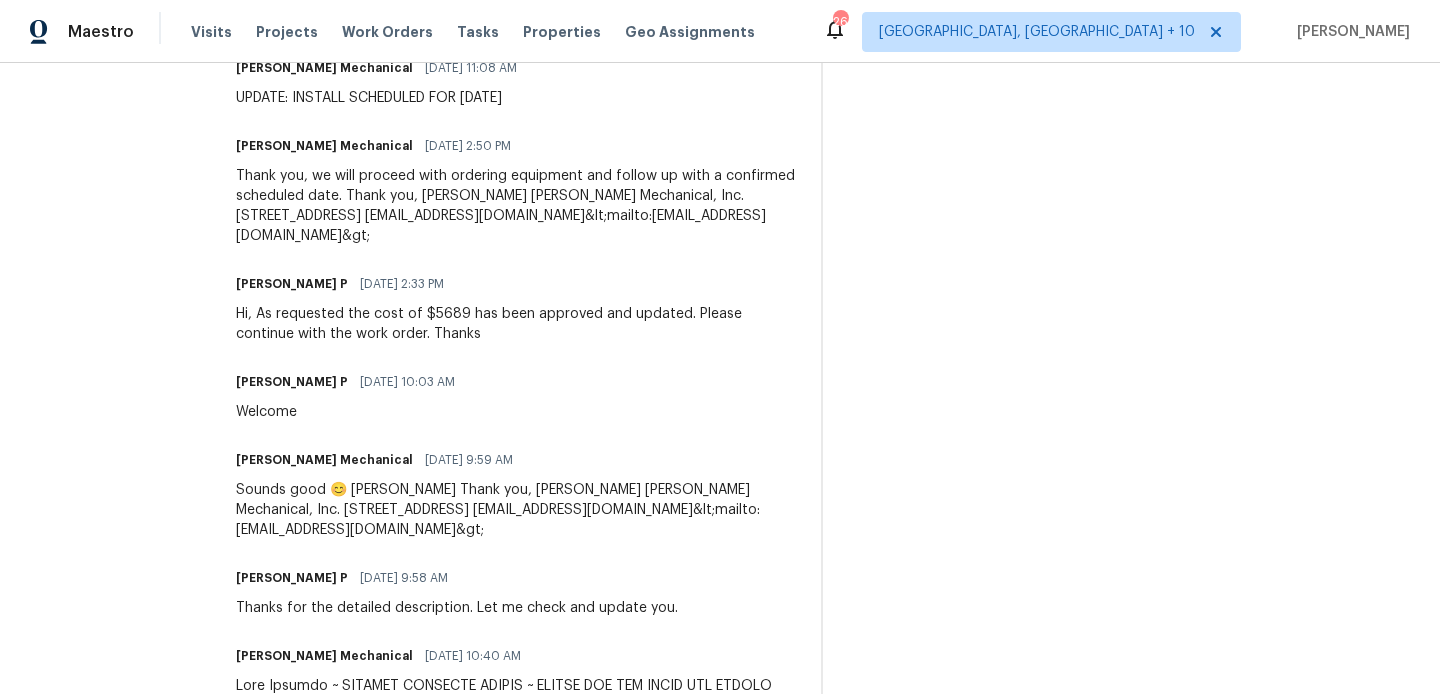 click on "JH Martin Mechanical 07/11/2025 9:59 AM" at bounding box center (516, 460) 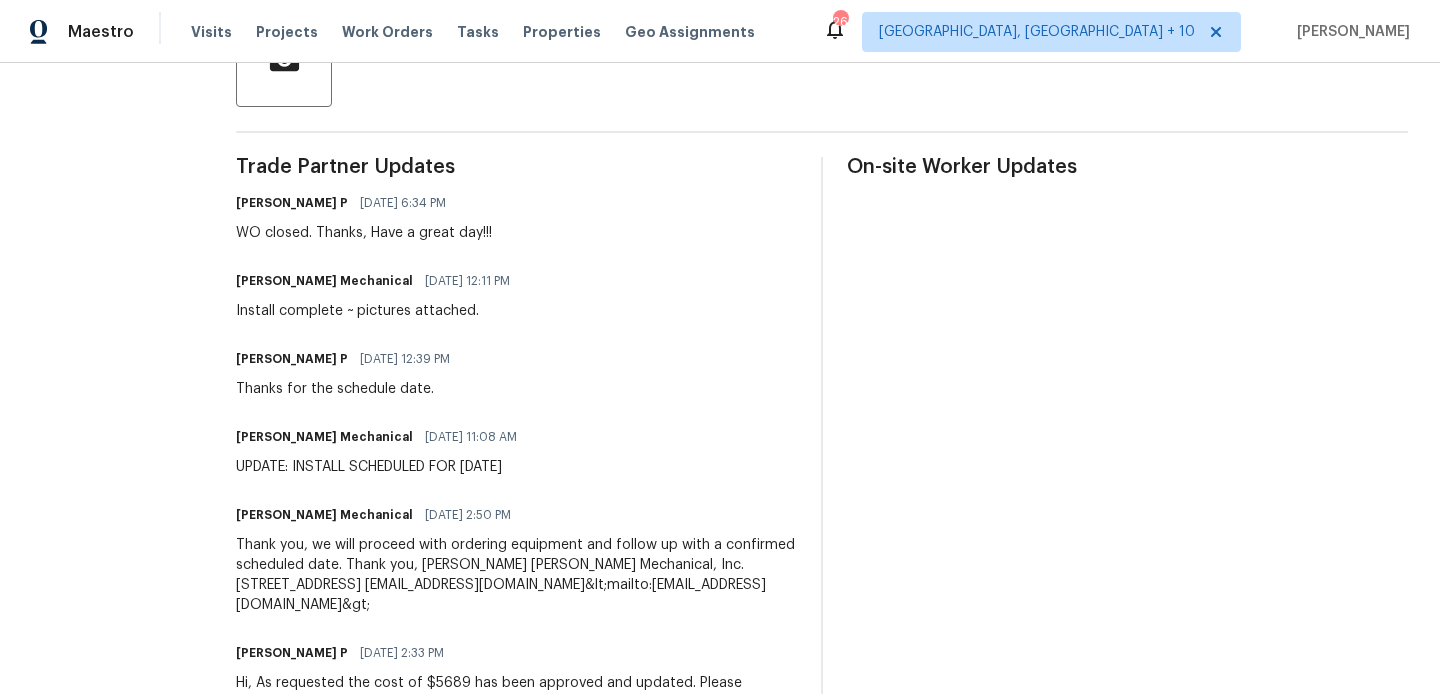 scroll, scrollTop: 0, scrollLeft: 0, axis: both 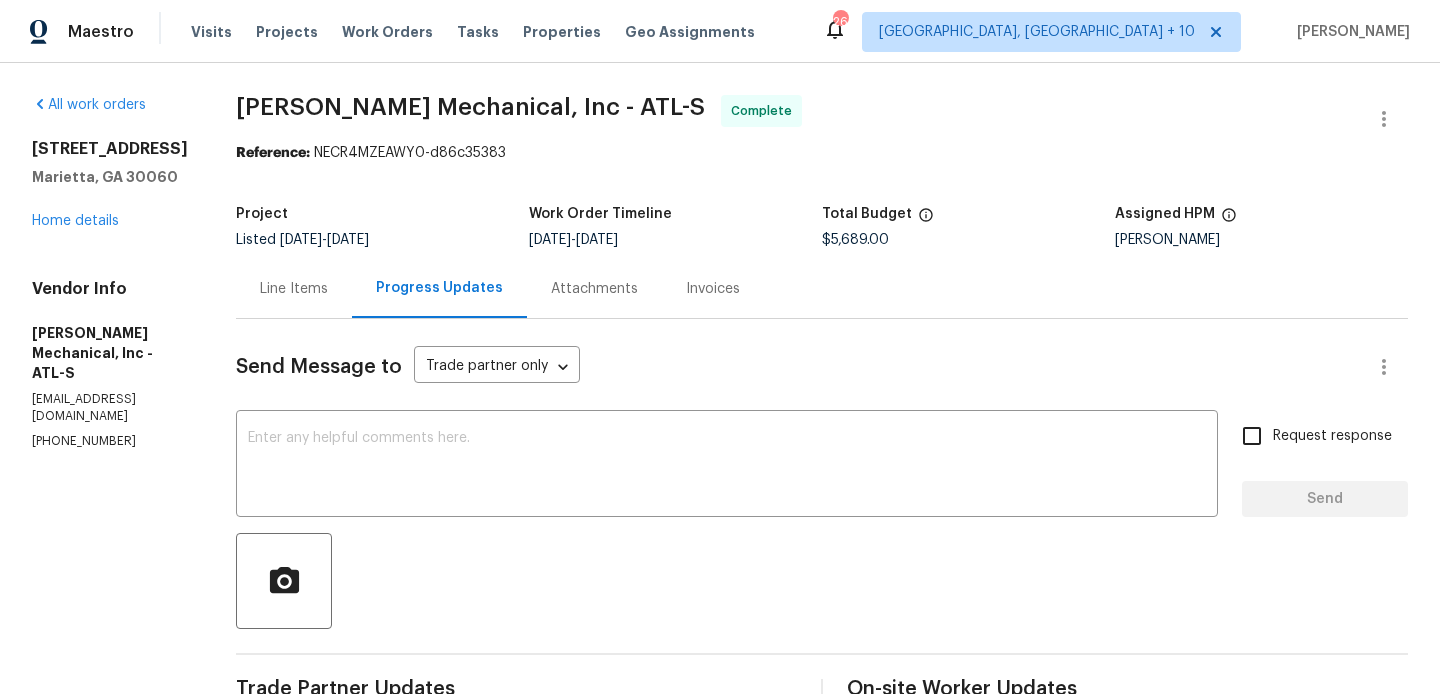 click on "Line Items" at bounding box center (294, 289) 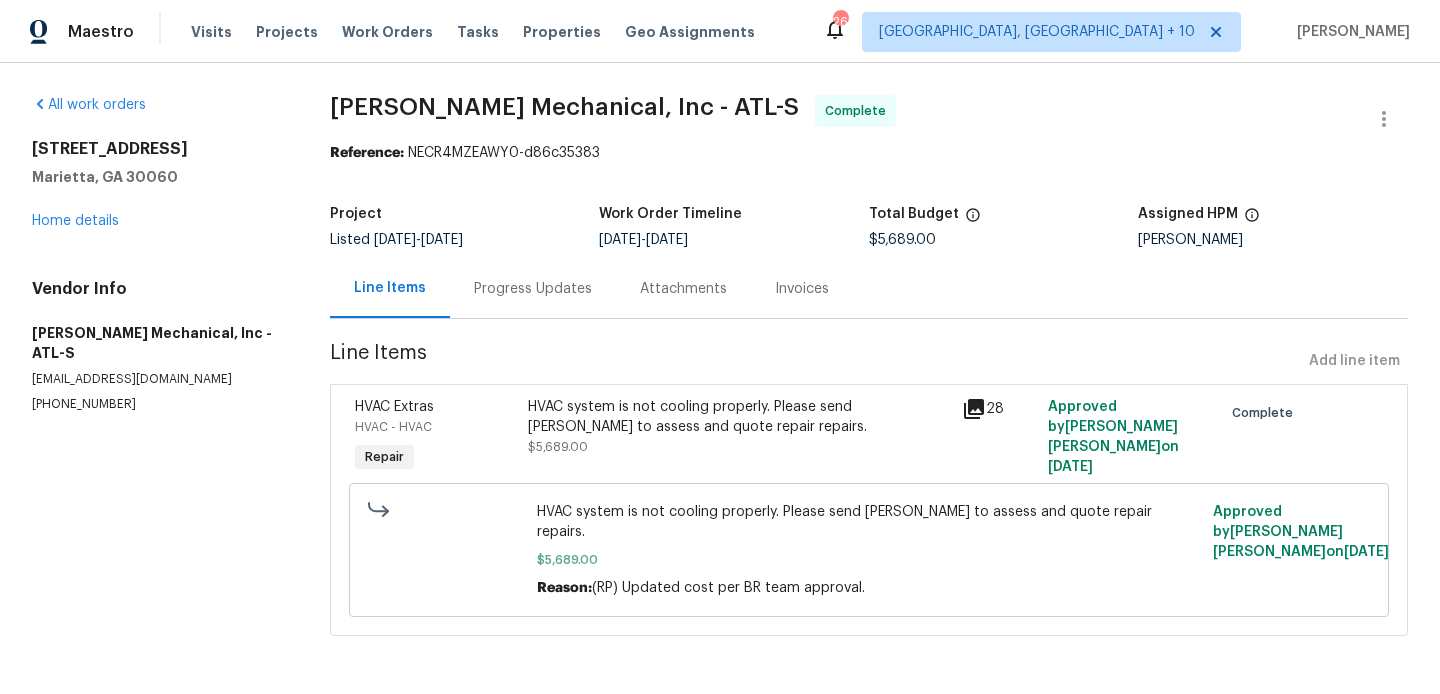 click on "HVAC system is not cooling properly. Please send JH Martin to assess and quote repair repairs." at bounding box center [738, 417] 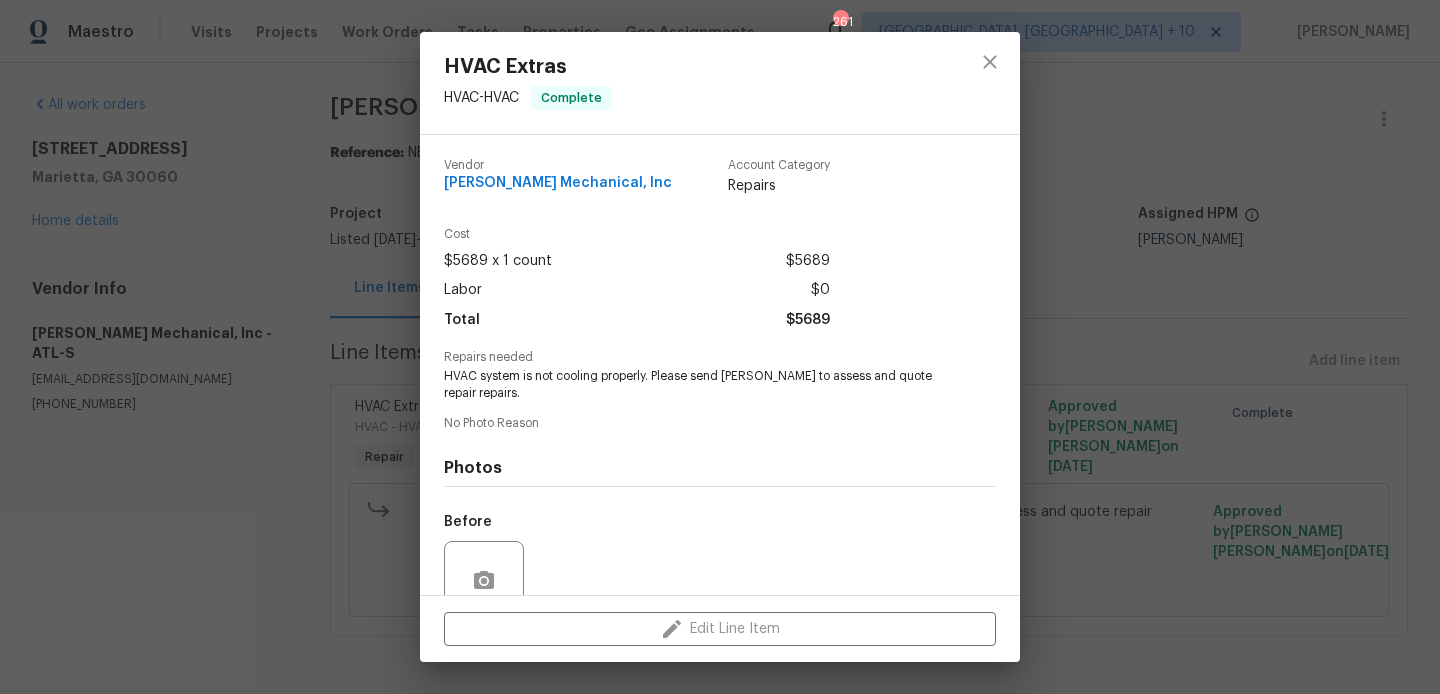 scroll, scrollTop: 176, scrollLeft: 0, axis: vertical 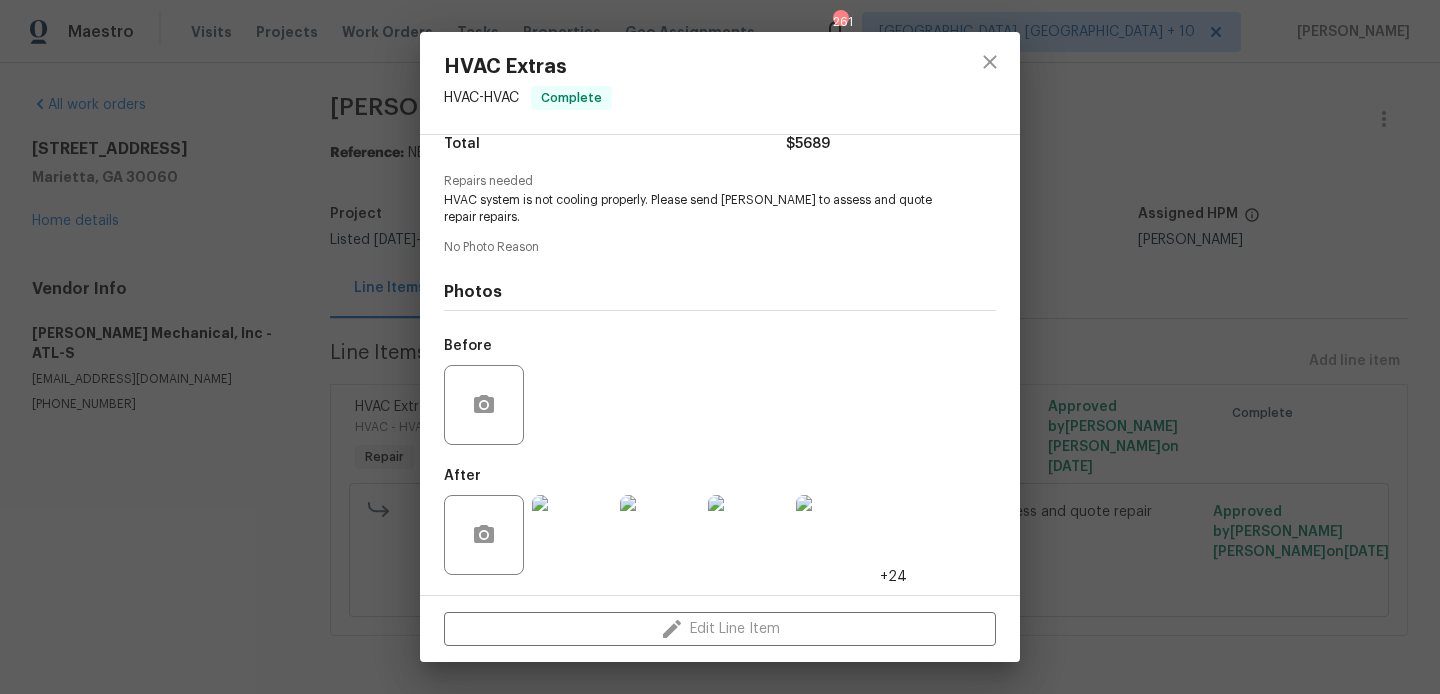 click on "HVAC Extras HVAC  -  HVAC Complete Vendor JH Martin Mechanical, Inc Account Category Repairs Cost $5689 x 1 count $5689 Labor $0 Total $5689 Repairs needed HVAC system is not cooling properly. Please send JH Martin to assess and quote repair repairs. No Photo Reason   Photos Before After  +24  Edit Line Item" at bounding box center (720, 347) 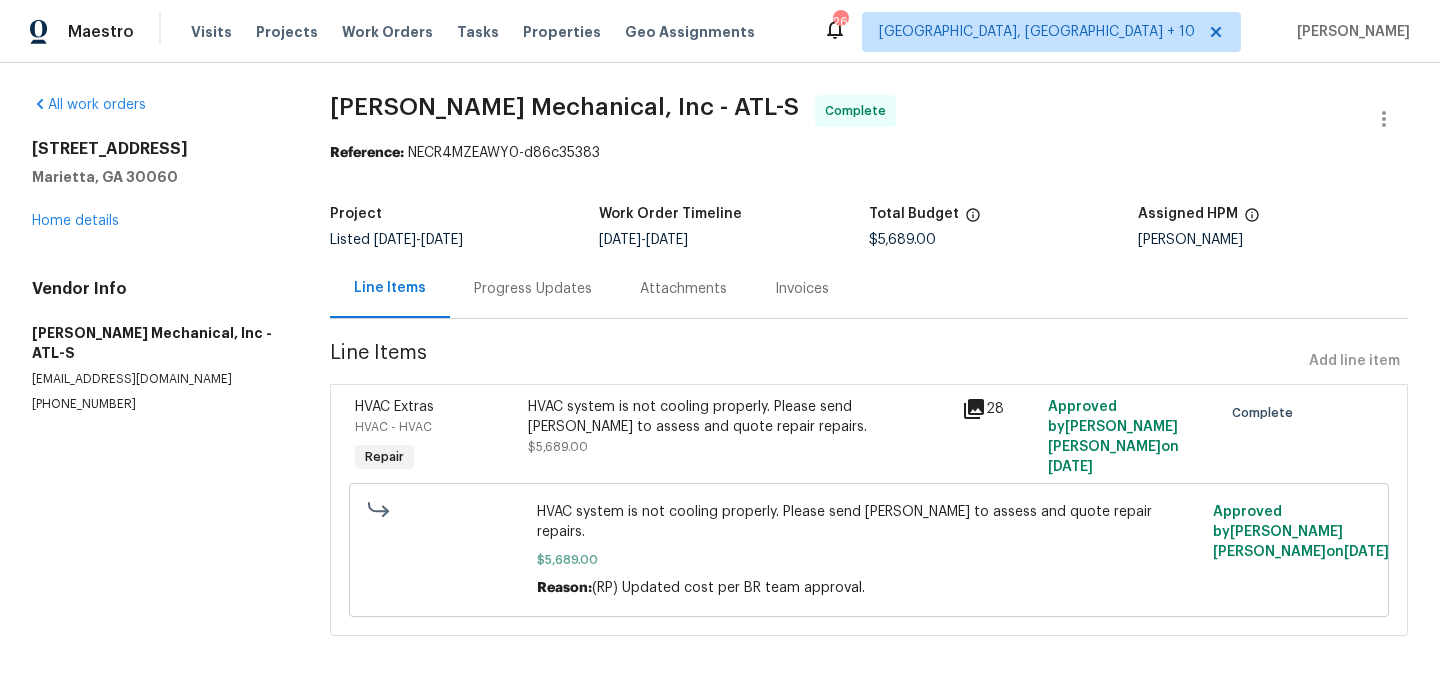 click on "Progress Updates" at bounding box center (533, 289) 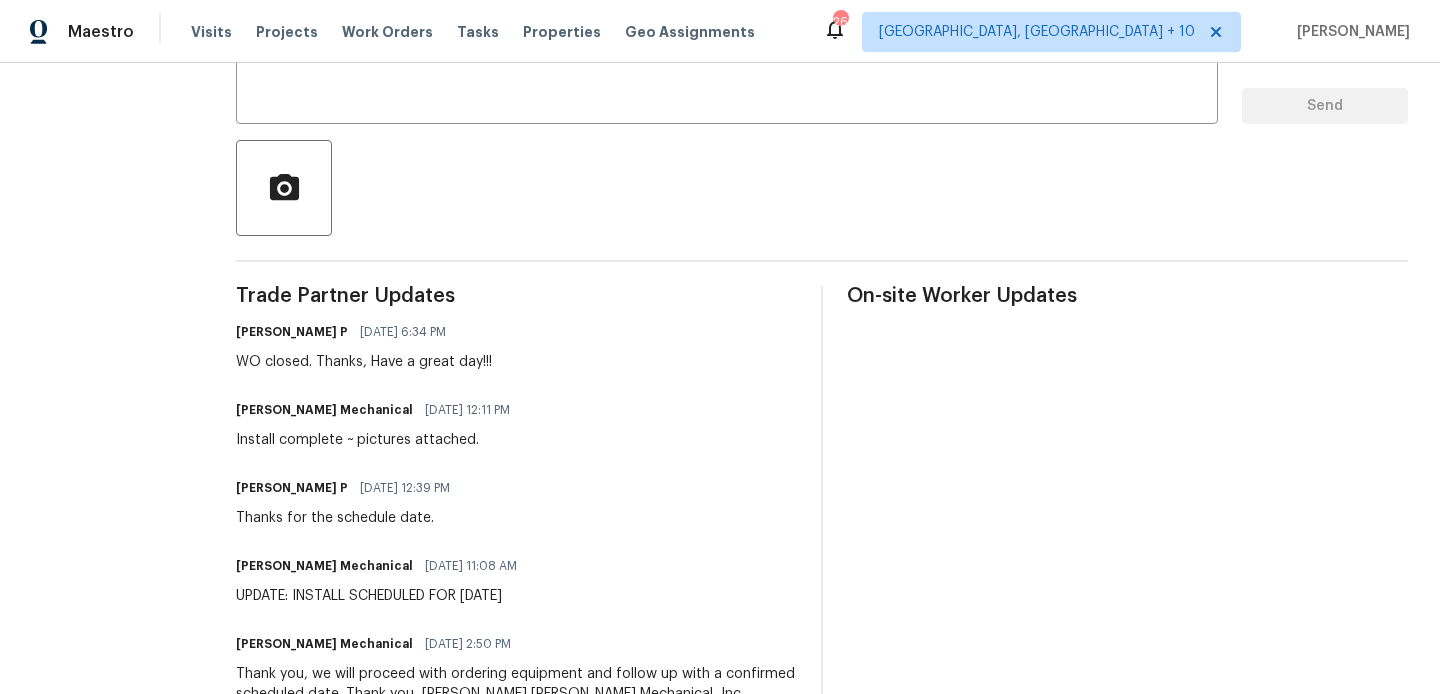 scroll, scrollTop: 0, scrollLeft: 0, axis: both 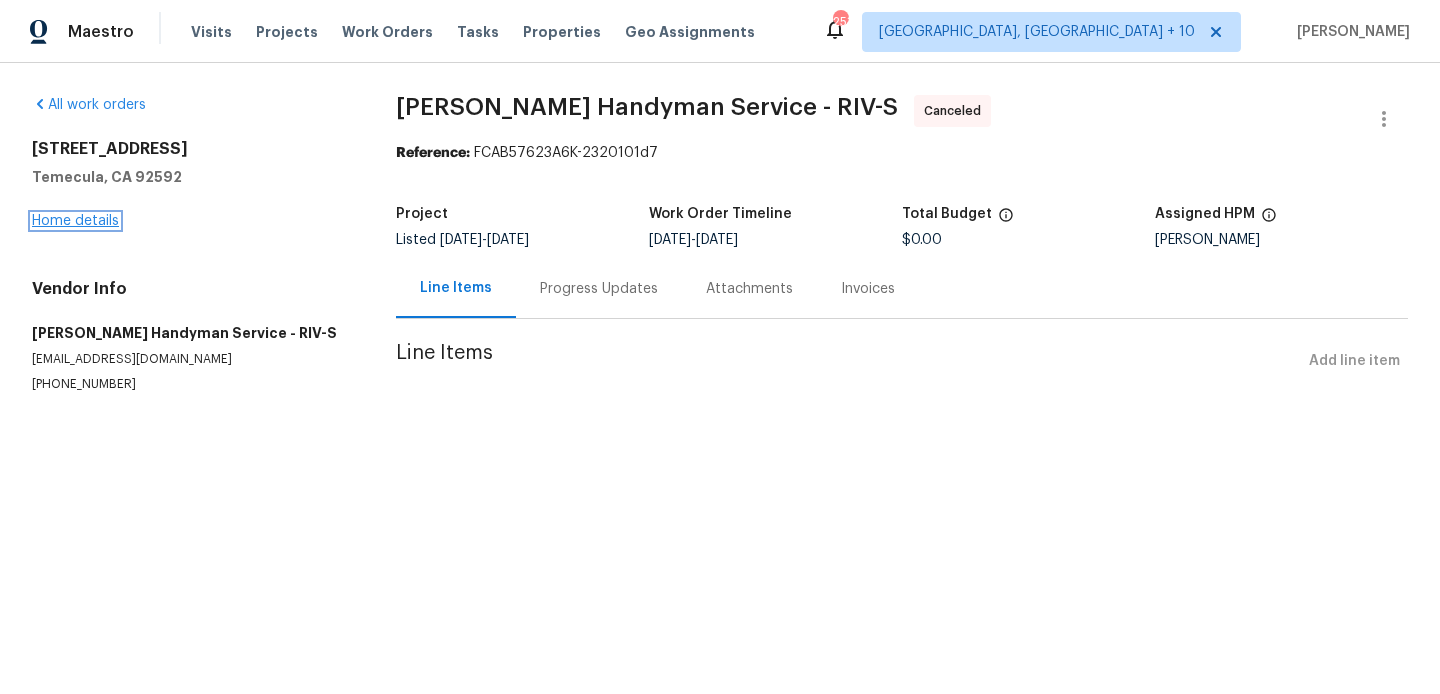 click on "Home details" at bounding box center (75, 221) 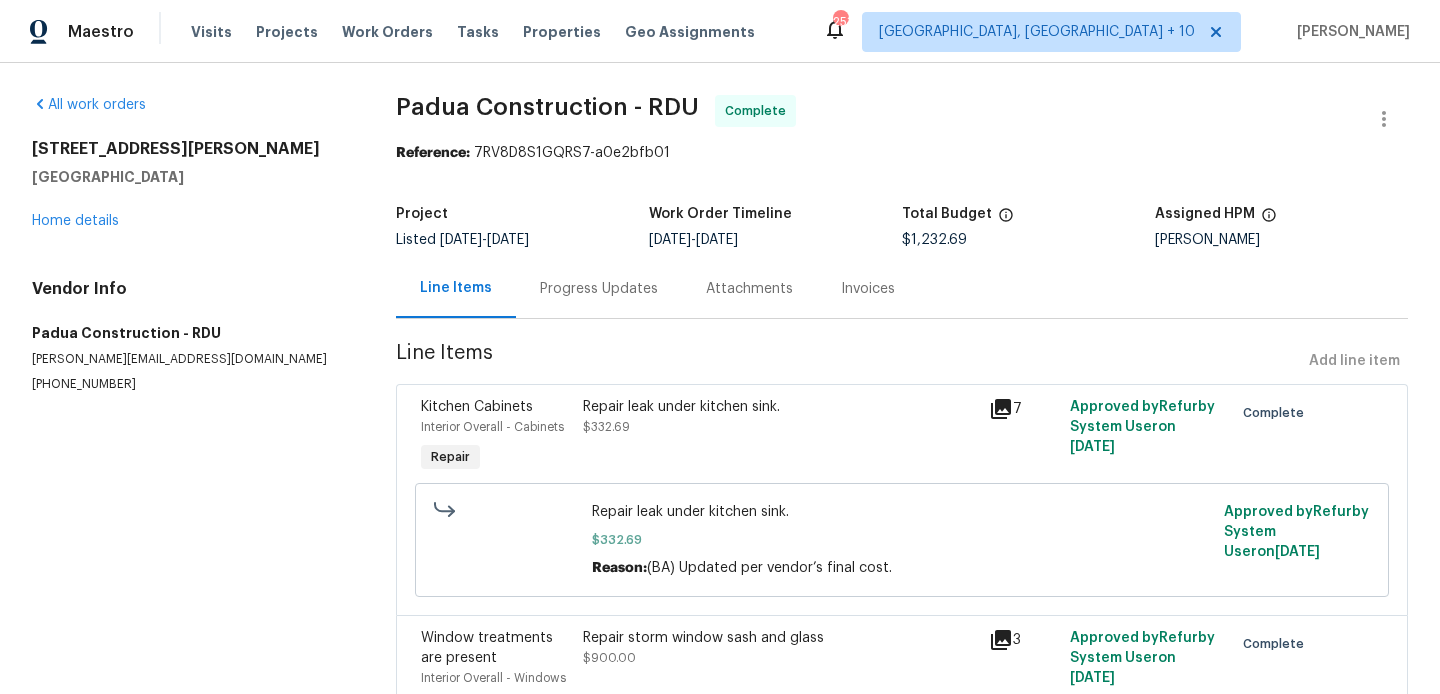 scroll, scrollTop: 0, scrollLeft: 0, axis: both 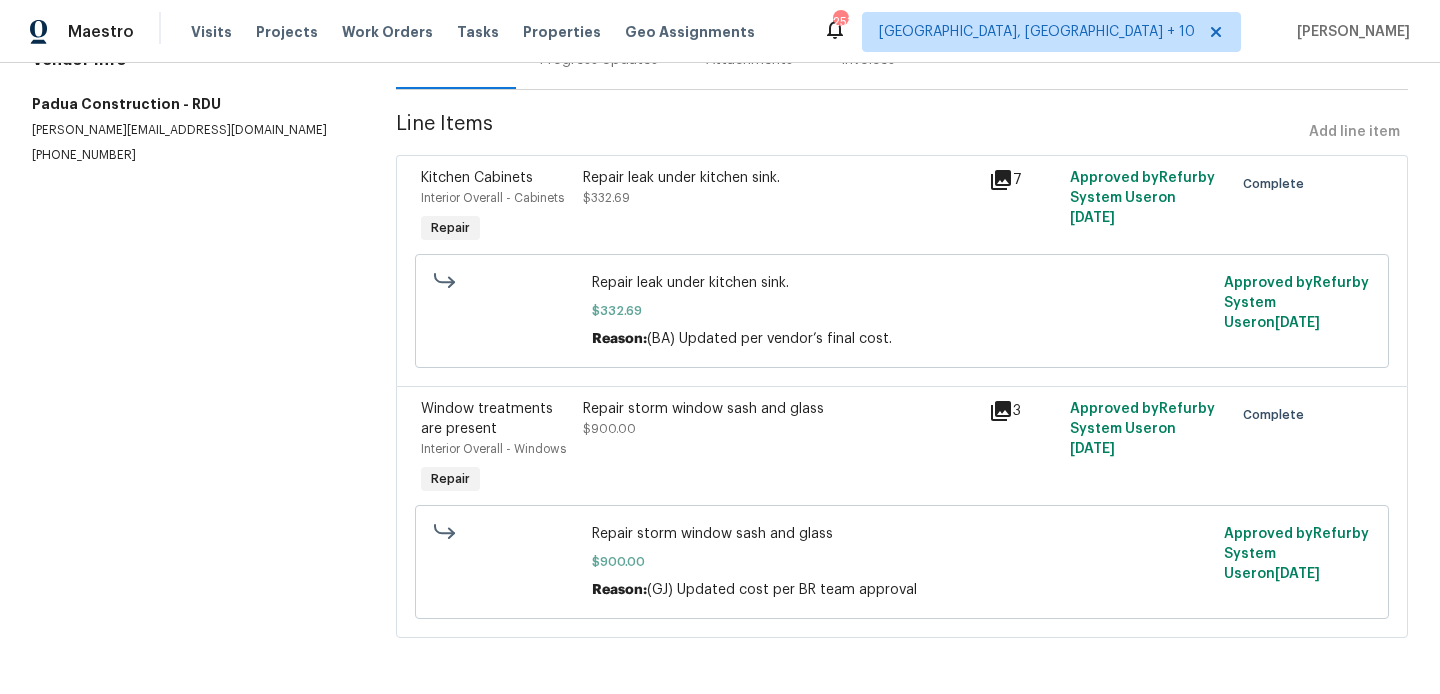 click on "Repair leak under kitchen sink. $332.69" at bounding box center (780, 188) 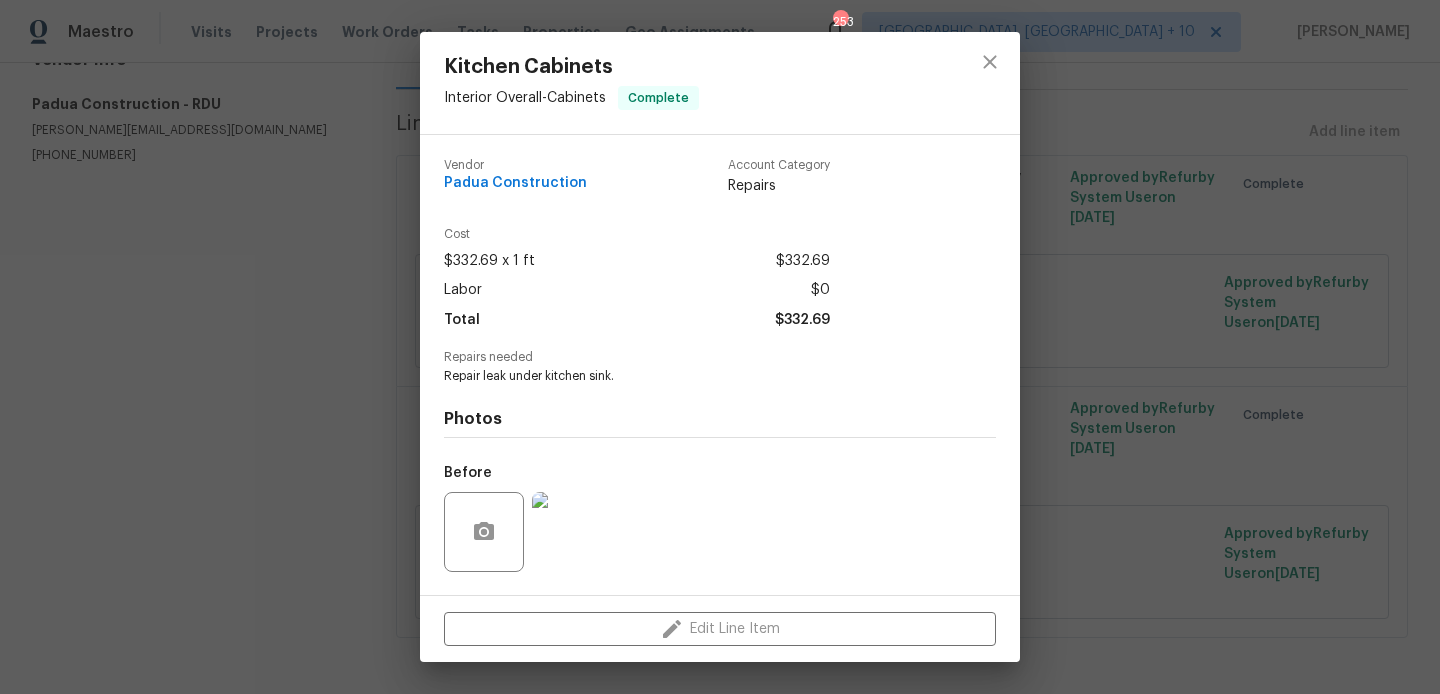click on "Kitchen Cabinets Interior Overall  -  Cabinets Complete Vendor Padua Construction Account Category Repairs Cost $332.69 x 1 ft $332.69 Labor $0 Total $332.69 Repairs needed Repair leak under kitchen sink. Photos Before After  +2  Edit Line Item" at bounding box center (720, 347) 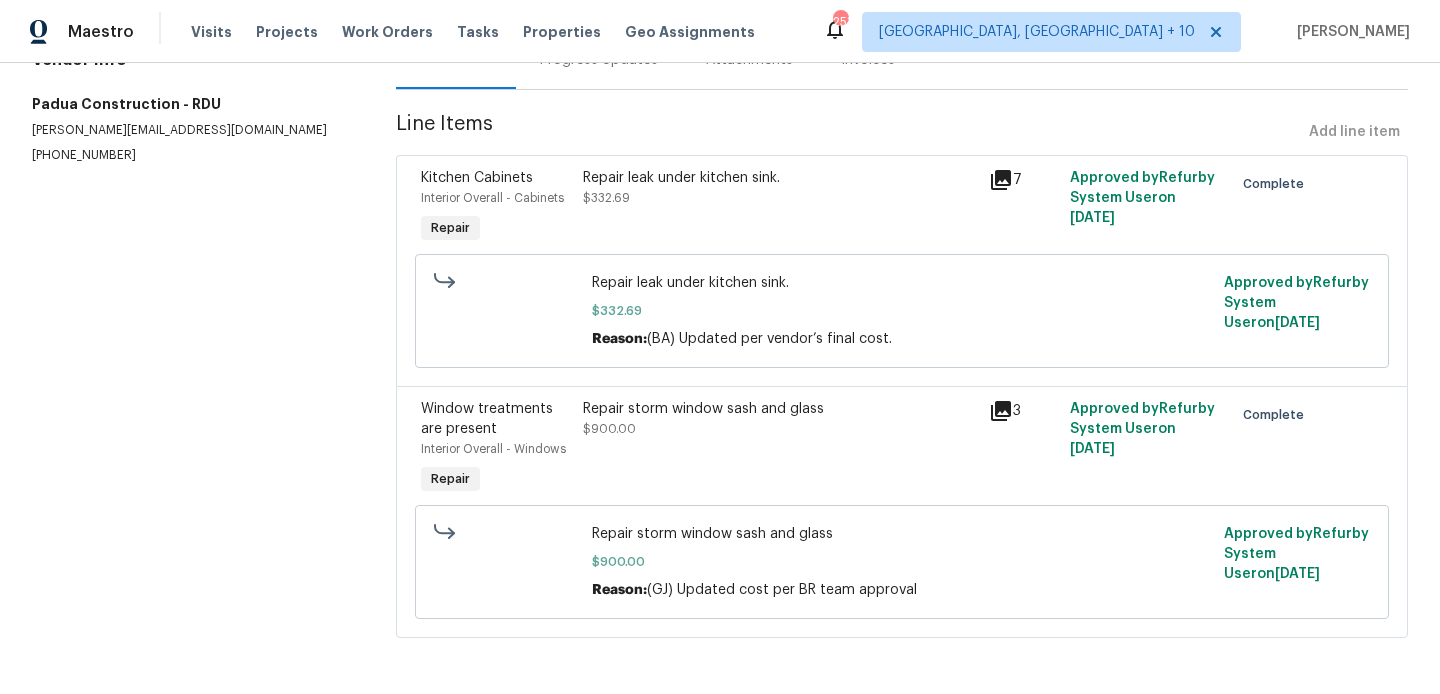 click on "Repair leak under kitchen sink. $332.69" at bounding box center [780, 188] 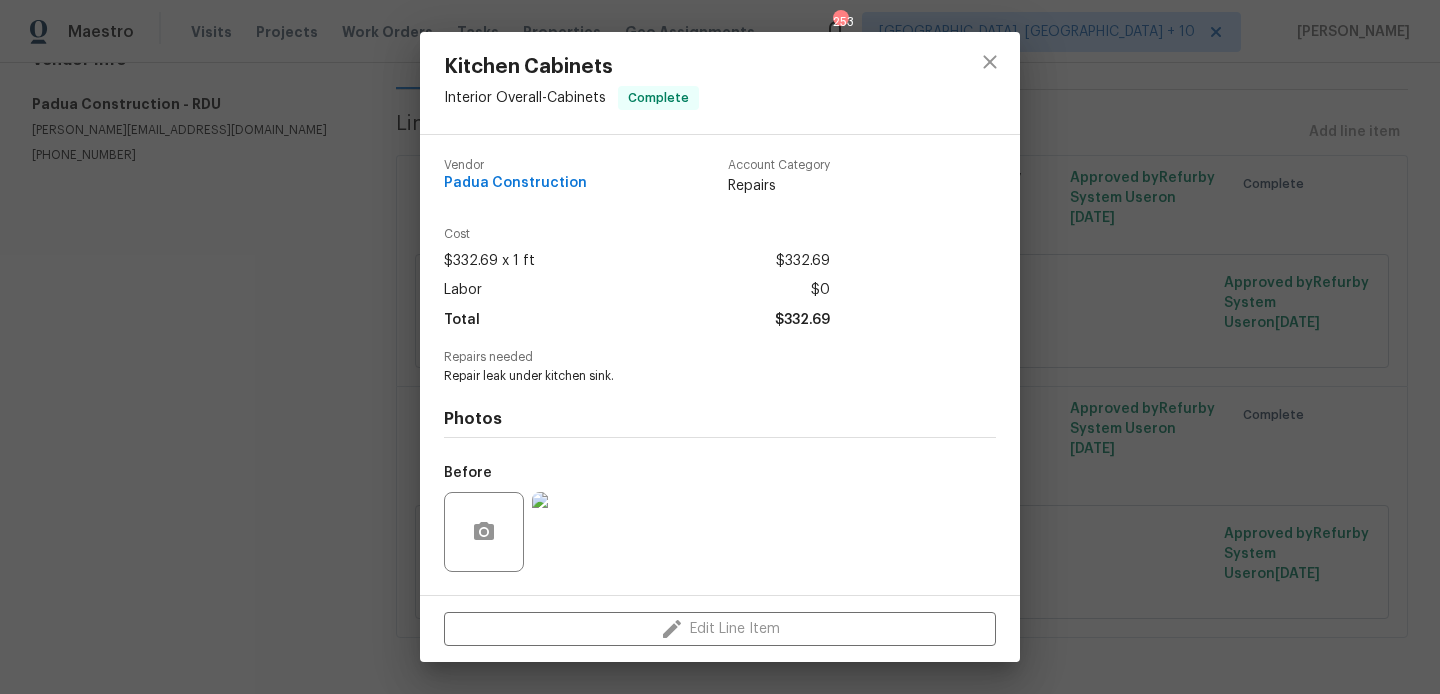 click on "Kitchen Cabinets Interior Overall  -  Cabinets Complete Vendor Padua Construction Account Category Repairs Cost $332.69 x 1 ft $332.69 Labor $0 Total $332.69 Repairs needed Repair leak under kitchen sink. Photos Before After  +2  Edit Line Item" at bounding box center [720, 347] 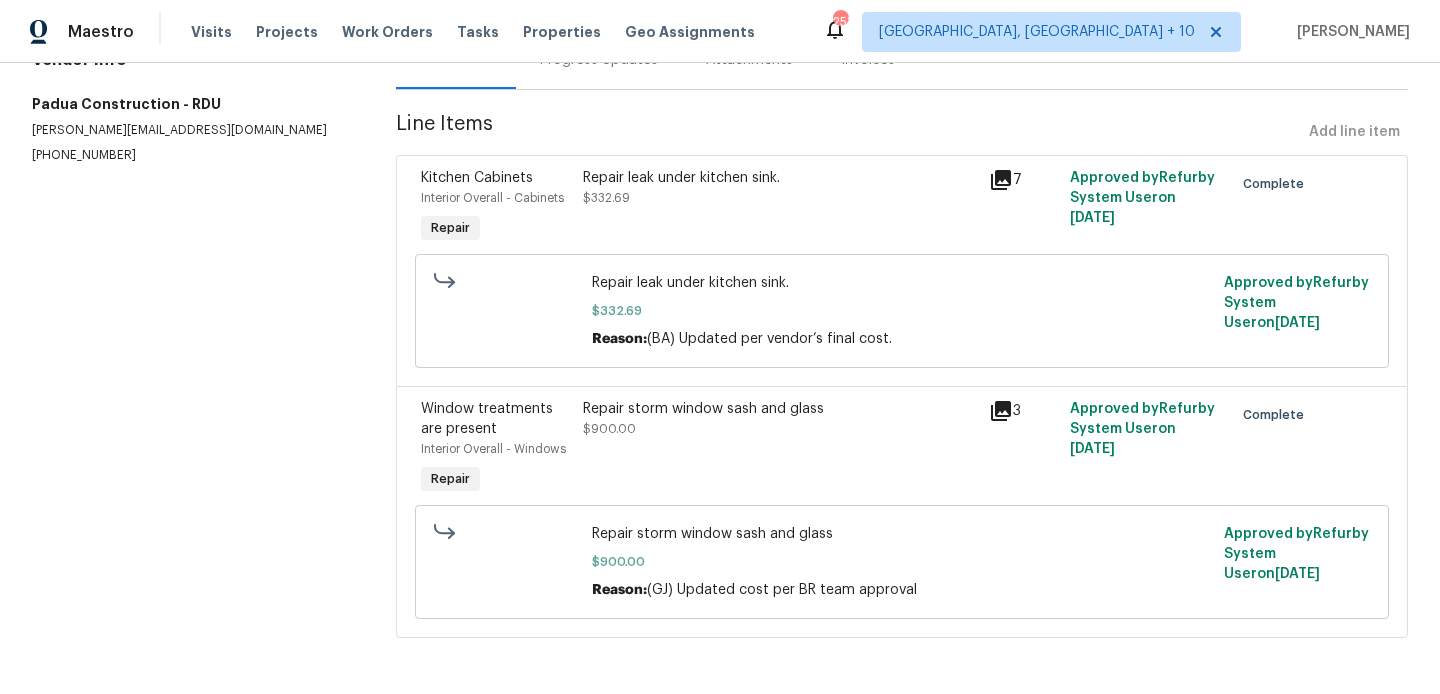 click on "Repair leak under kitchen sink." at bounding box center (780, 178) 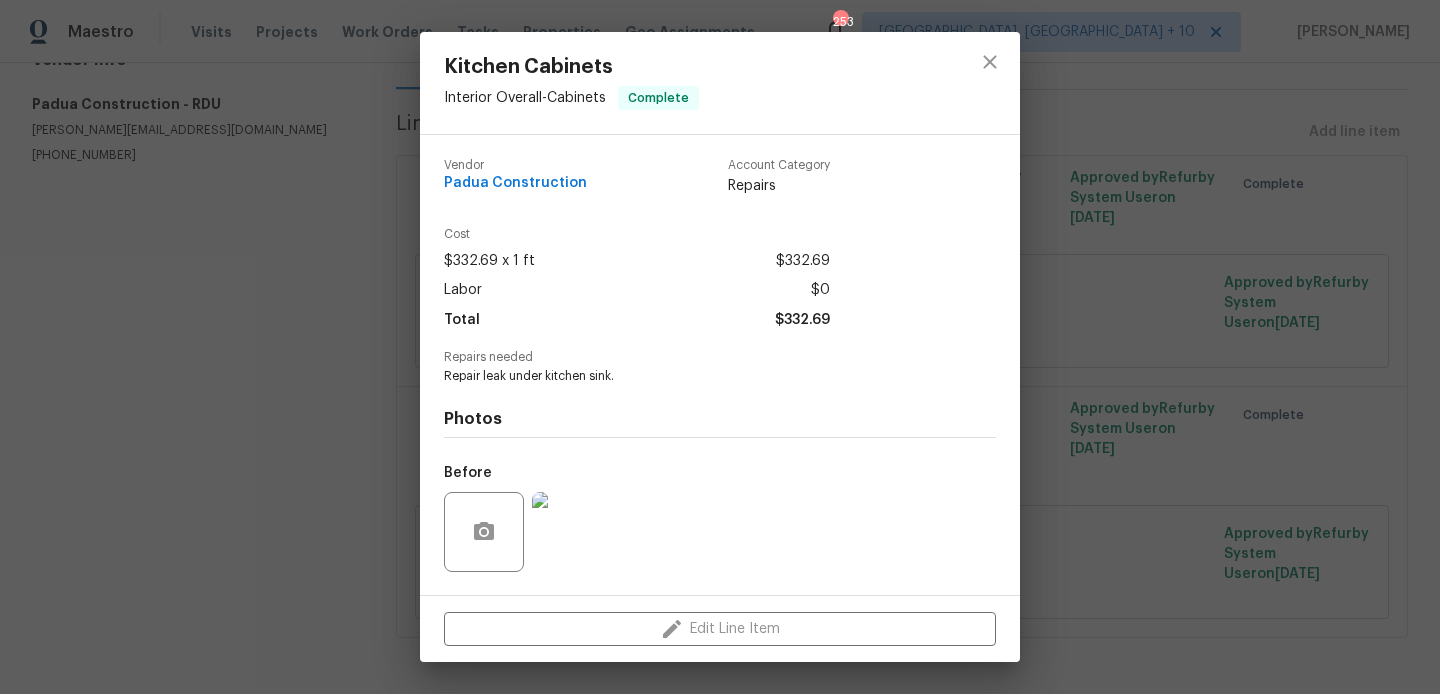 click on "Repair leak under kitchen sink." at bounding box center [692, 376] 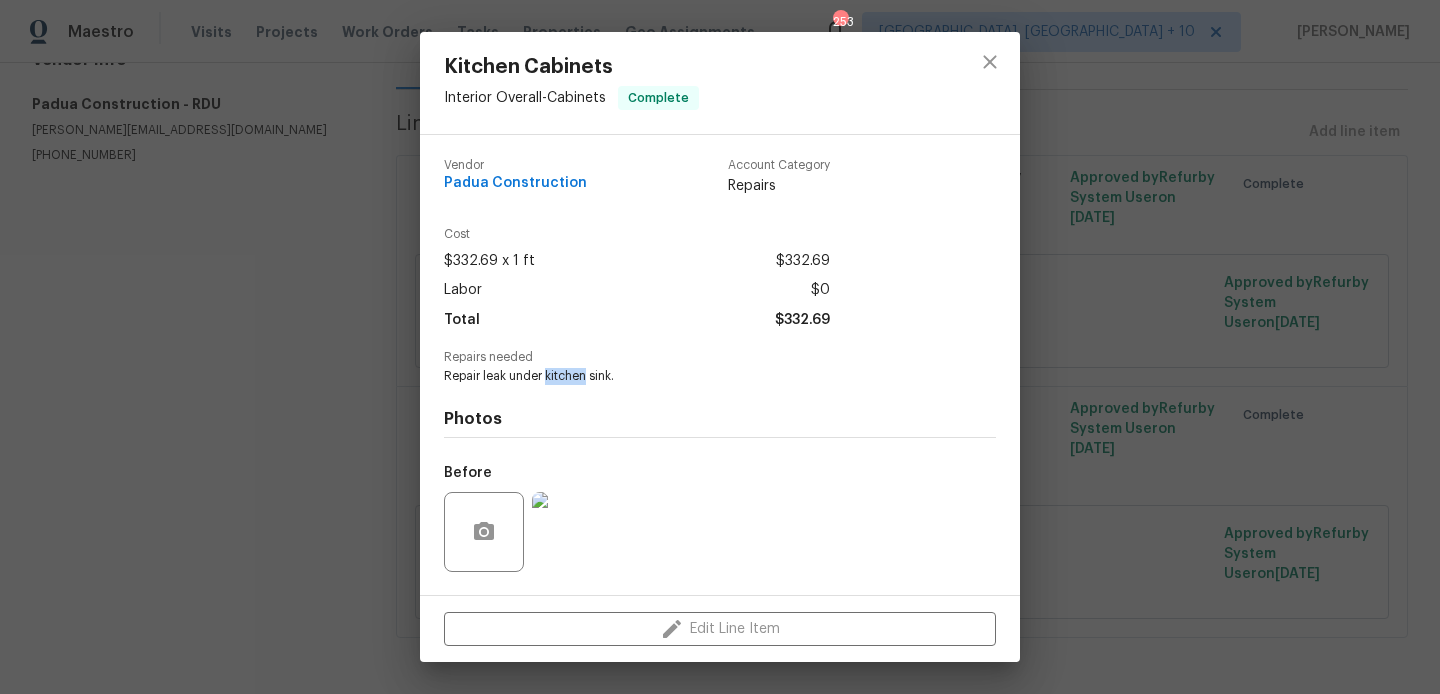 click on "Repair leak under kitchen sink." at bounding box center [692, 376] 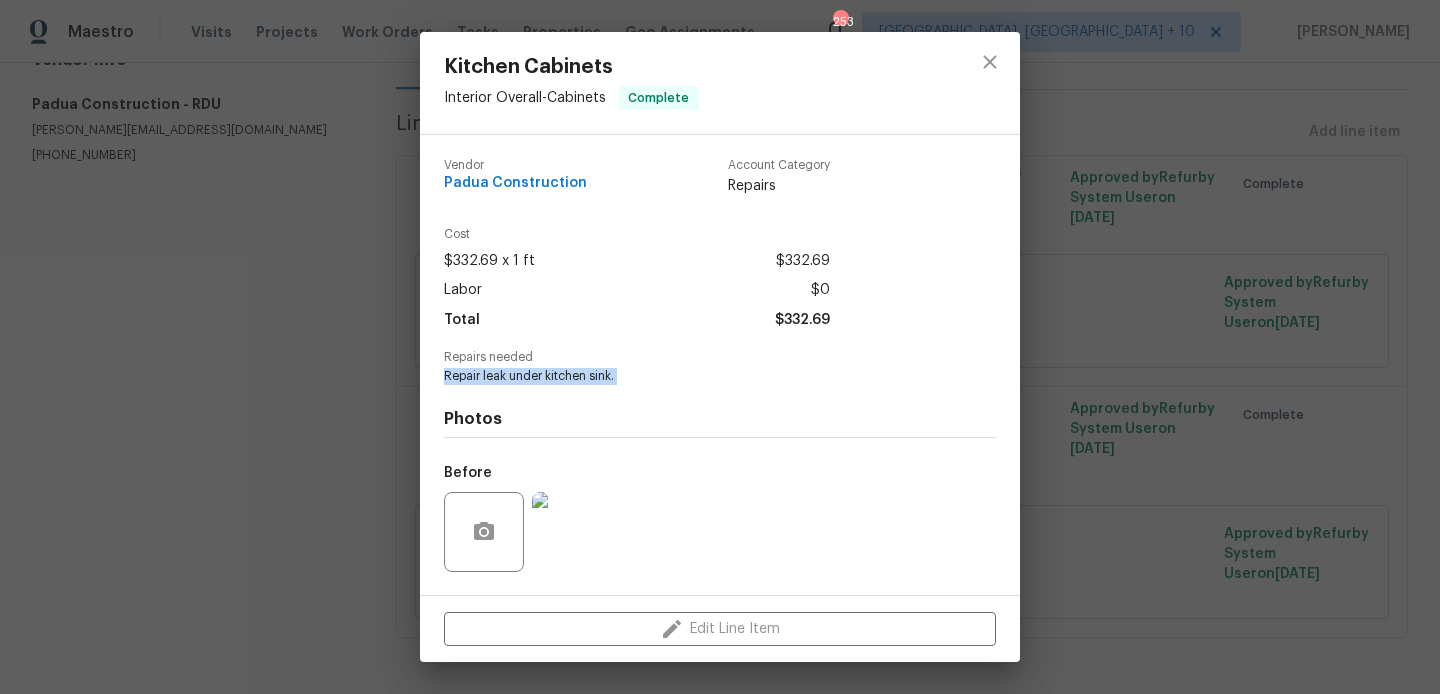 click on "Repair leak under kitchen sink." at bounding box center [692, 376] 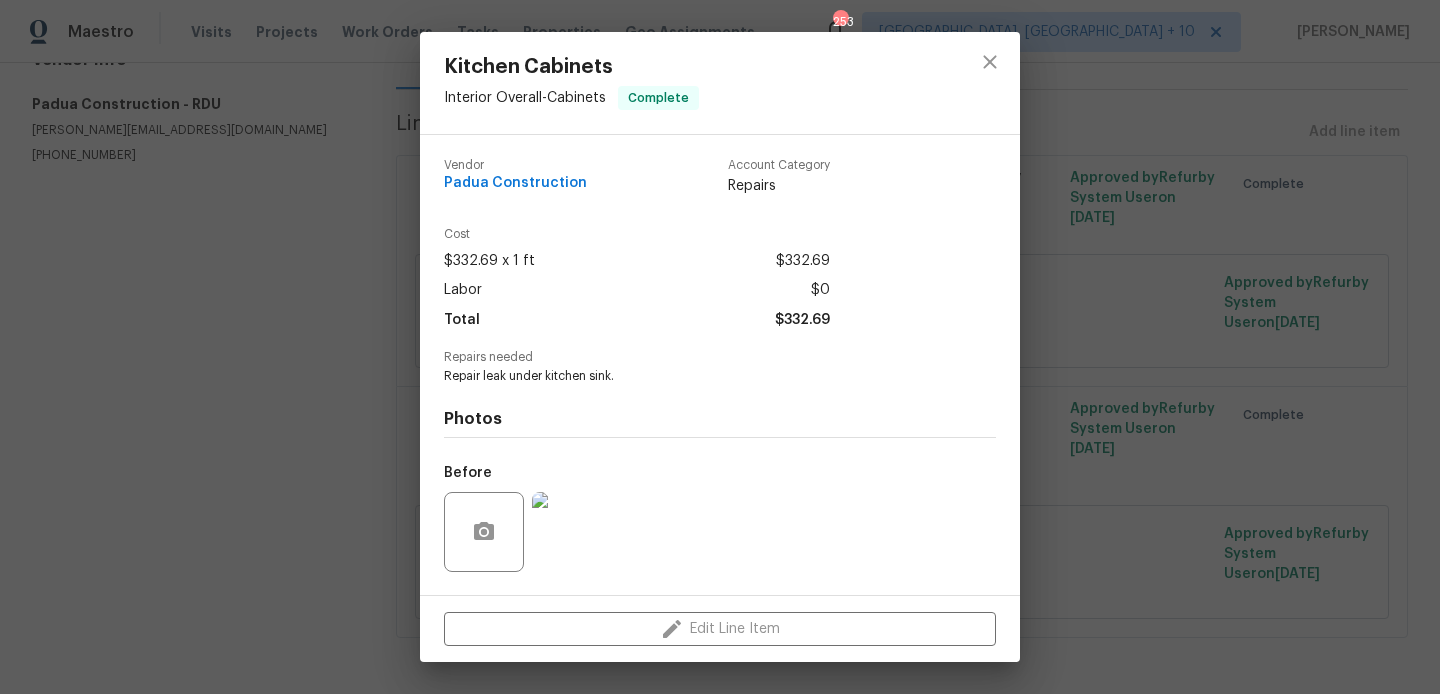 click on "$332.69" at bounding box center (802, 320) 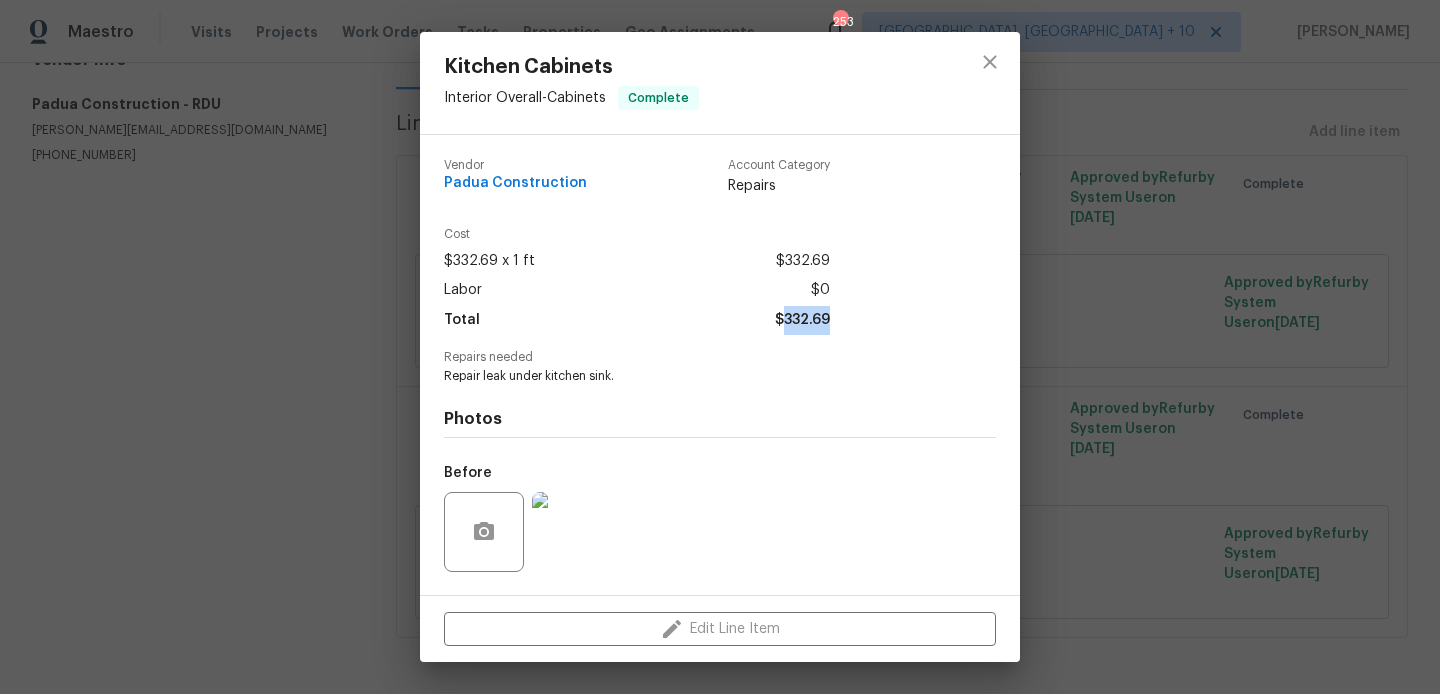 click on "$332.69" at bounding box center (802, 320) 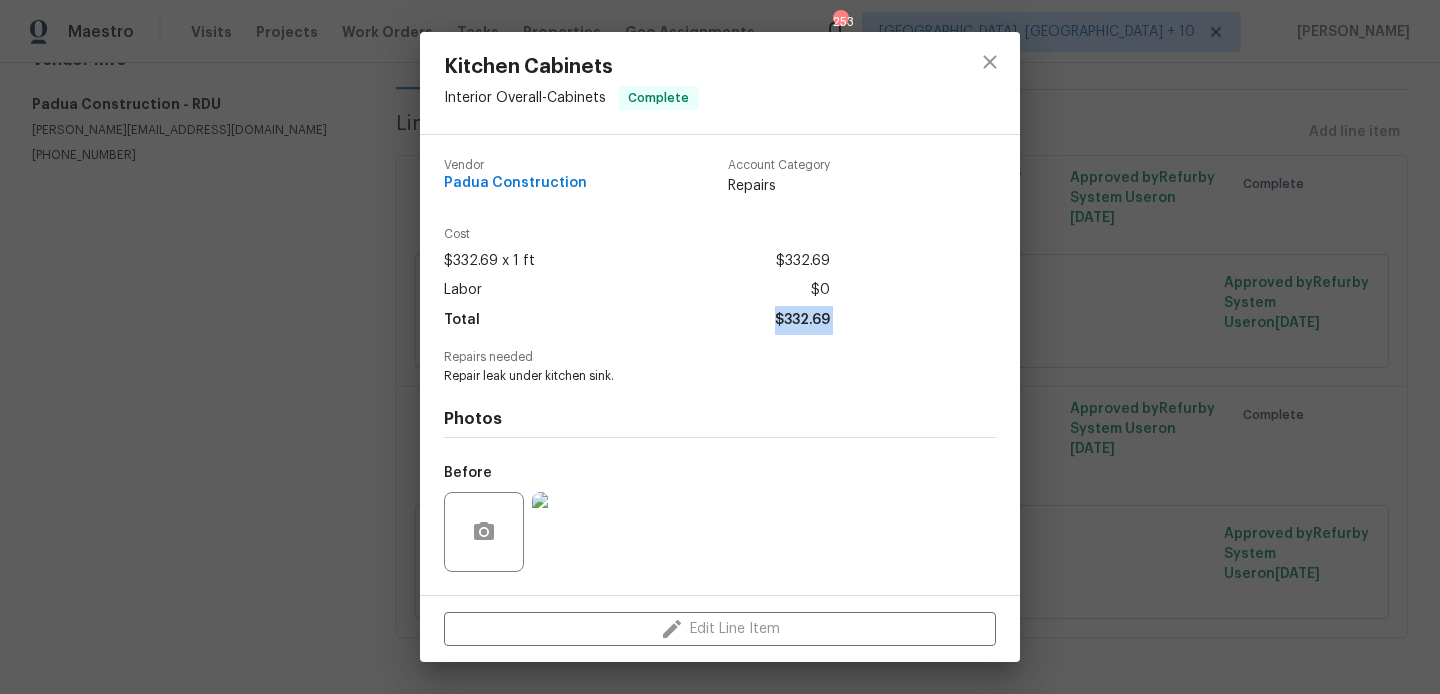click on "$332.69" at bounding box center [802, 320] 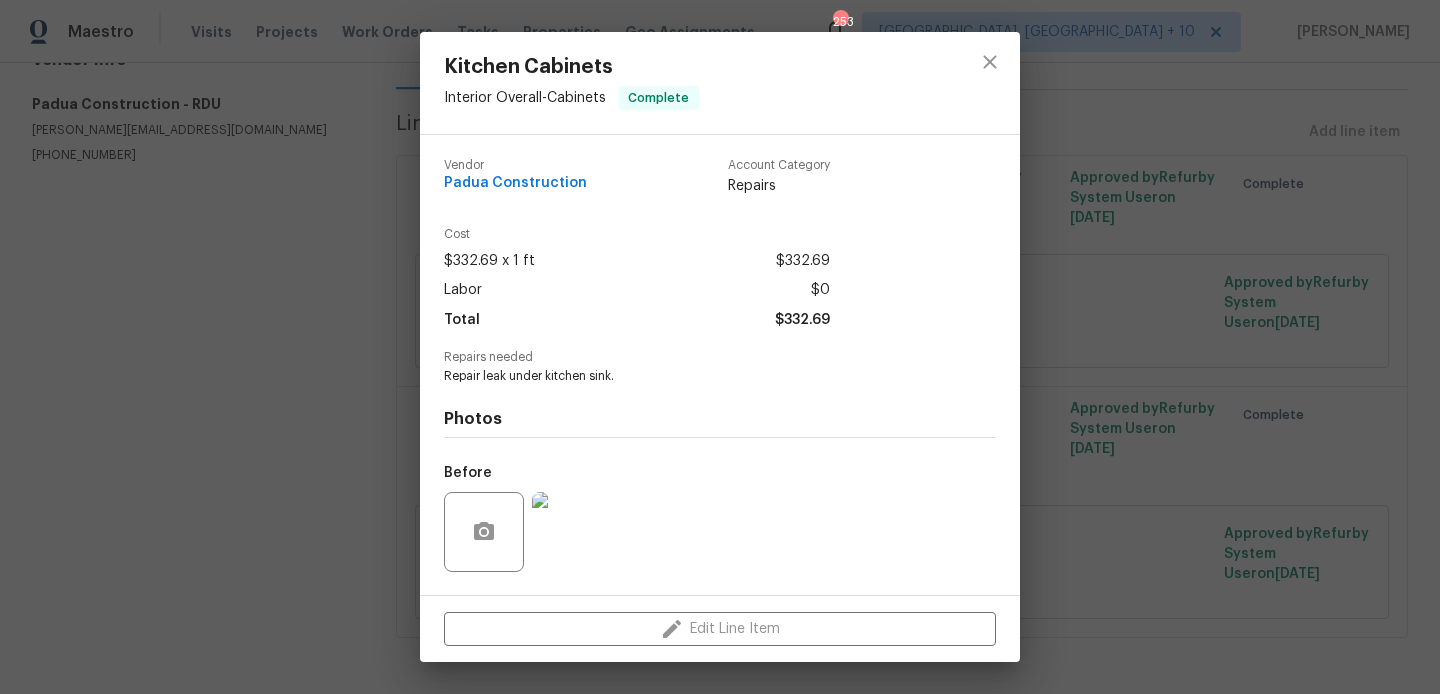 click on "Kitchen Cabinets Interior Overall  -  Cabinets Complete Vendor Padua Construction Account Category Repairs Cost $332.69 x 1 ft $332.69 Labor $0 Total $332.69 Repairs needed Repair leak under kitchen sink. Photos Before After  +2  Edit Line Item" at bounding box center [720, 347] 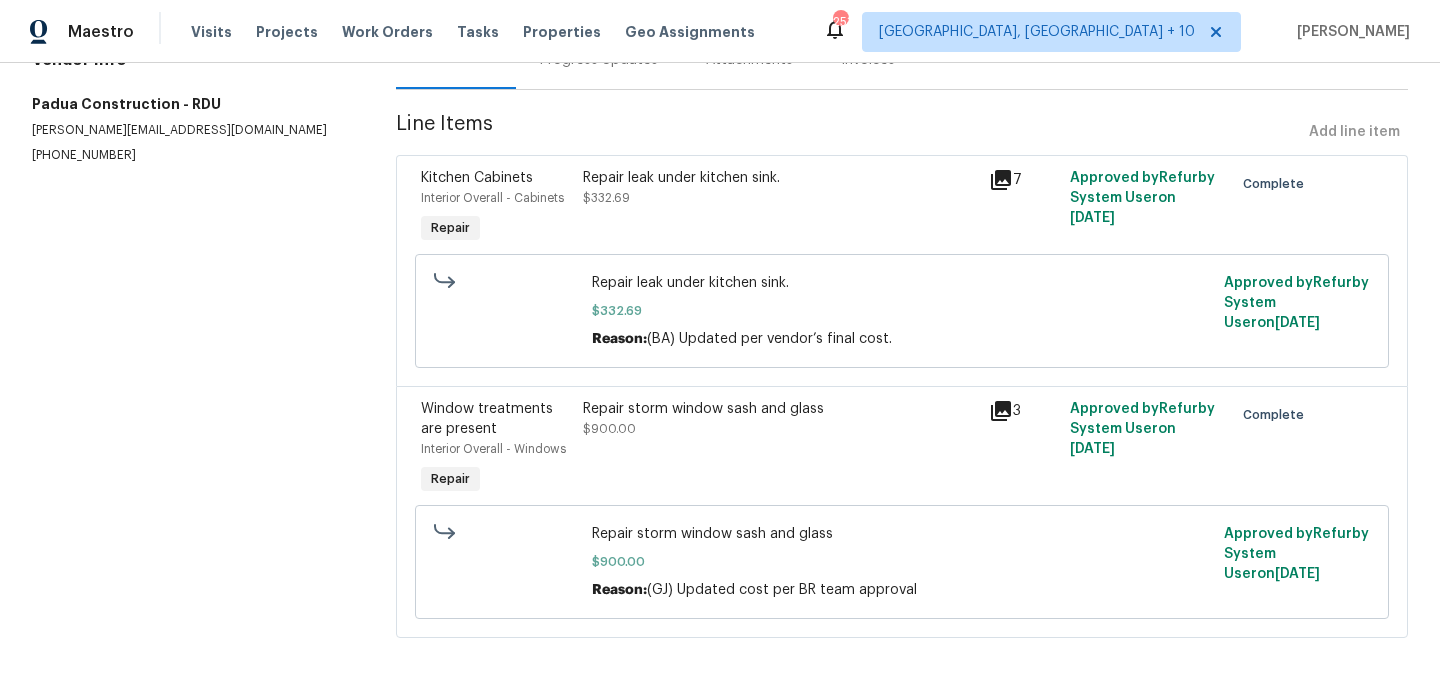 scroll, scrollTop: 0, scrollLeft: 0, axis: both 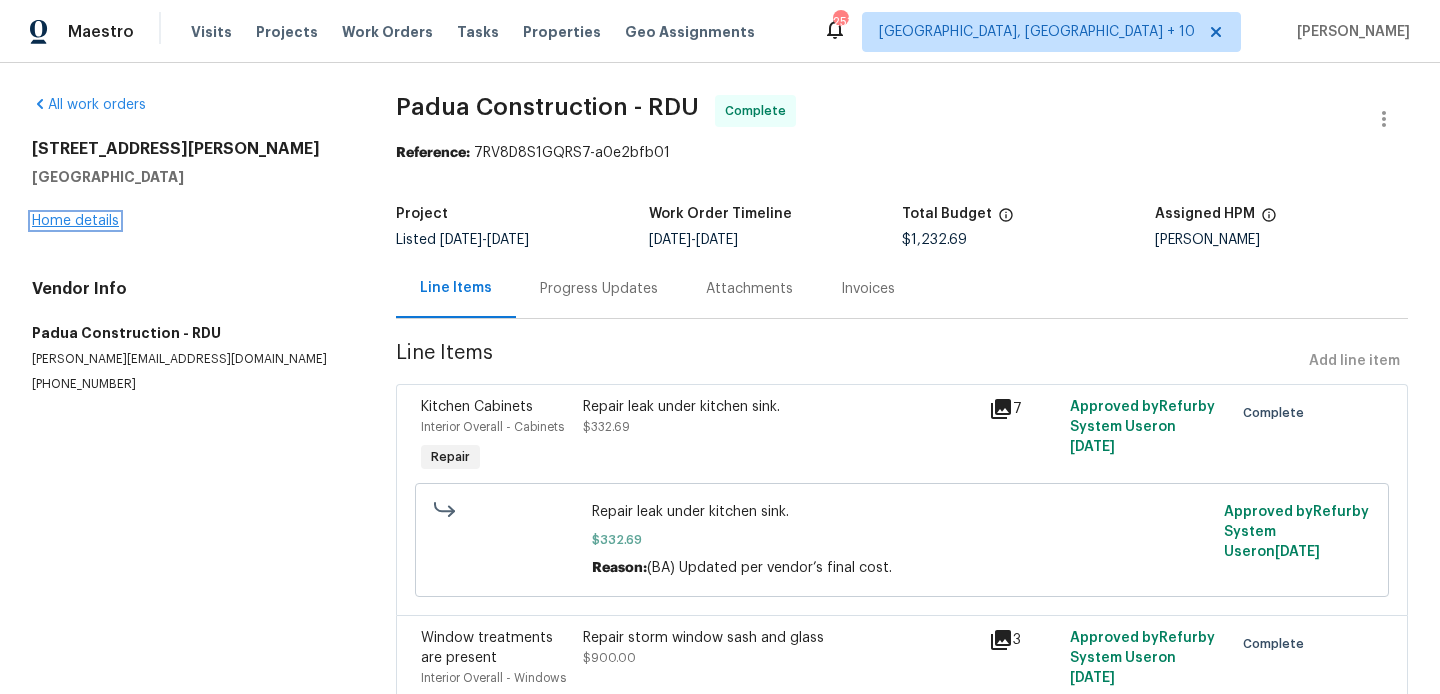 click on "Home details" at bounding box center (75, 221) 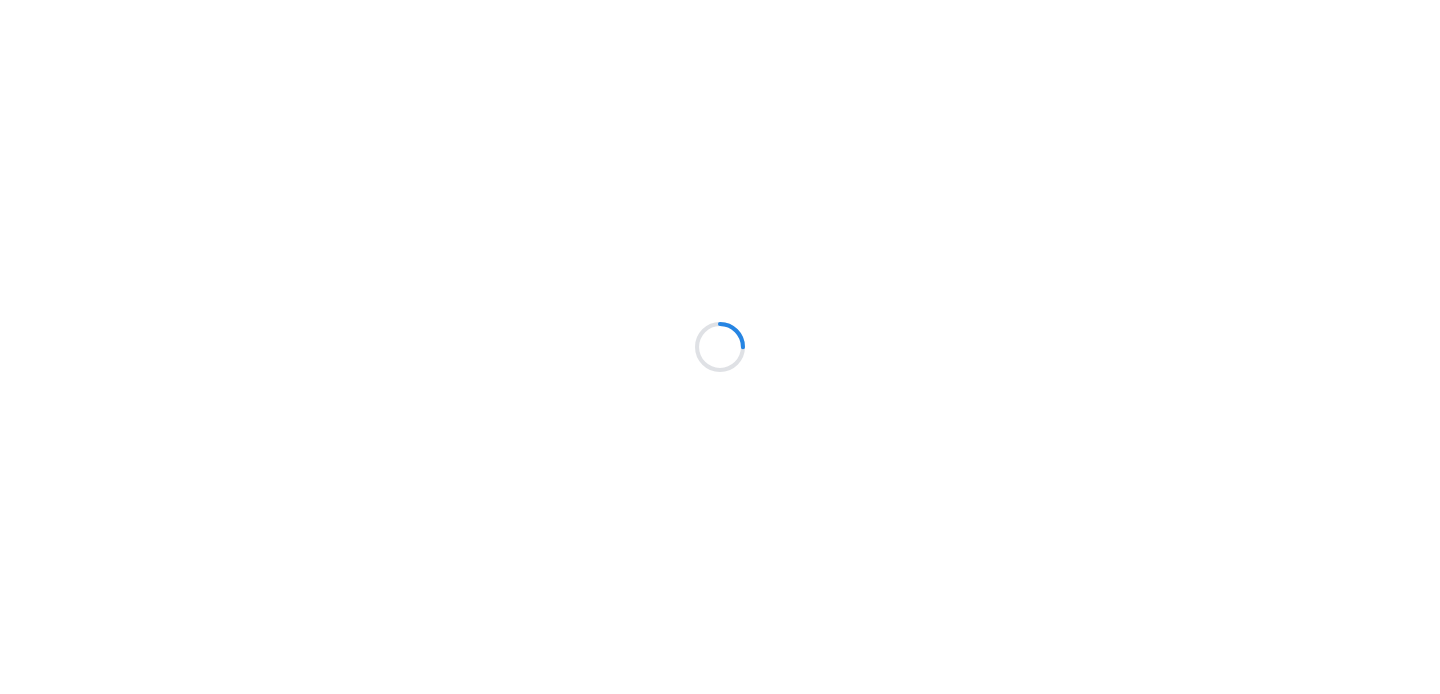 scroll, scrollTop: 0, scrollLeft: 0, axis: both 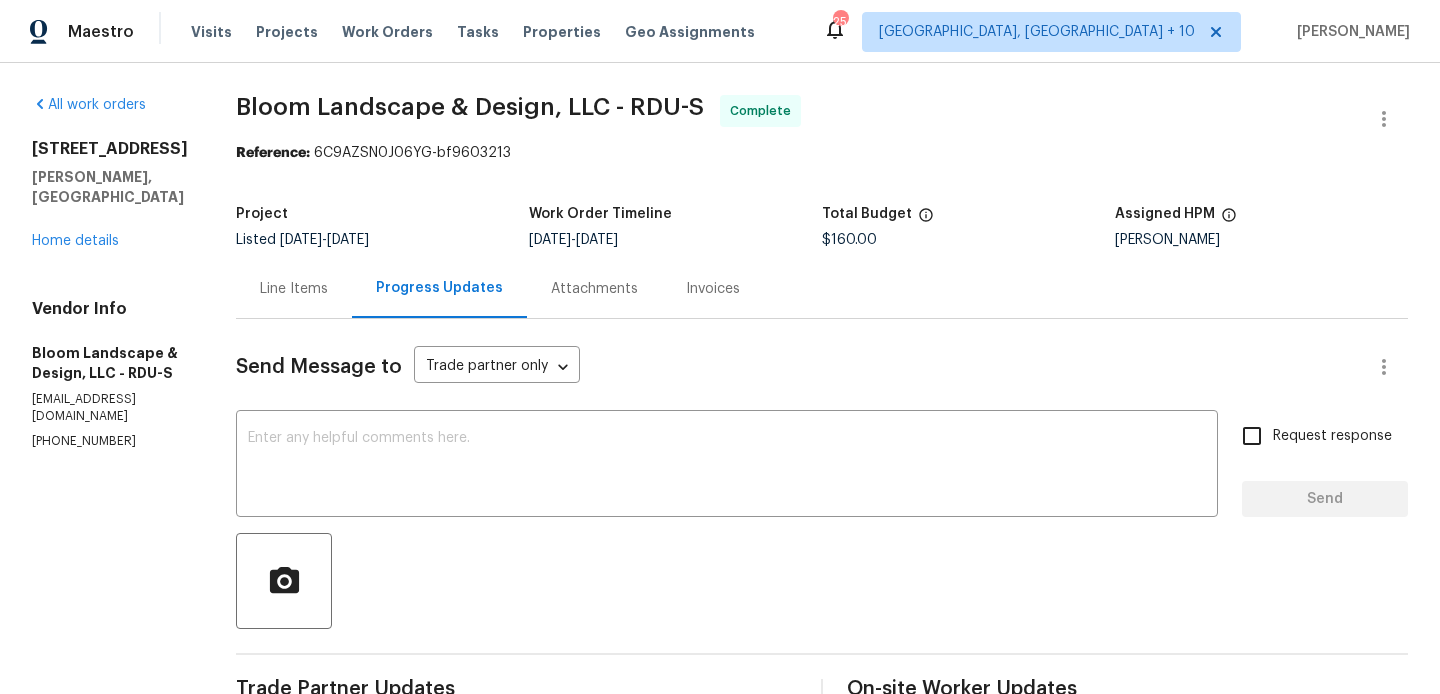 click on "Line Items" at bounding box center [294, 288] 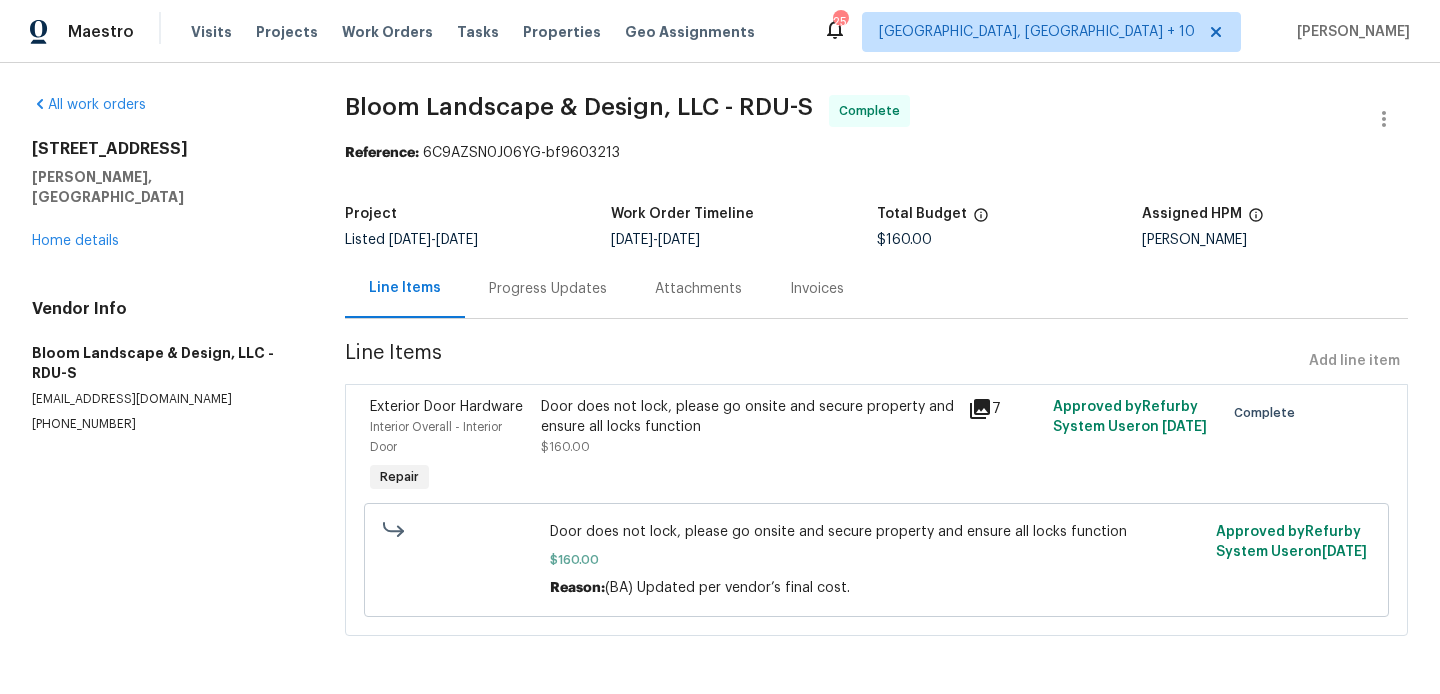 click on "Door does not lock, please go onsite and secure property and ensure all locks function" at bounding box center (748, 417) 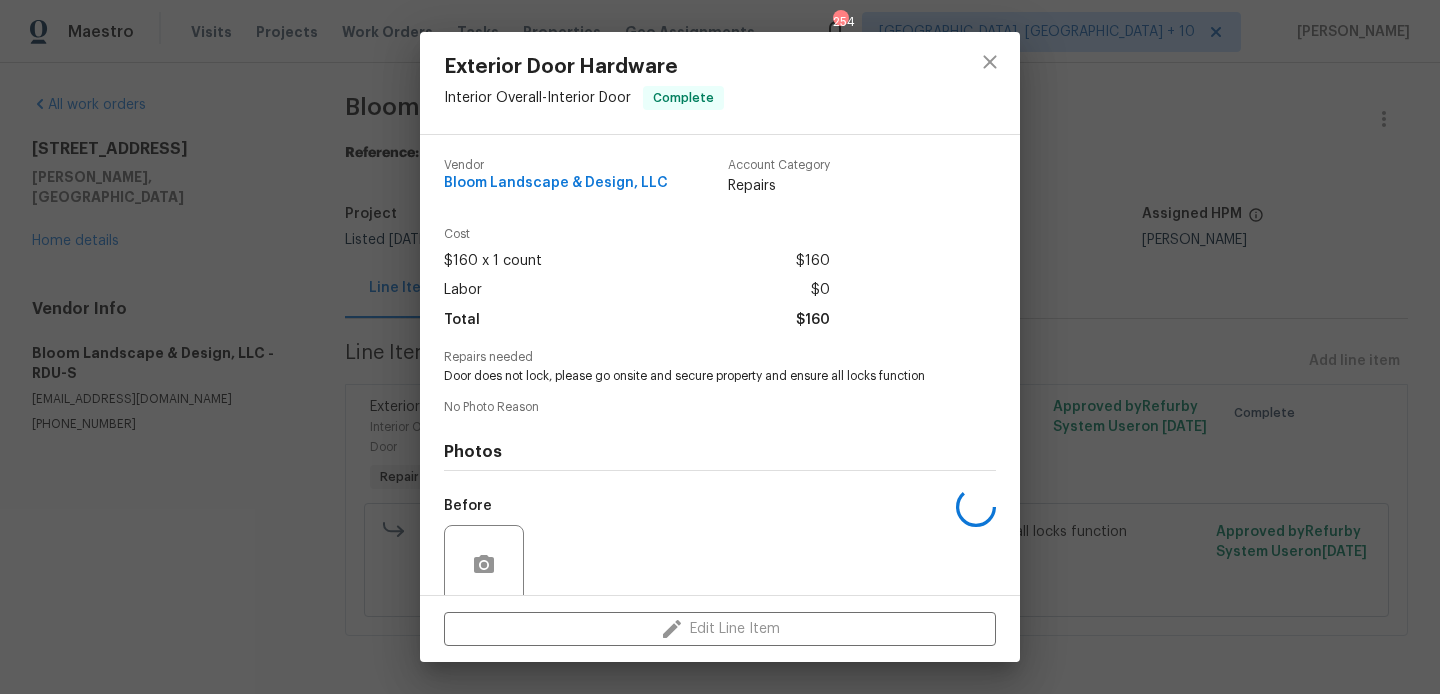 click on "Vendor Bloom Landscape & Design, LLC Account Category Repairs Cost $160 x 1 count $160 Labor $0 Total $160 Repairs needed Door does not lock, please go onsite and secure property and ensure all locks function No Photo Reason   Photos Before After  +2" at bounding box center [720, 445] 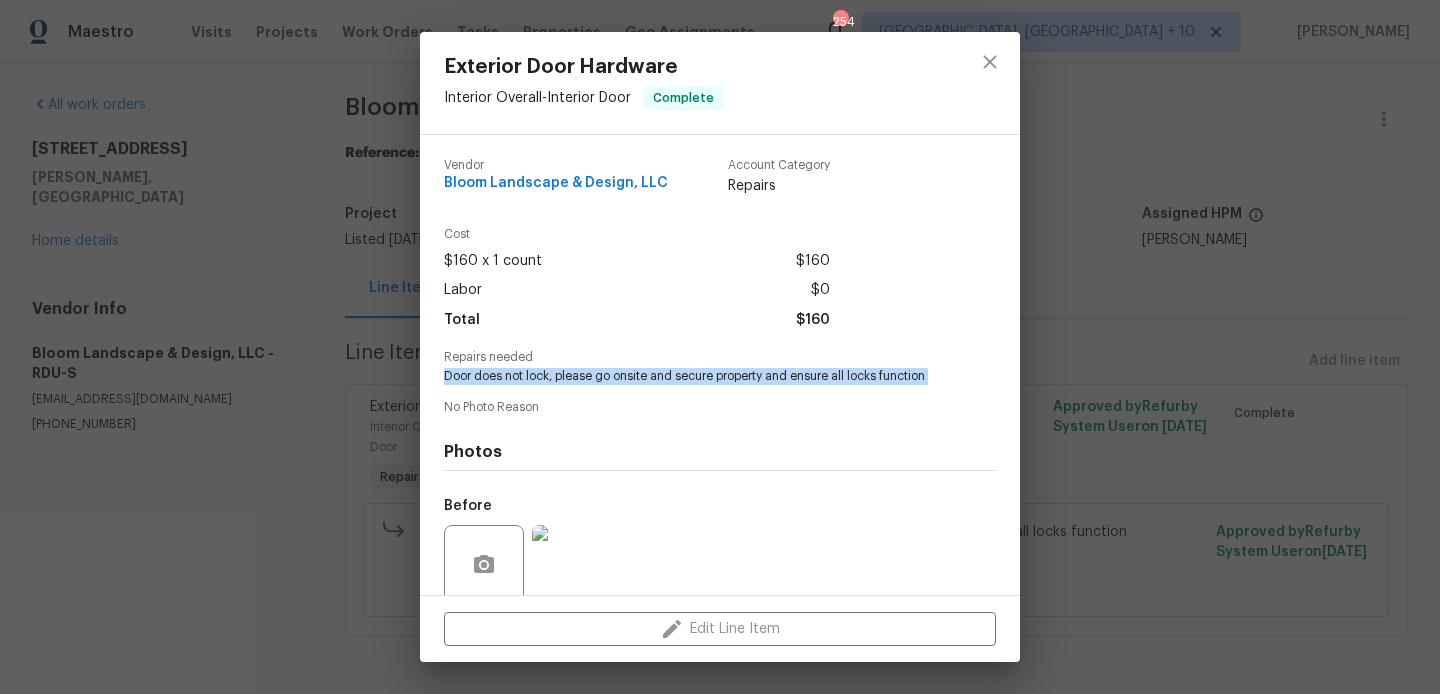 click on "Vendor Bloom Landscape & Design, LLC Account Category Repairs Cost $160 x 1 count $160 Labor $0 Total $160 Repairs needed Door does not lock, please go onsite and secure property and ensure all locks function No Photo Reason   Photos Before After  +2" at bounding box center [720, 445] 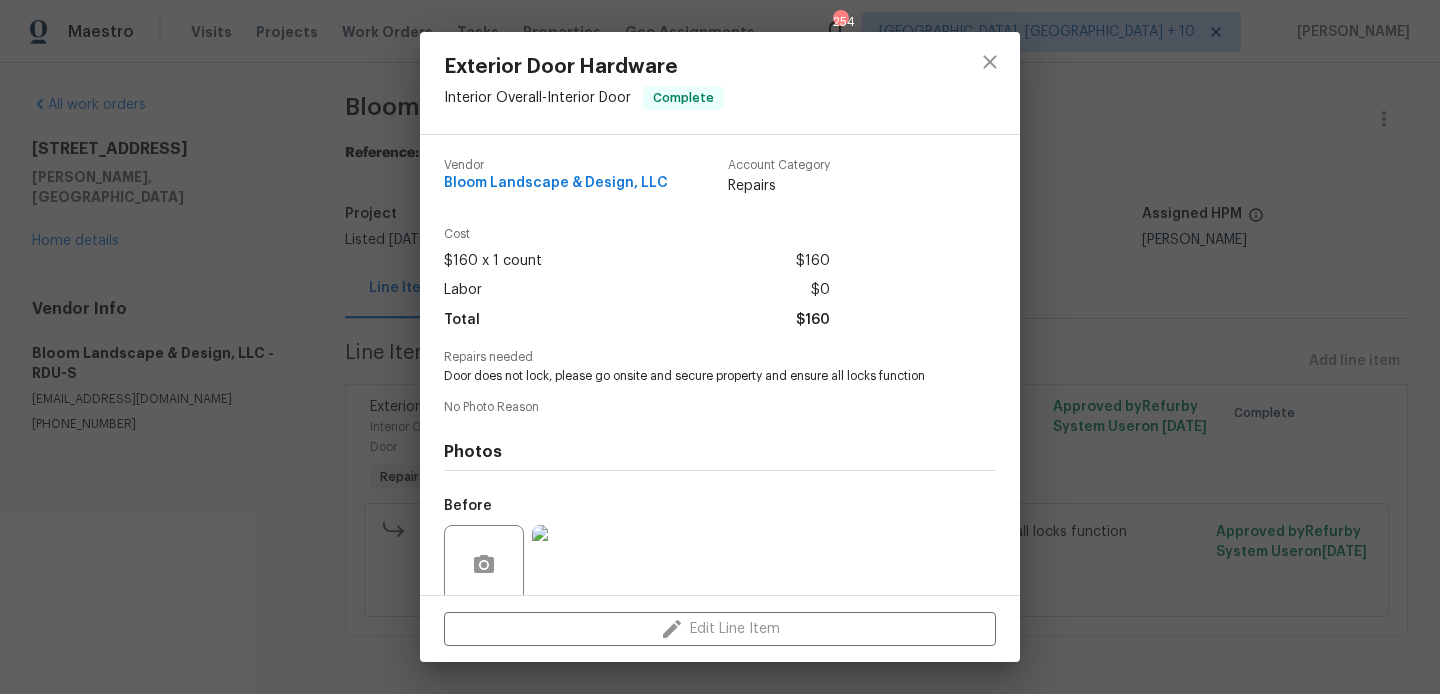 click on "Exterior Door Hardware Interior Overall  -  Interior Door Complete Vendor Bloom Landscape & Design, LLC Account Category Repairs Cost $160 x 1 count $160 Labor $0 Total $160 Repairs needed Door does not lock, please go onsite and secure property and ensure all locks function No Photo Reason   Photos Before After  +2  Edit Line Item" at bounding box center (720, 347) 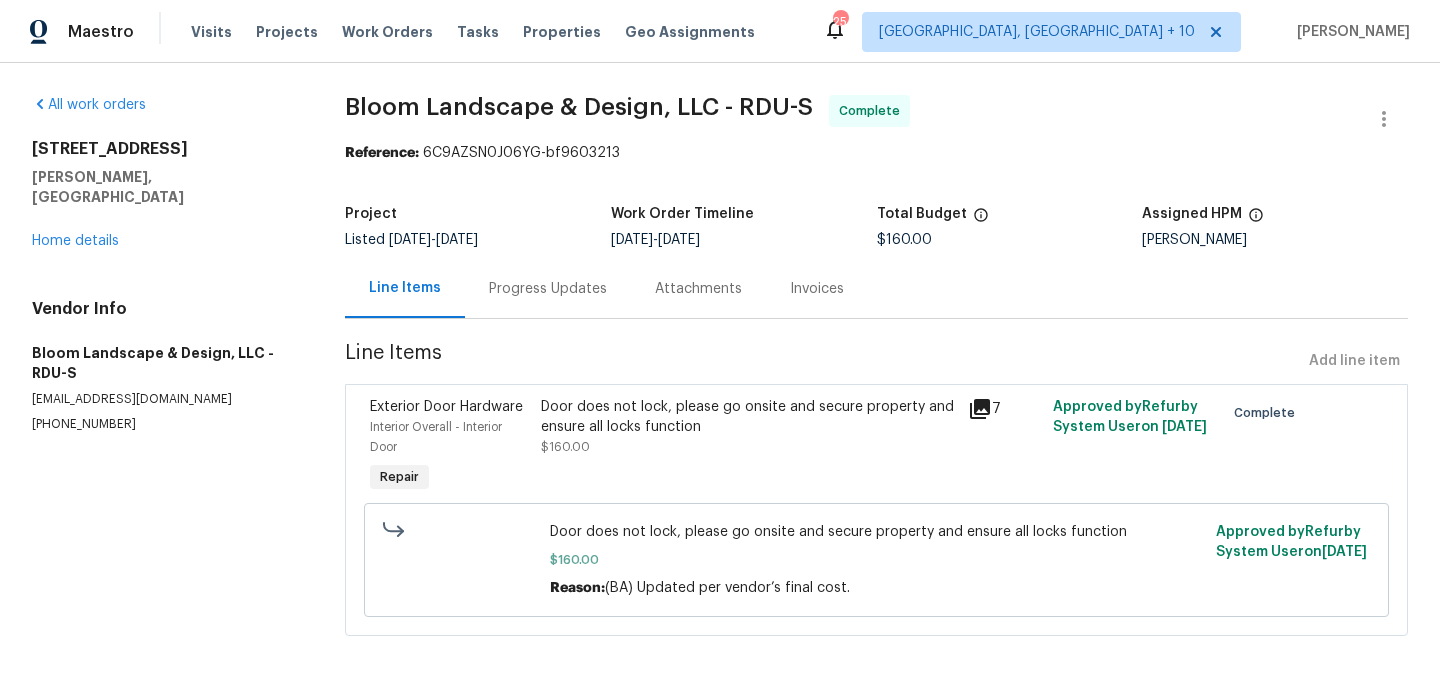 click on "$160.00" at bounding box center (904, 240) 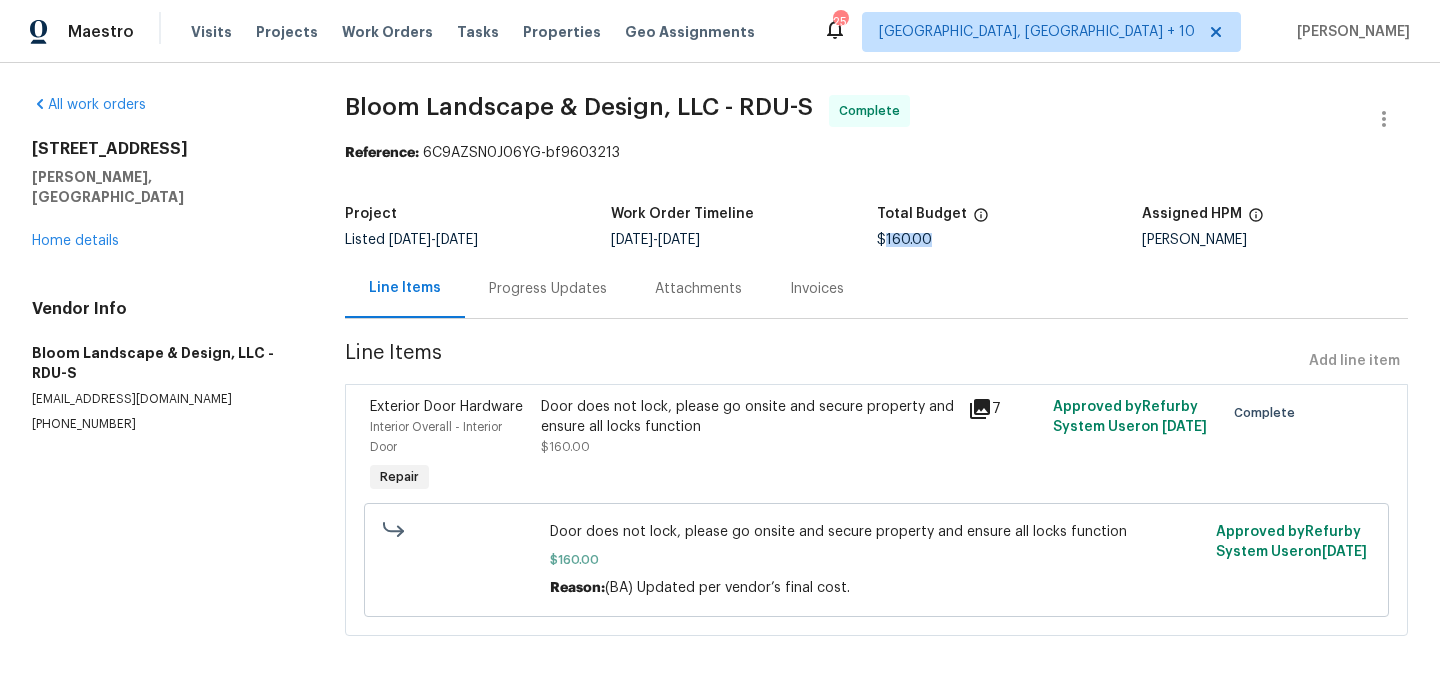 click on "$160.00" at bounding box center [904, 240] 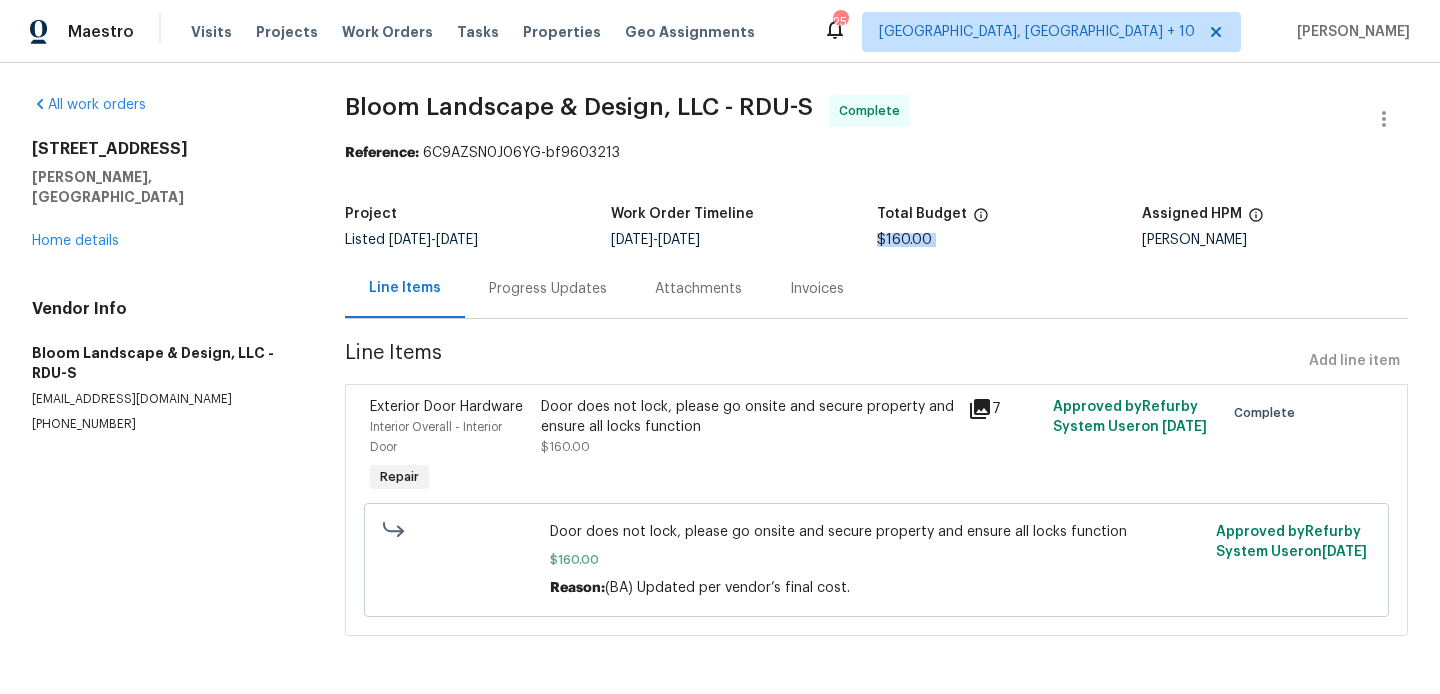 click on "$160.00" at bounding box center [904, 240] 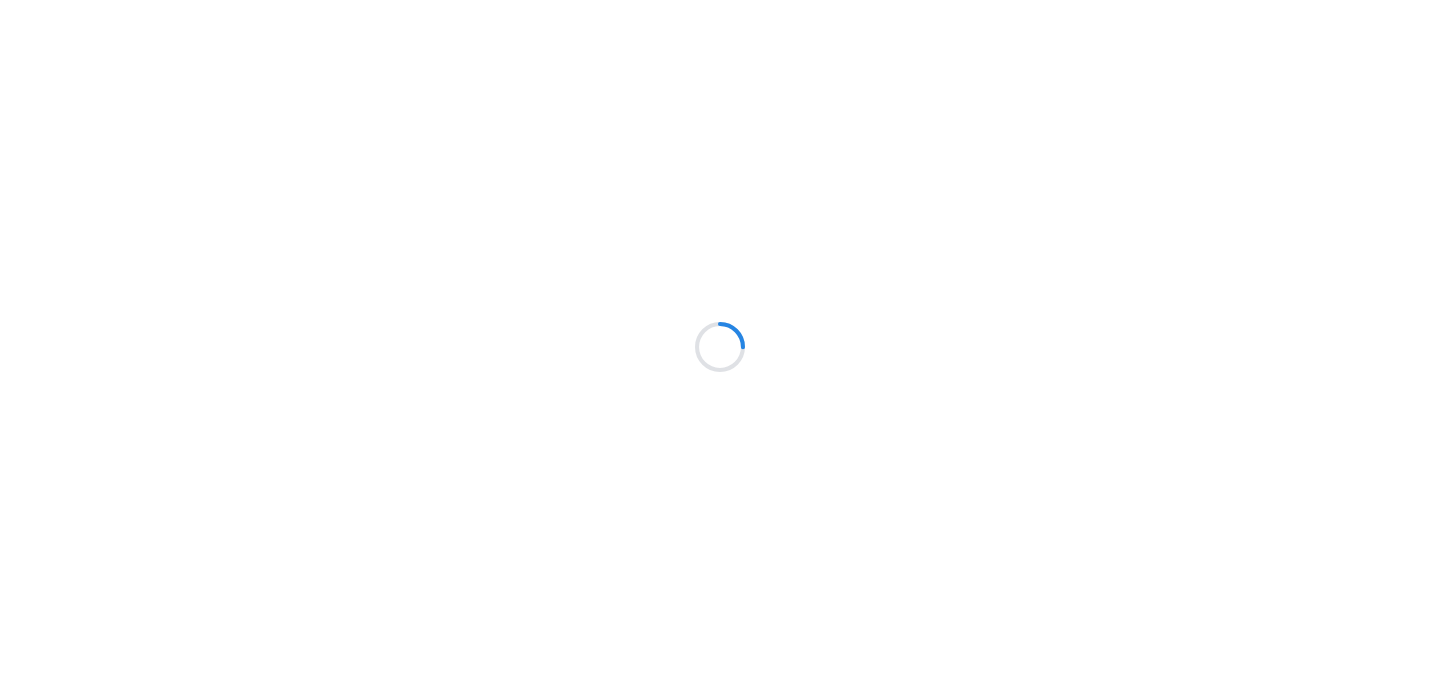 scroll, scrollTop: 0, scrollLeft: 0, axis: both 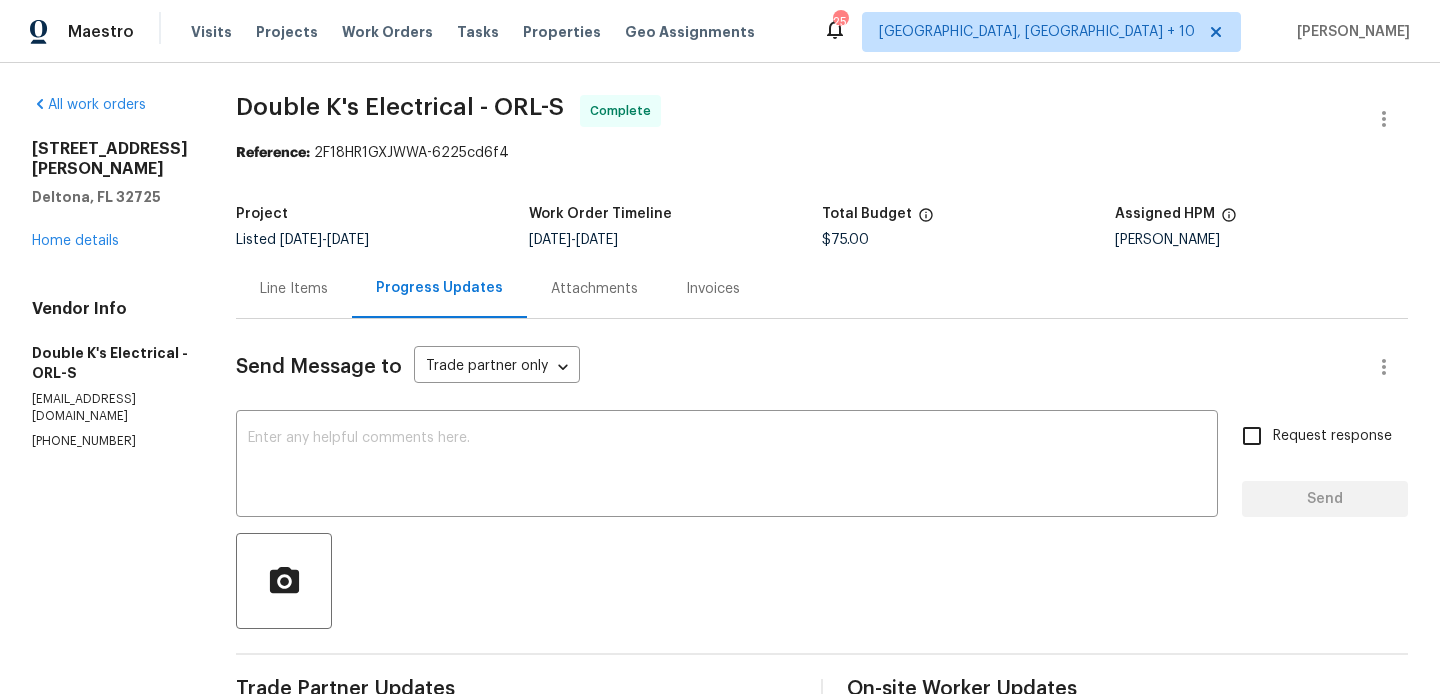 click on "Line Items" at bounding box center (294, 289) 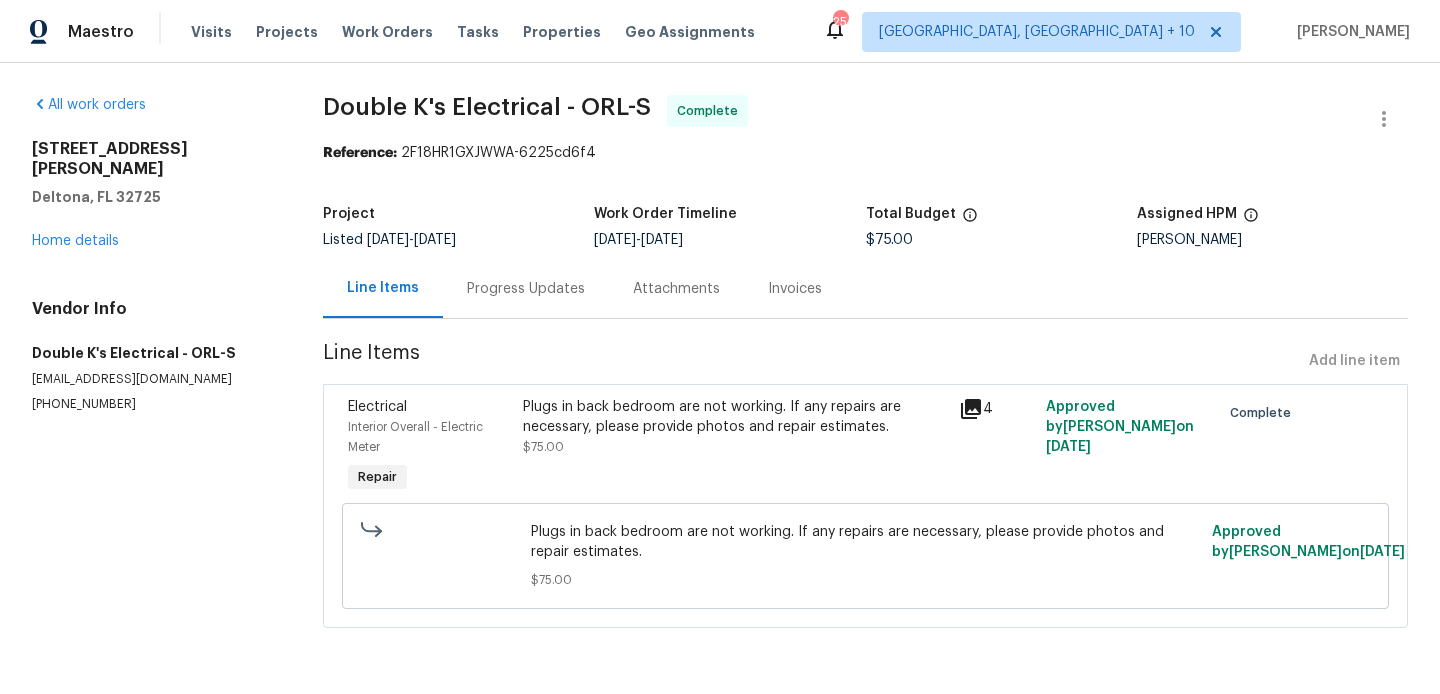 click on "Plugs in back bedroom are not working. If any repairs are necessary, please provide photos and repair estimates." at bounding box center [735, 417] 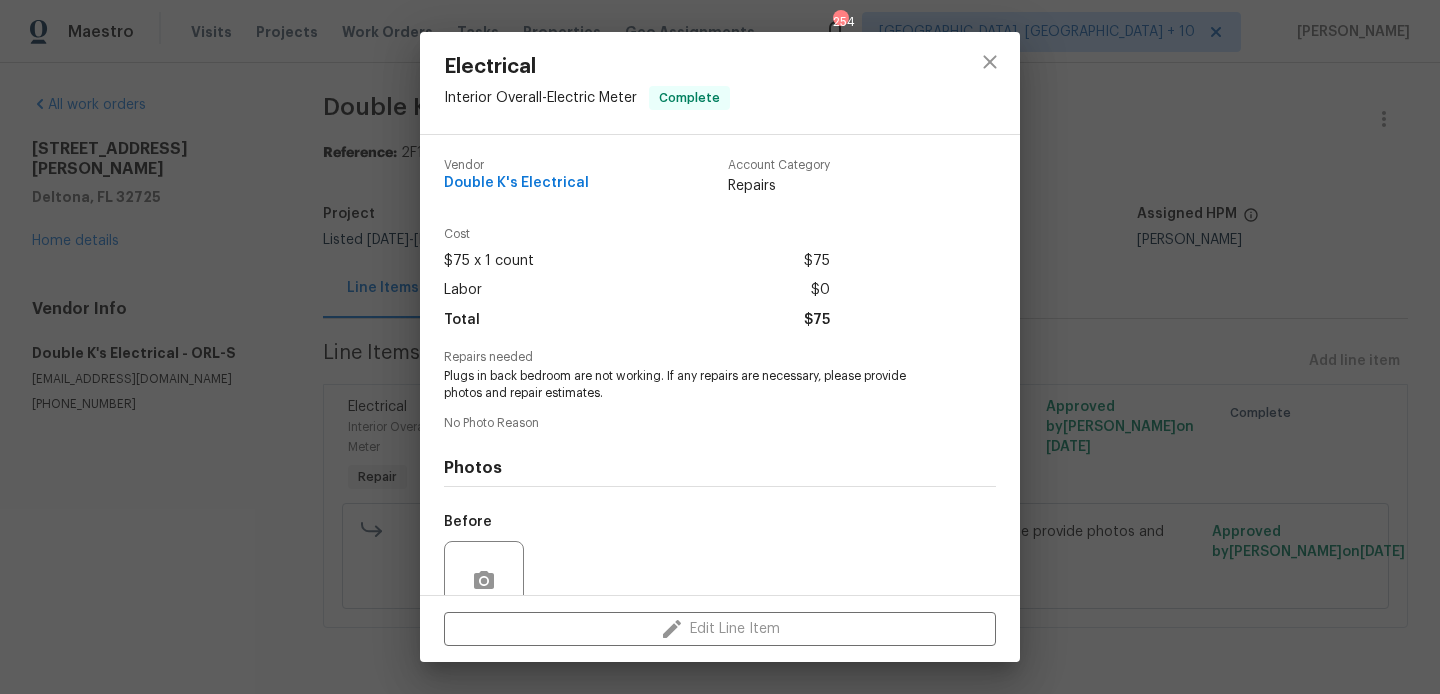 click on "Plugs in back bedroom are not working. If any repairs are necessary, please provide photos and repair estimates." at bounding box center [692, 385] 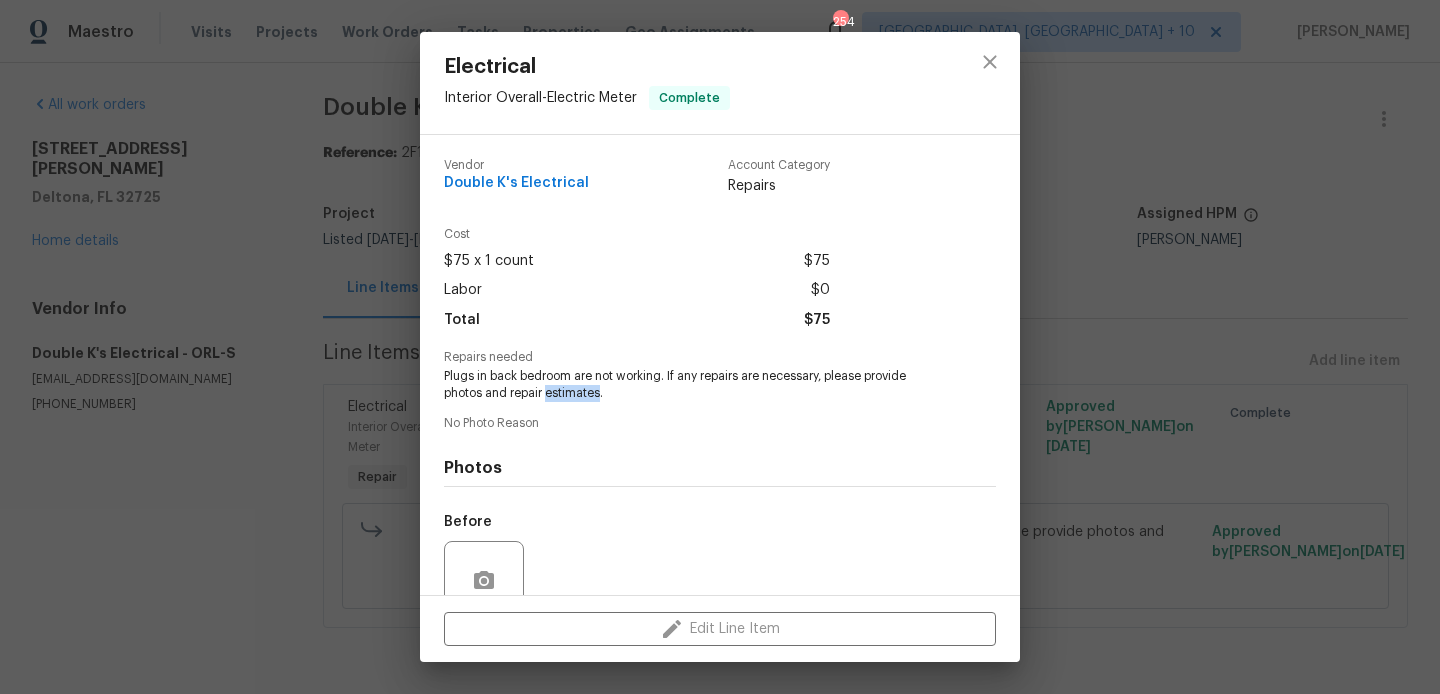 click on "Plugs in back bedroom are not working. If any repairs are necessary, please provide photos and repair estimates." at bounding box center (692, 385) 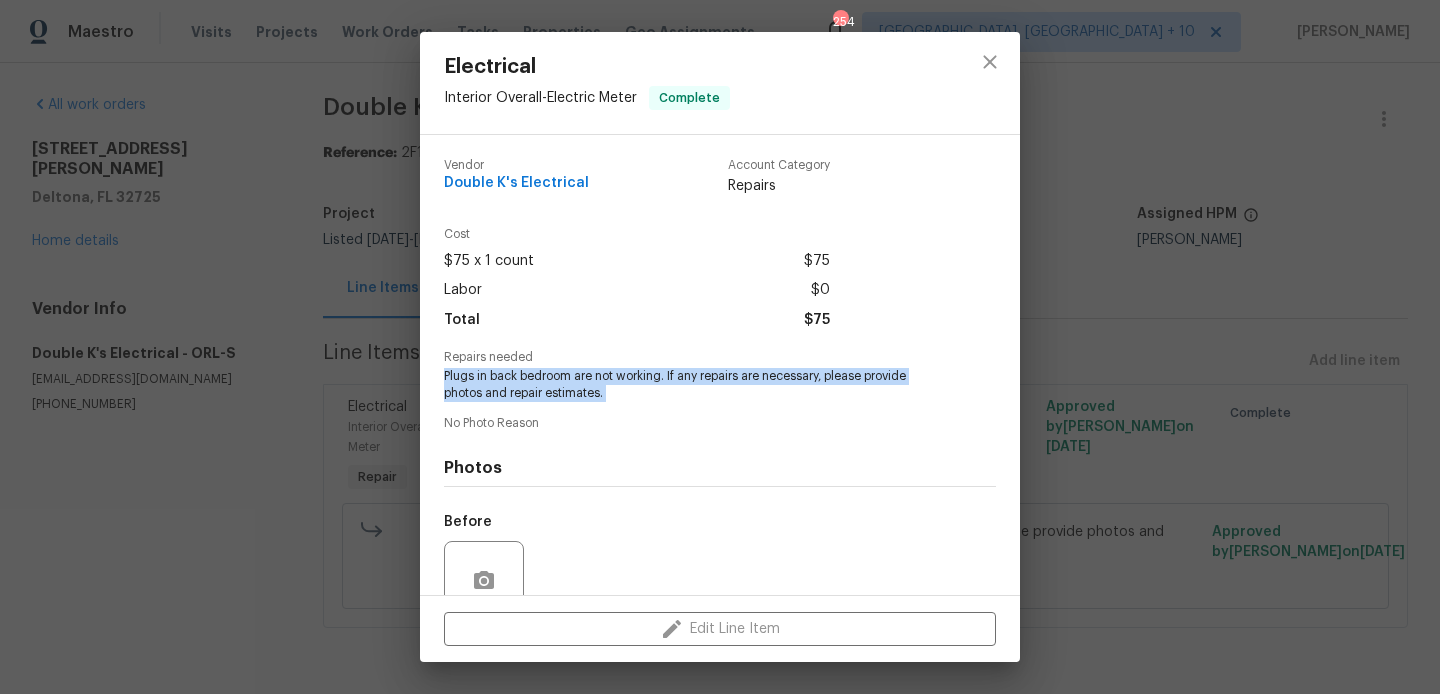 click on "Plugs in back bedroom are not working. If any repairs are necessary, please provide photos and repair estimates." at bounding box center (692, 385) 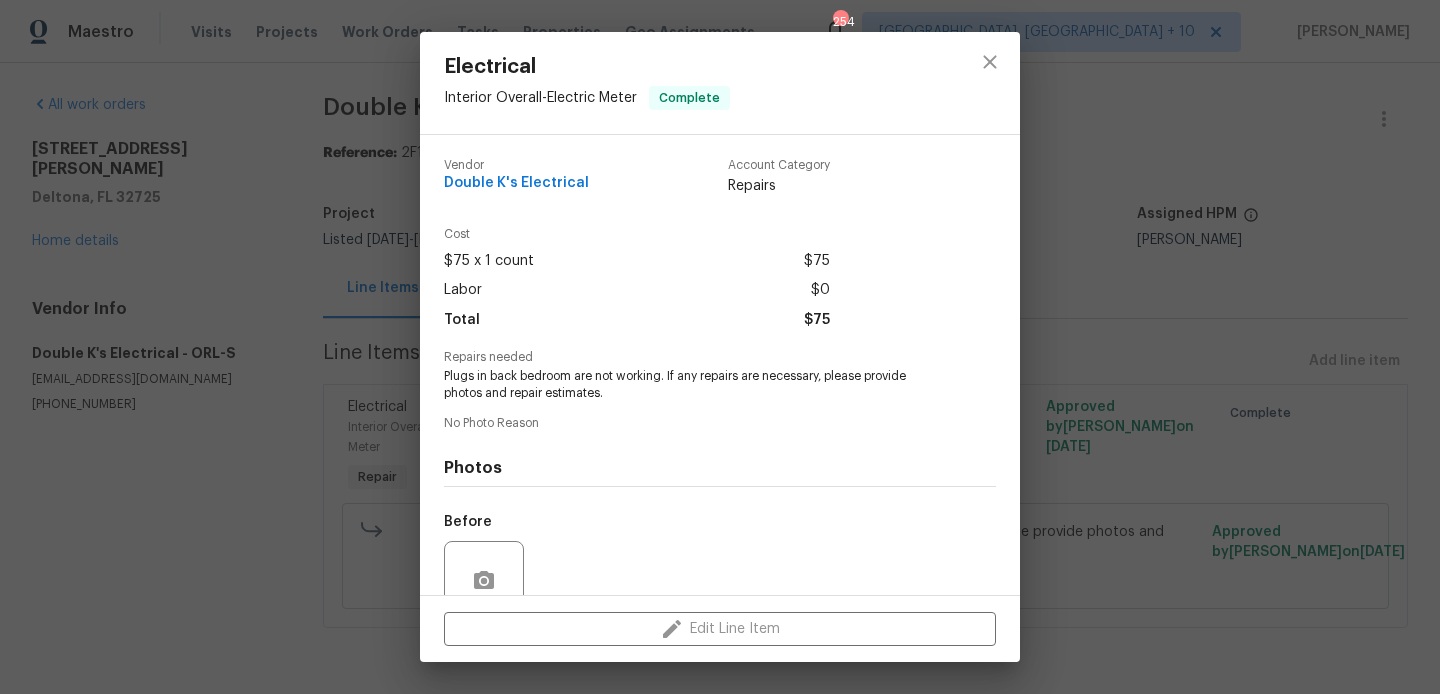 click on "$75" at bounding box center (817, 320) 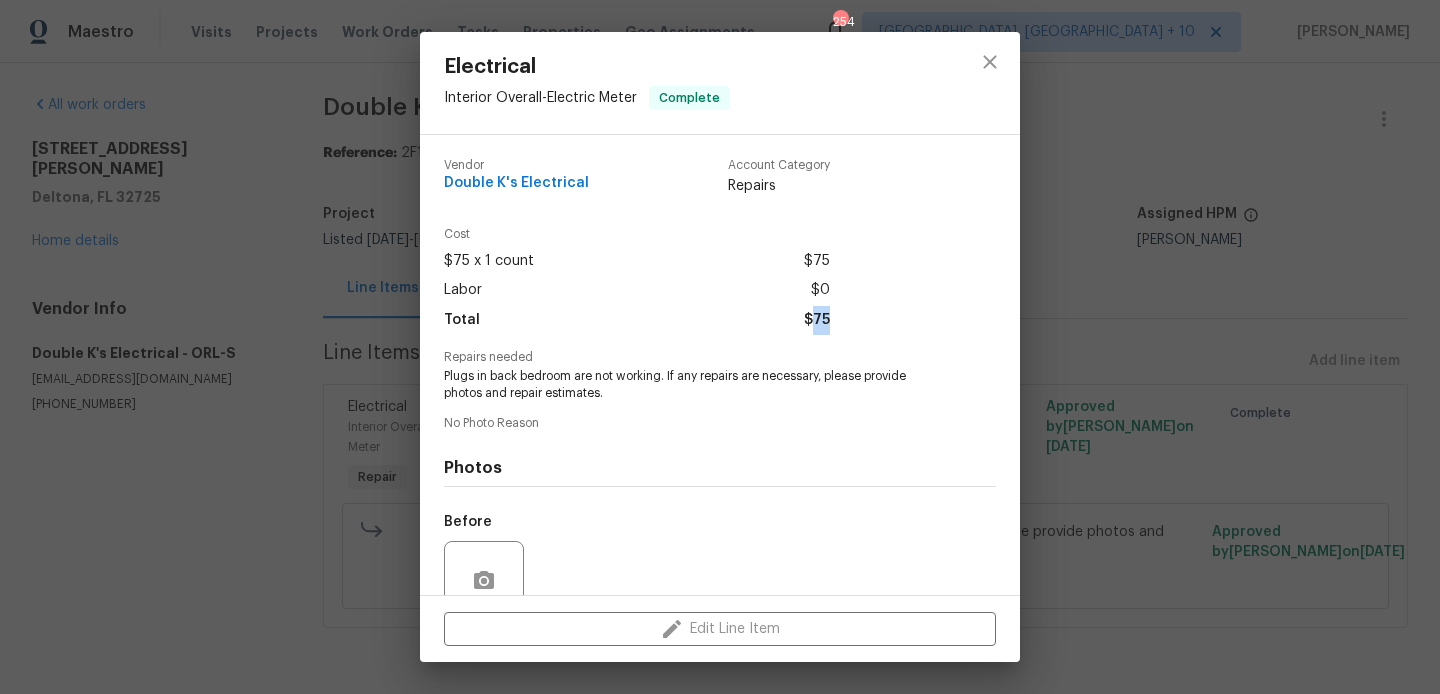 click on "$75" at bounding box center [817, 320] 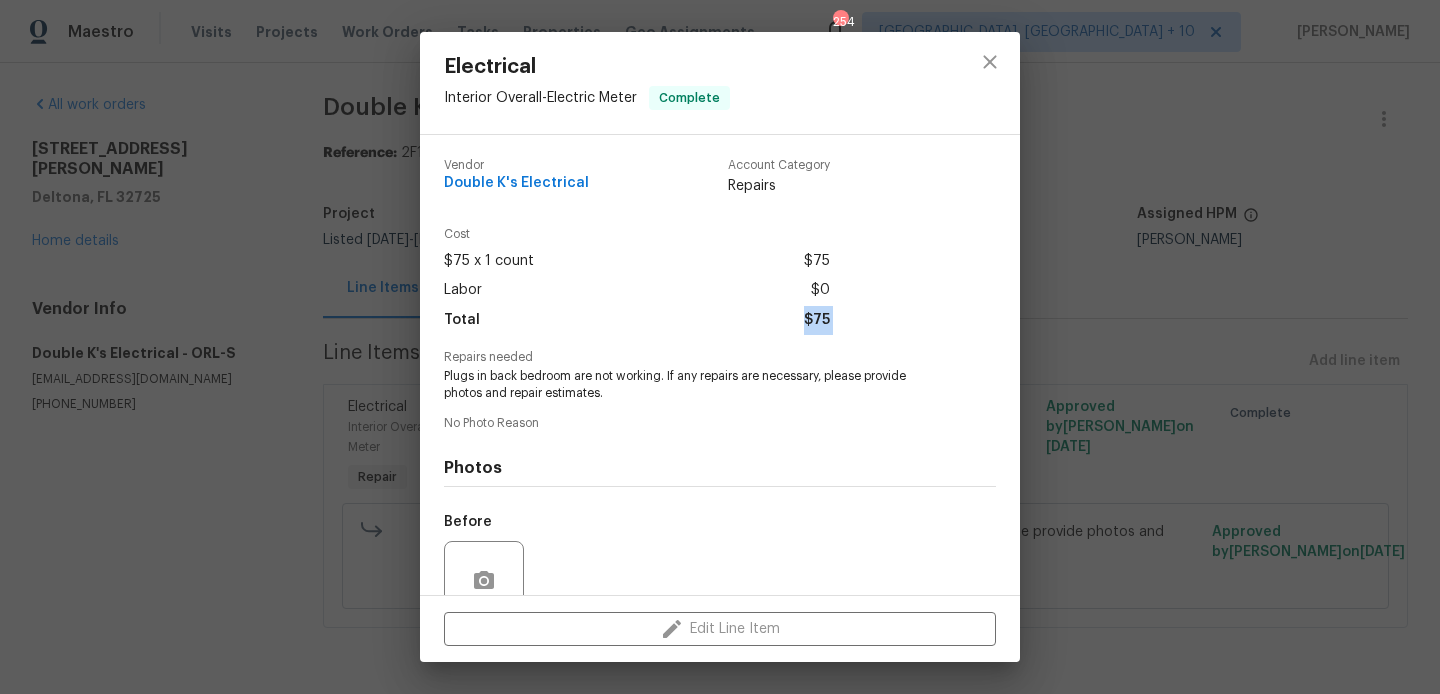 click on "$75" at bounding box center (817, 320) 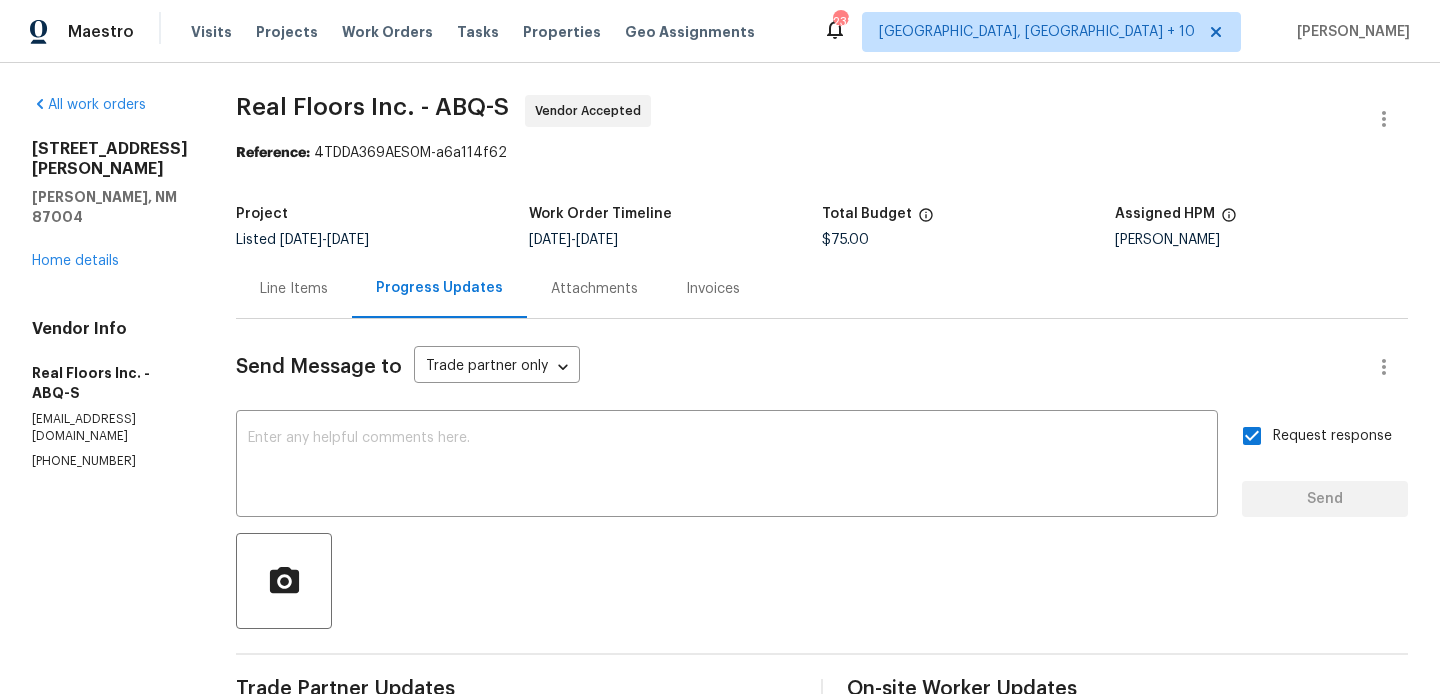 scroll, scrollTop: 0, scrollLeft: 0, axis: both 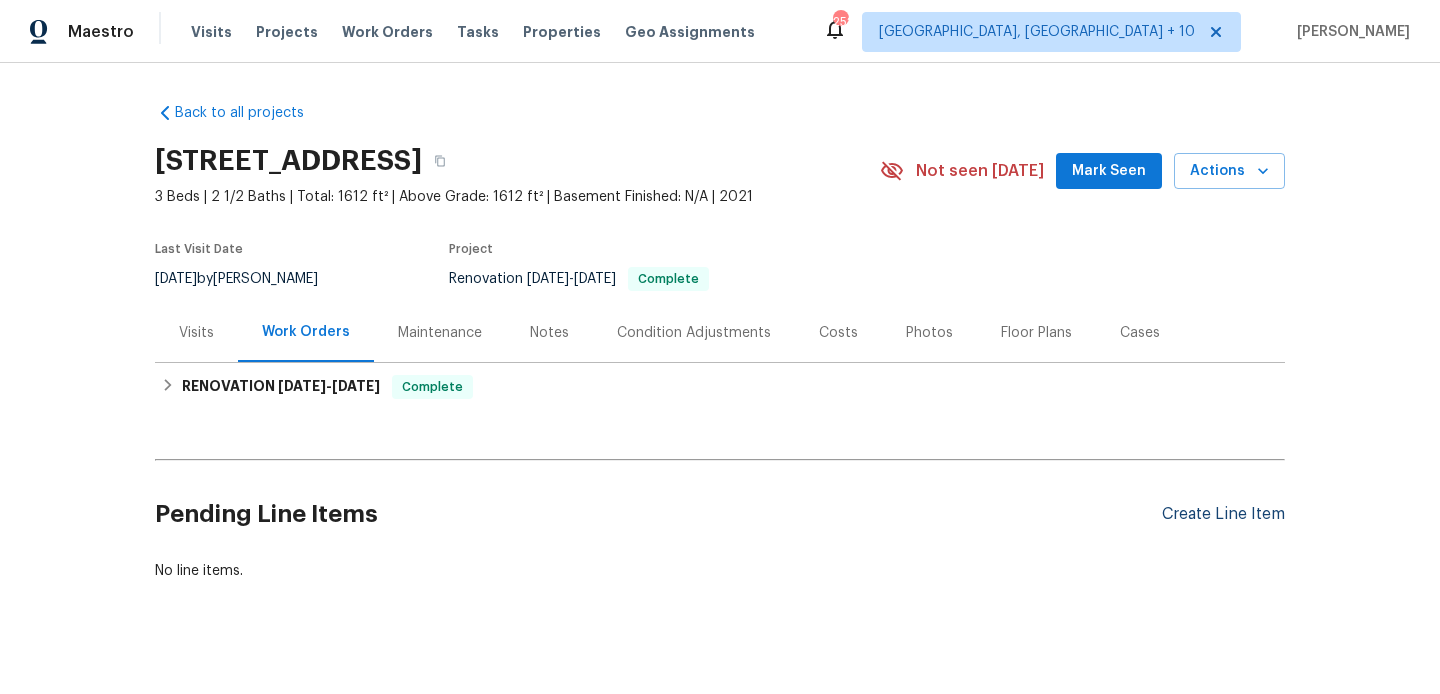 click on "Create Line Item" at bounding box center (1223, 514) 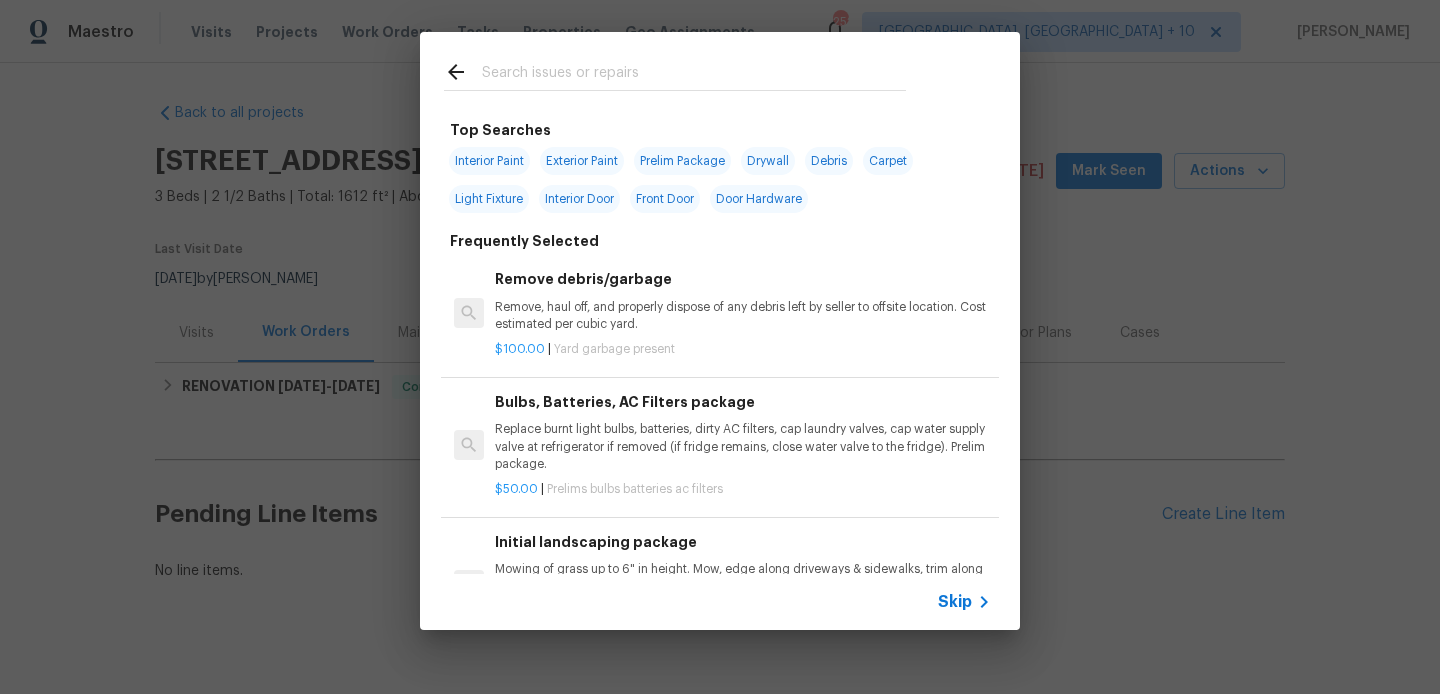click at bounding box center (694, 75) 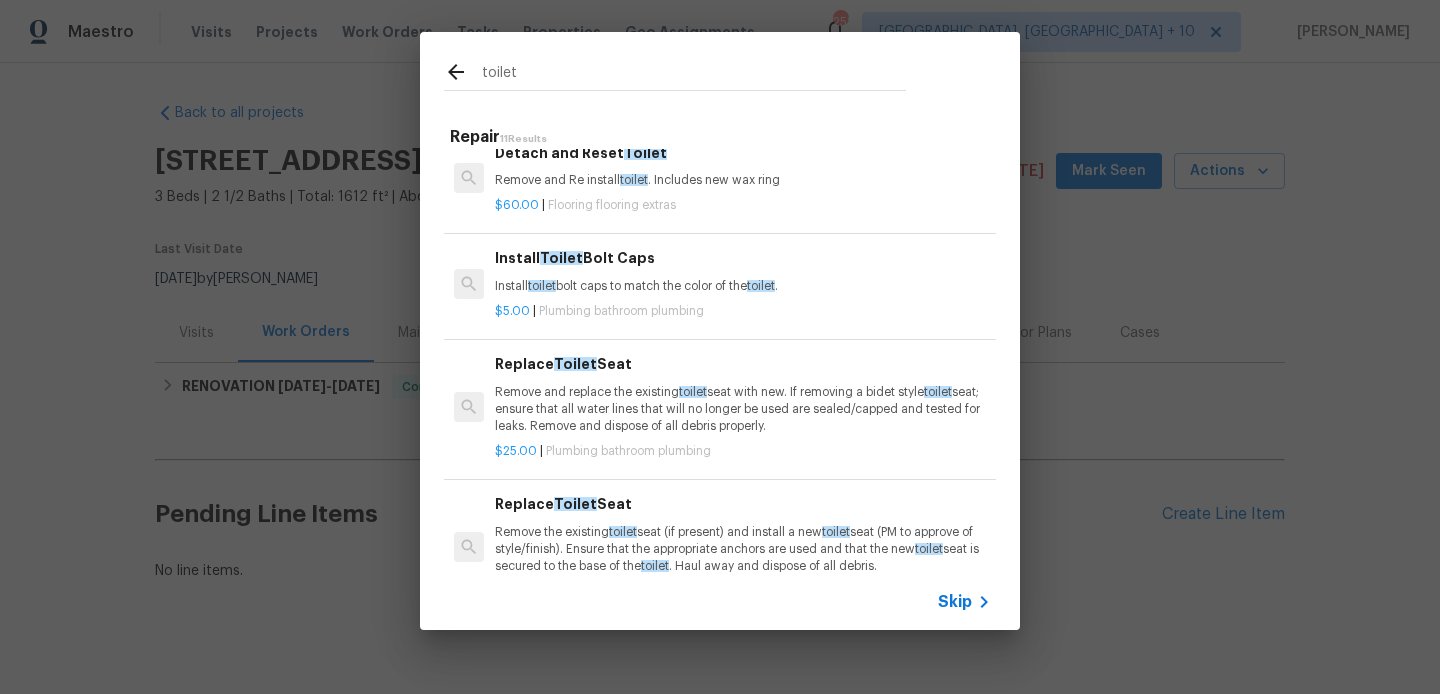 scroll, scrollTop: 0, scrollLeft: 0, axis: both 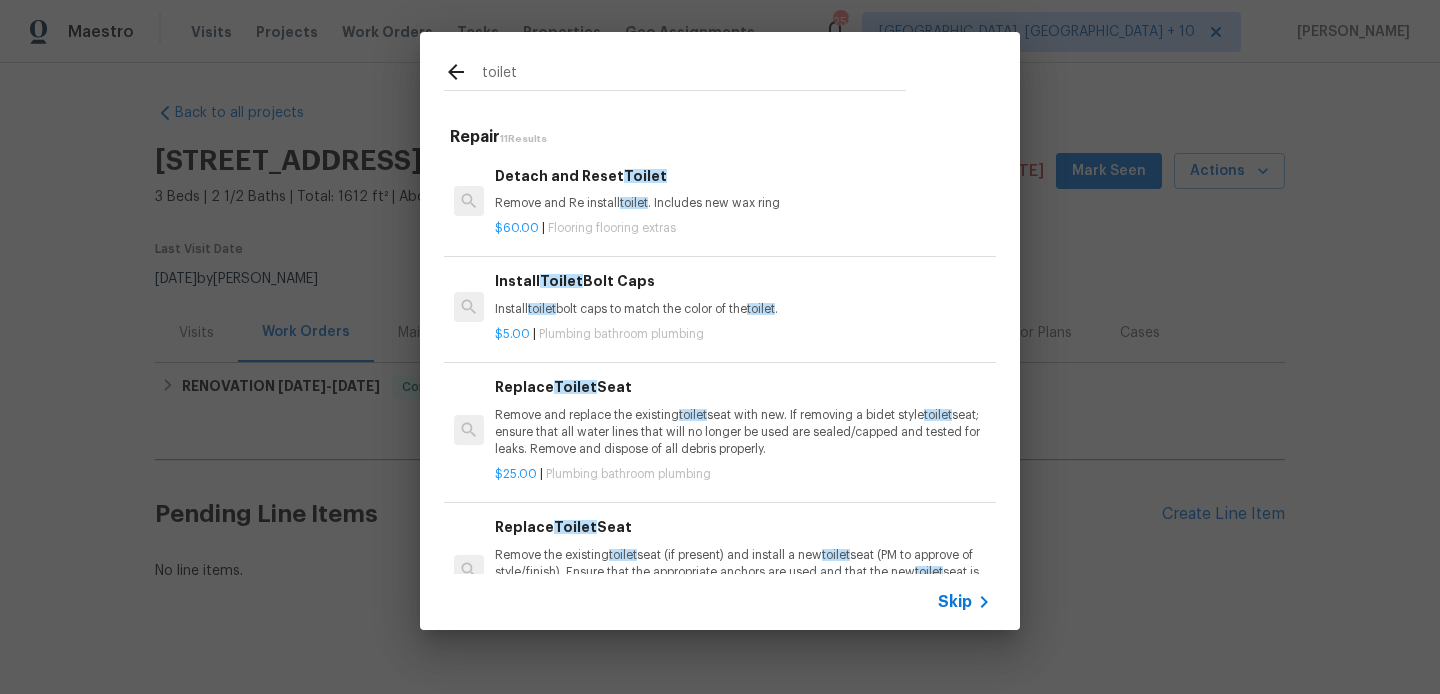 type on "toilet" 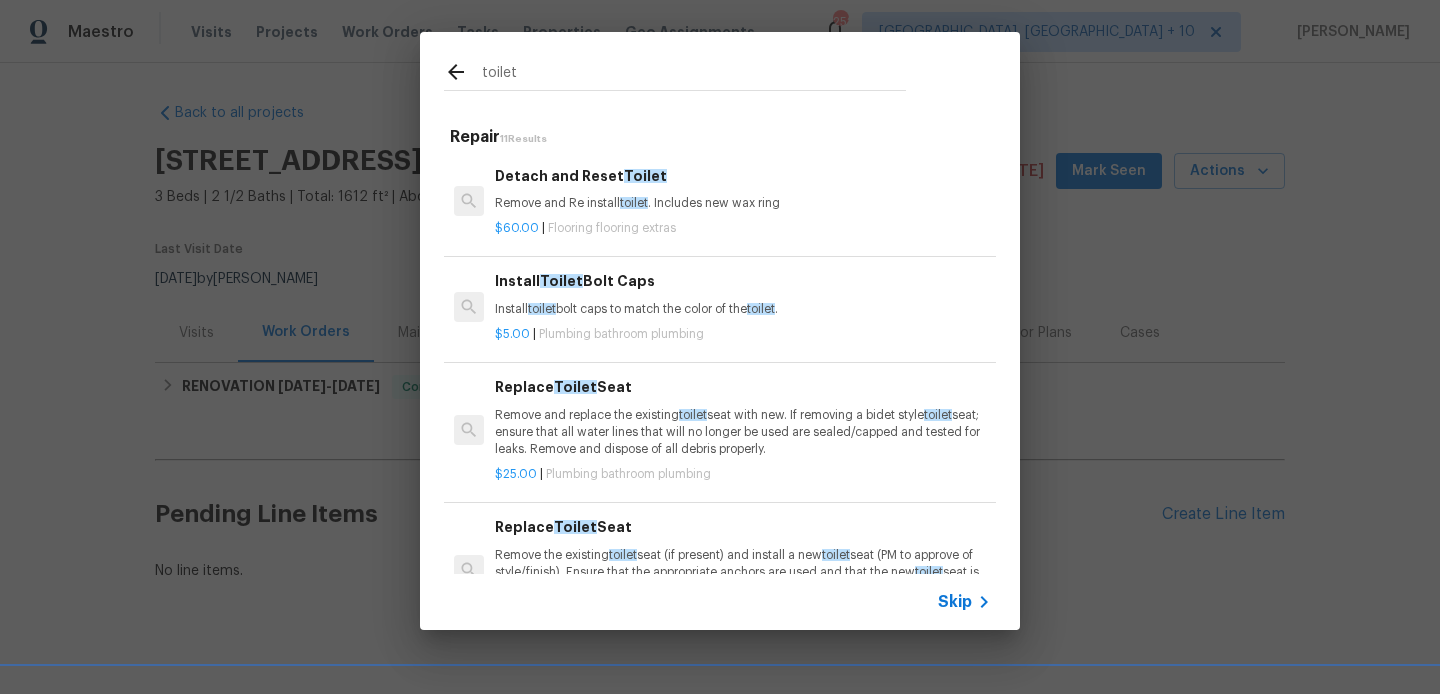 click on "Remove and replace the existing  toilet  seat with new. If removing a bidet style  toilet  seat; ensure that all water lines that will no longer be used are sealed/capped and tested for leaks. Remove and dispose of all debris properly." at bounding box center (743, 432) 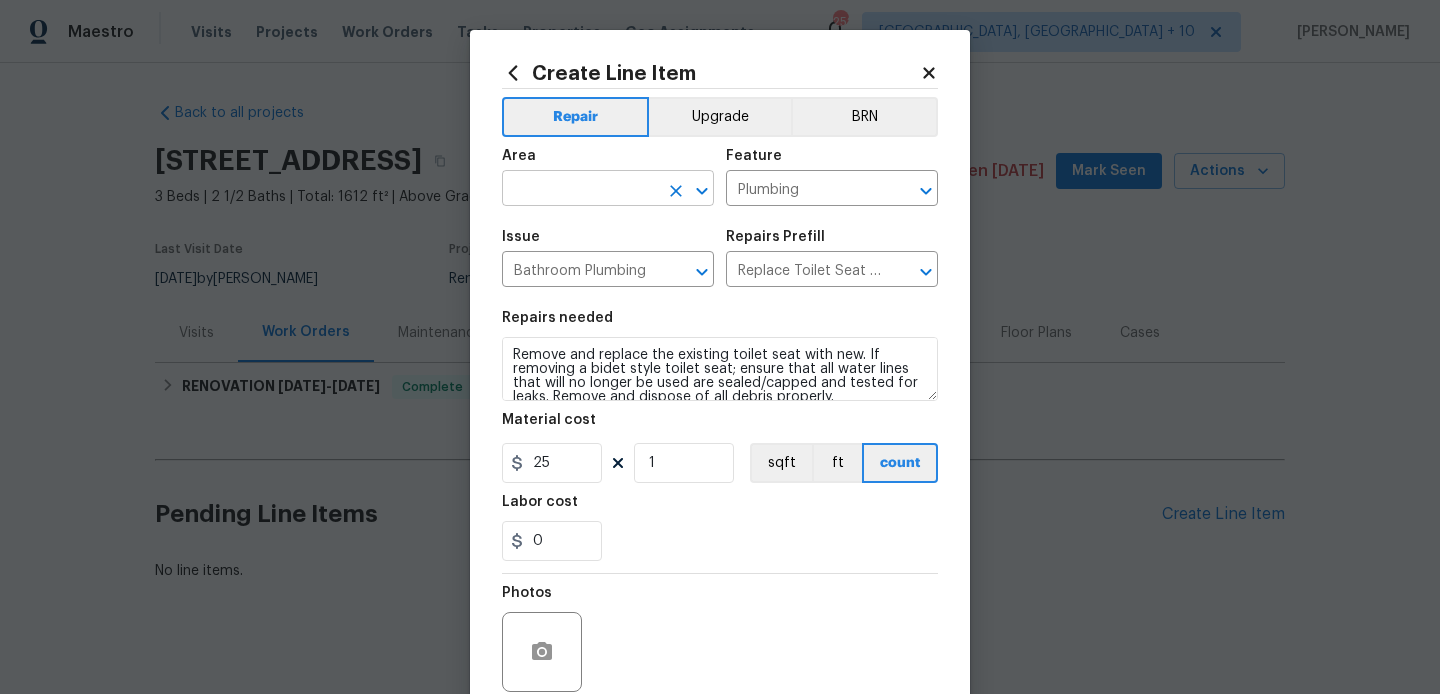 click at bounding box center (580, 190) 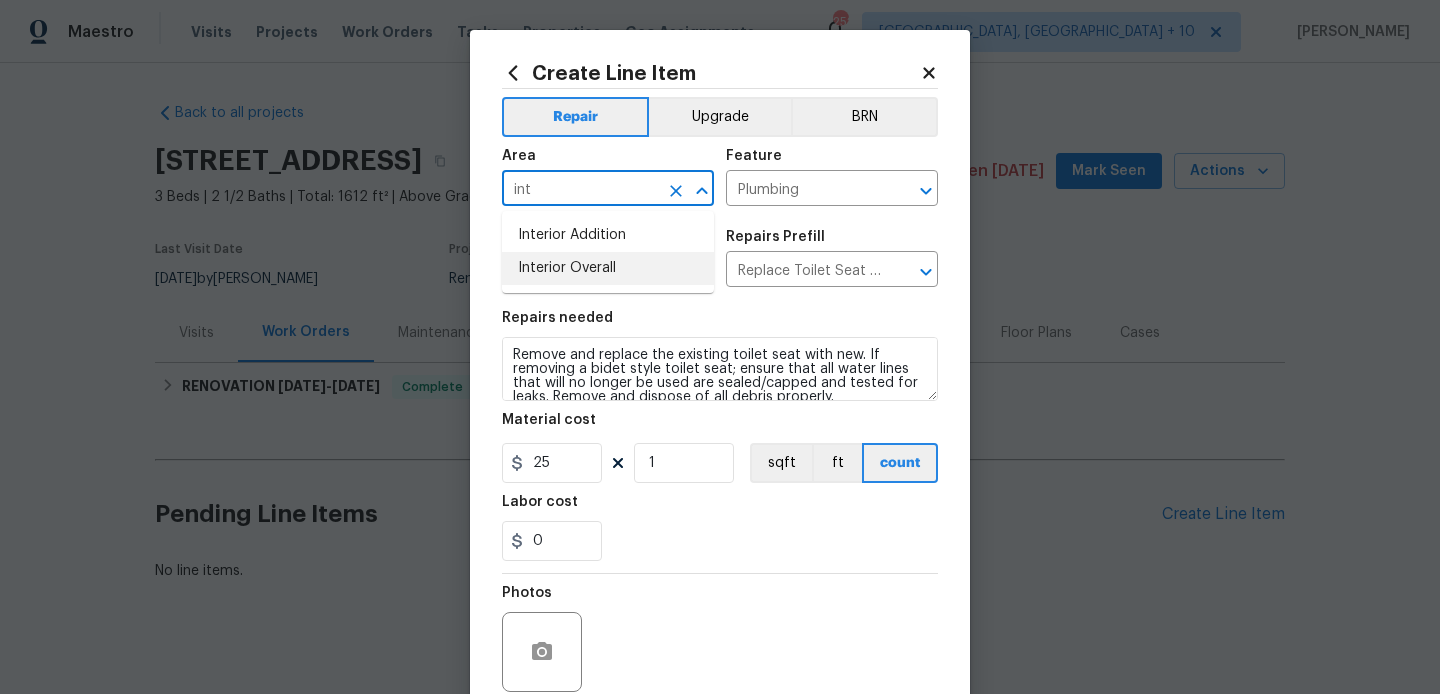 click on "Interior Overall" at bounding box center (608, 268) 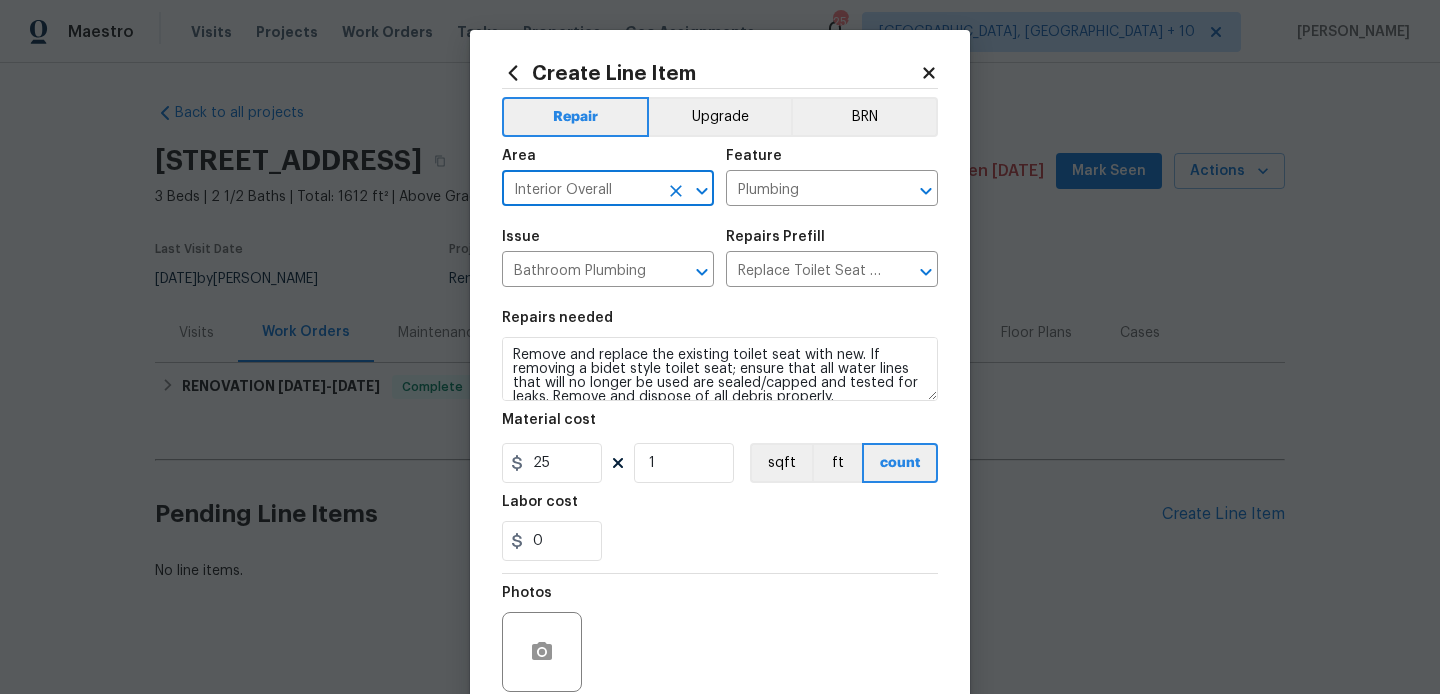 type on "Interior Overall" 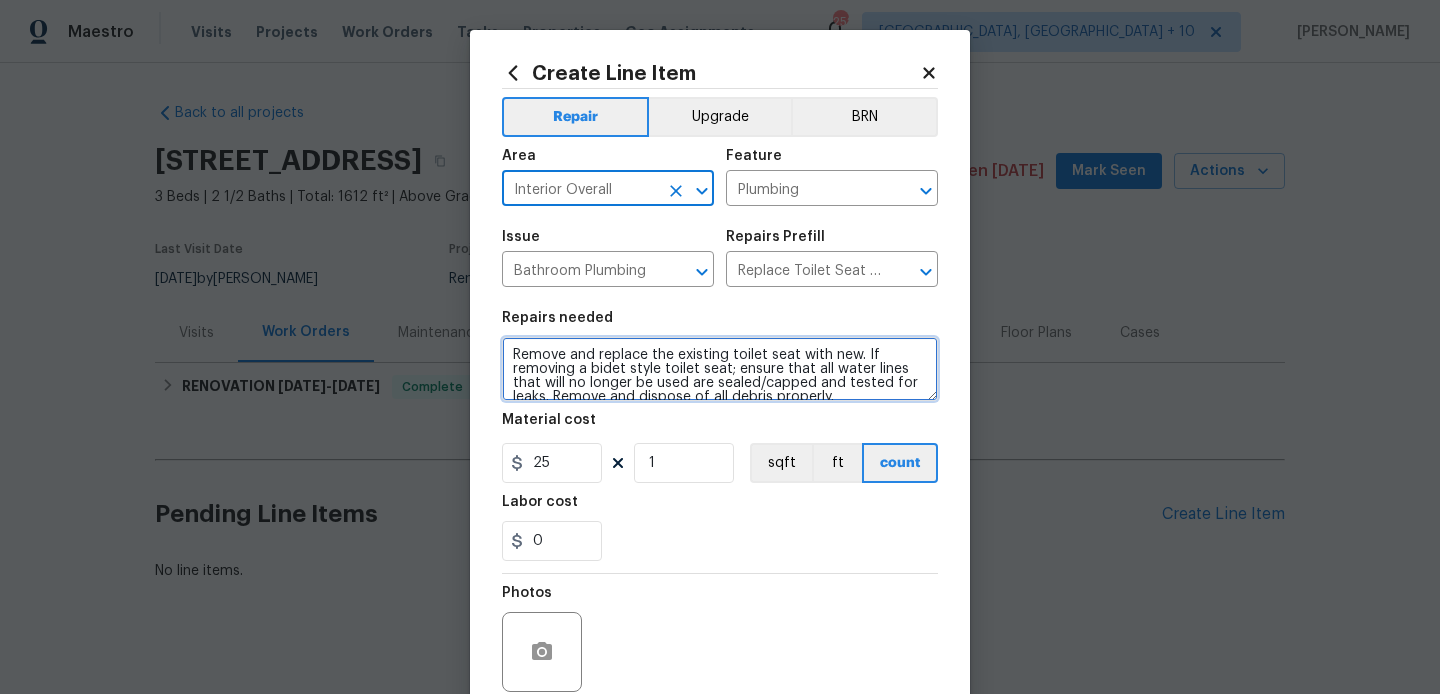 click on "Remove and replace the existing toilet seat with new. If removing a bidet style toilet seat; ensure that all water lines that will no longer be used are sealed/capped and tested for leaks. Remove and dispose of all debris properly." at bounding box center (720, 369) 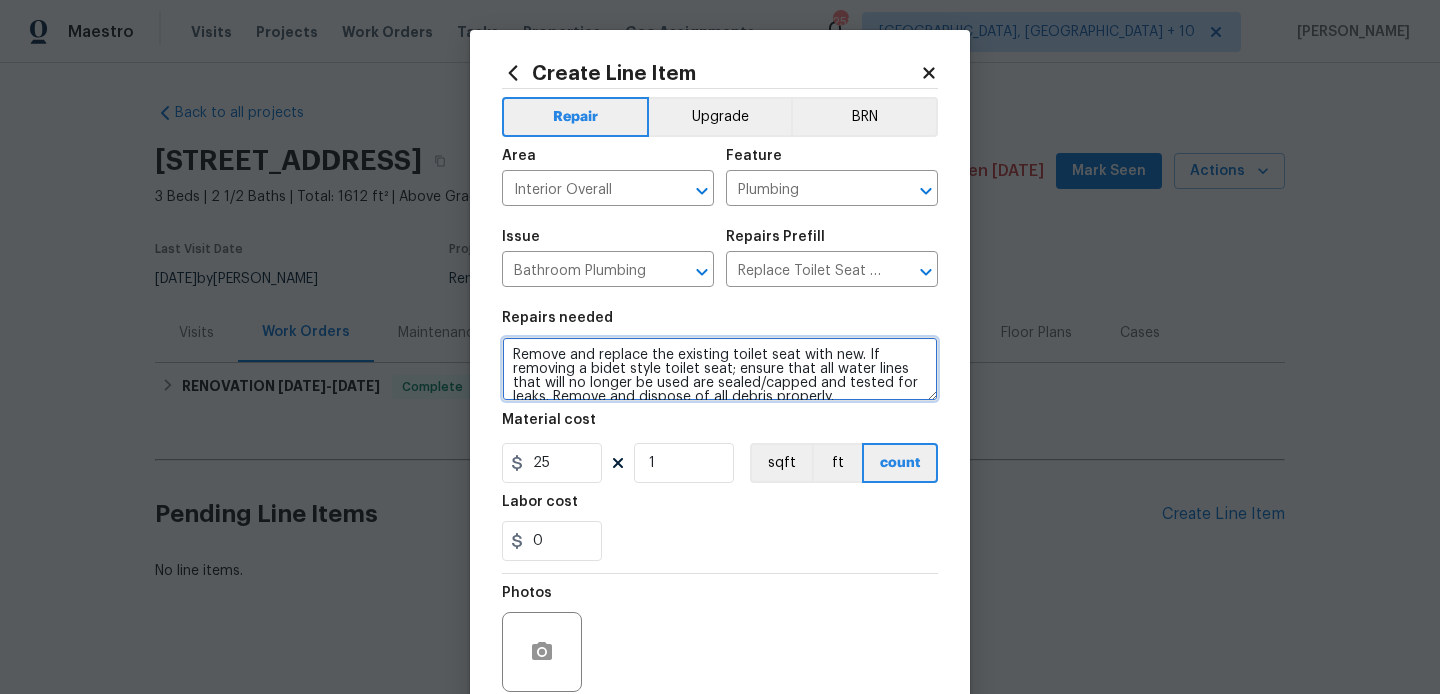 click on "Remove and replace the existing toilet seat with new. If removing a bidet style toilet seat; ensure that all water lines that will no longer be used are sealed/capped and tested for leaks. Remove and dispose of all debris properly." at bounding box center [720, 369] 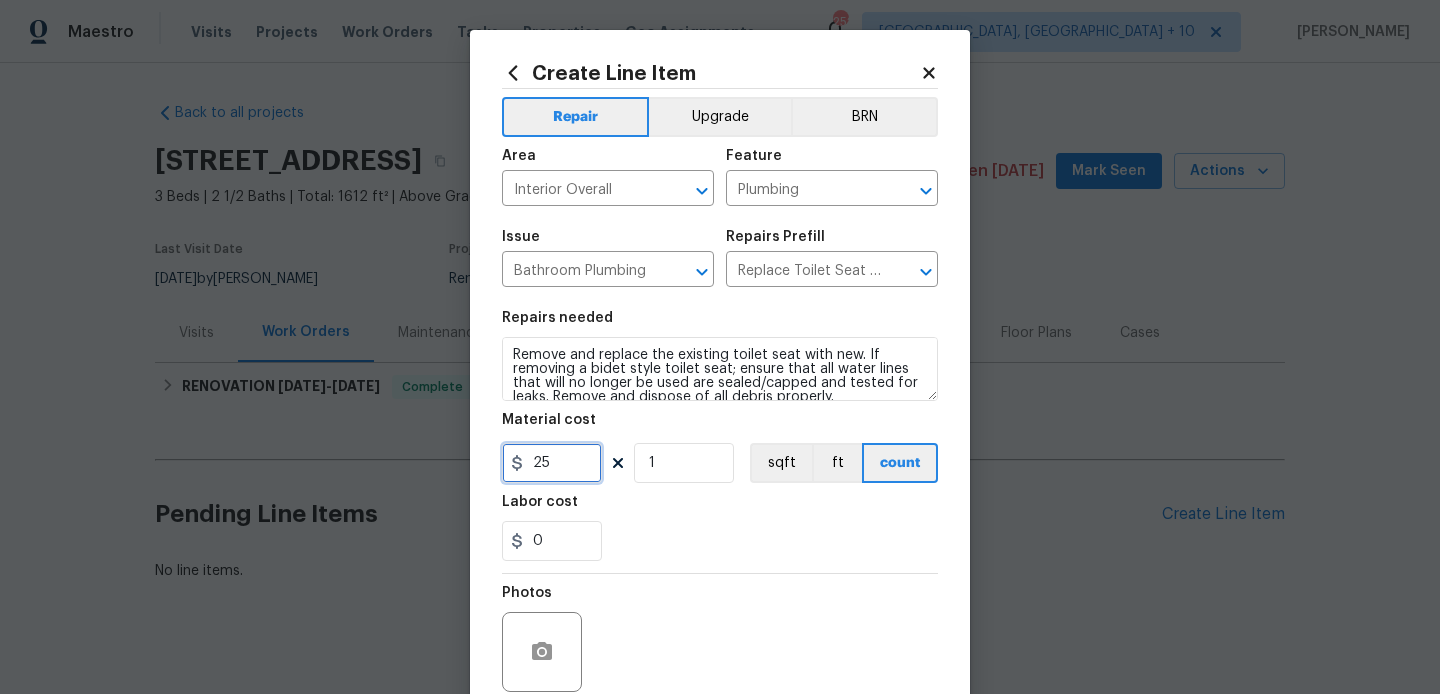 click on "25" at bounding box center [552, 463] 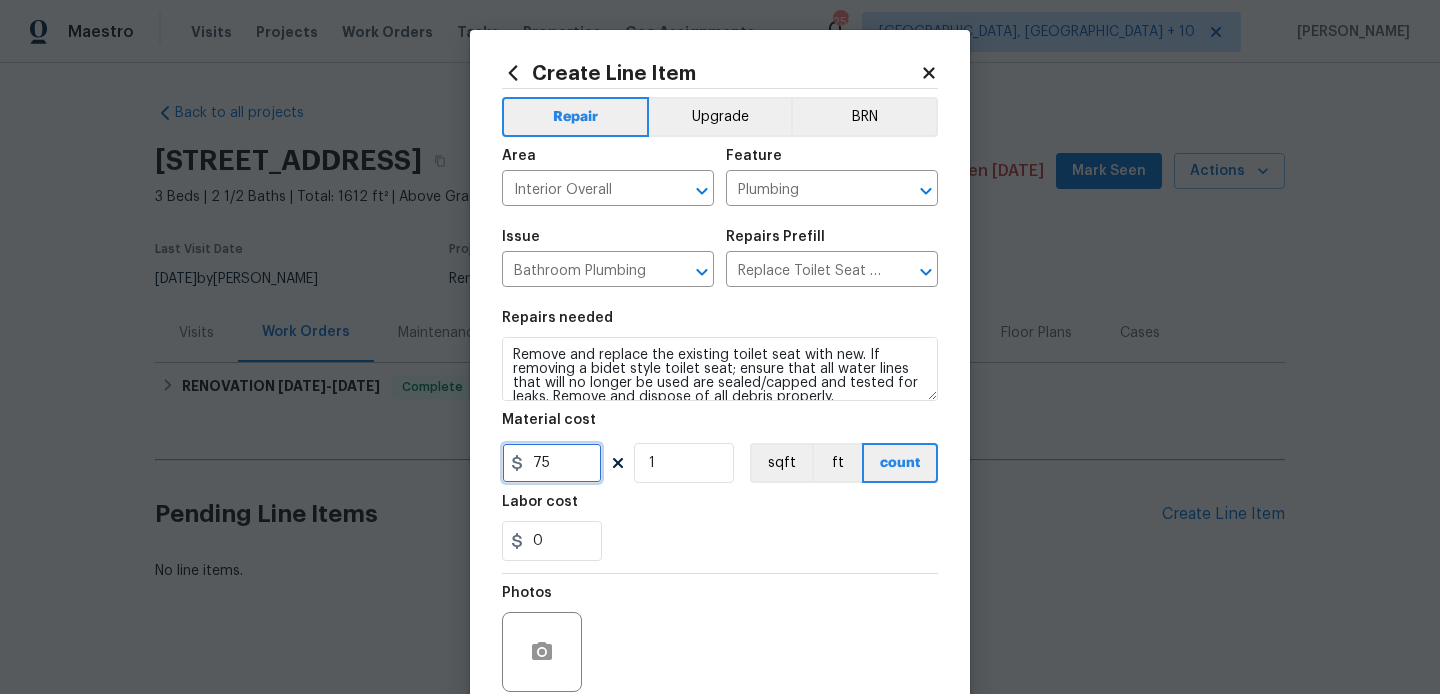 scroll, scrollTop: 168, scrollLeft: 0, axis: vertical 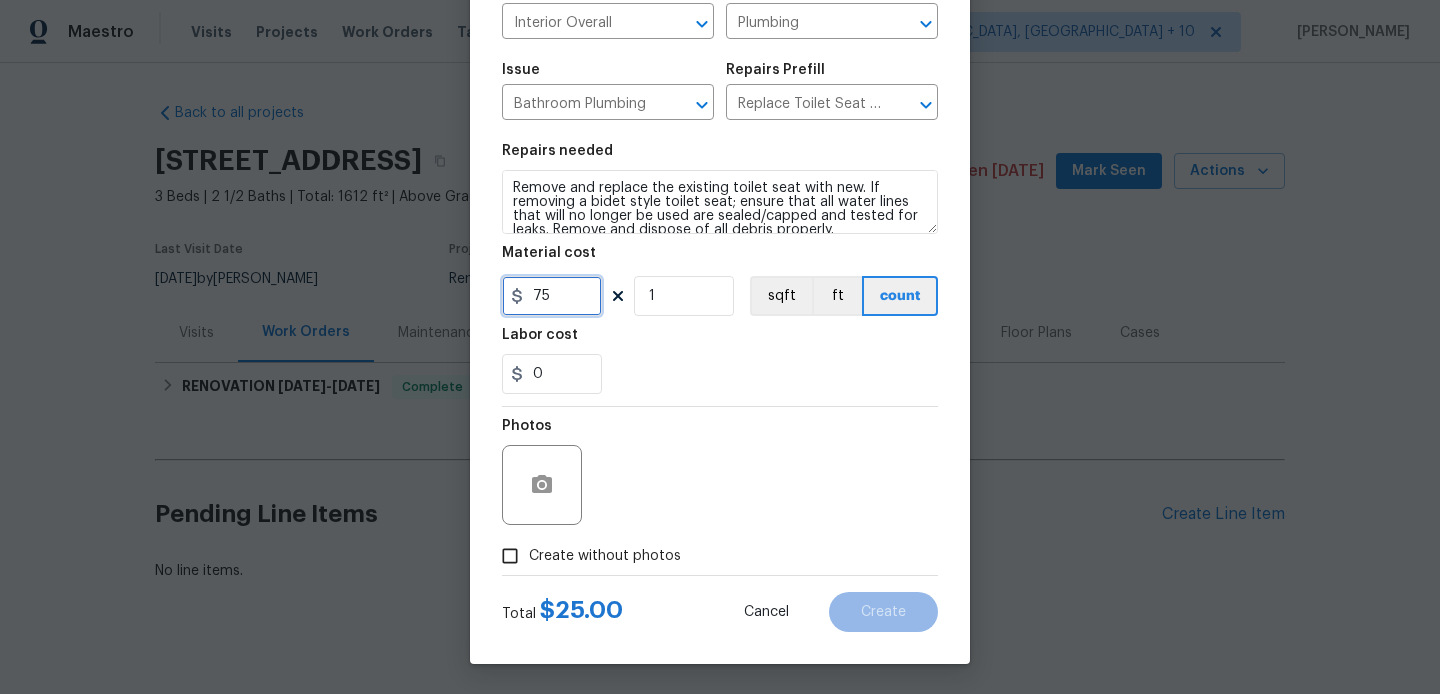type on "75" 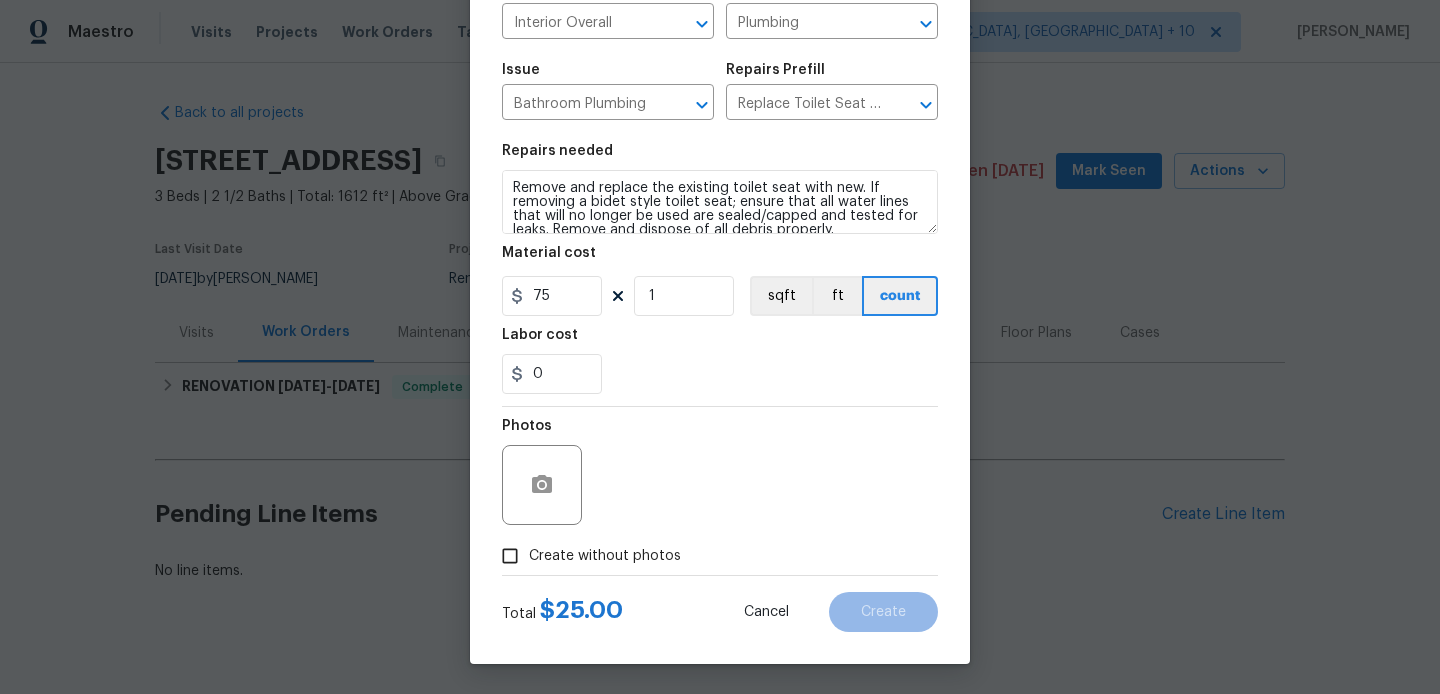 click on "Create without photos" at bounding box center (605, 556) 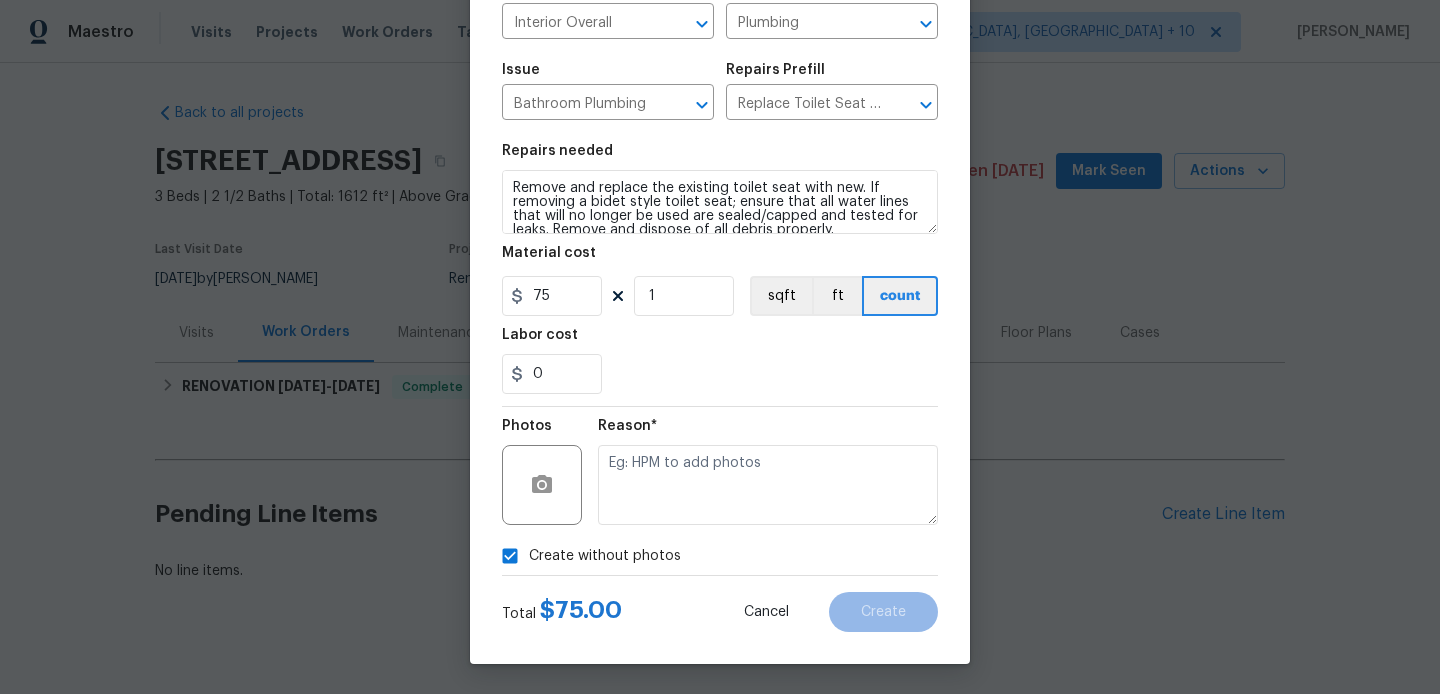 click on "Reason*" at bounding box center (768, 432) 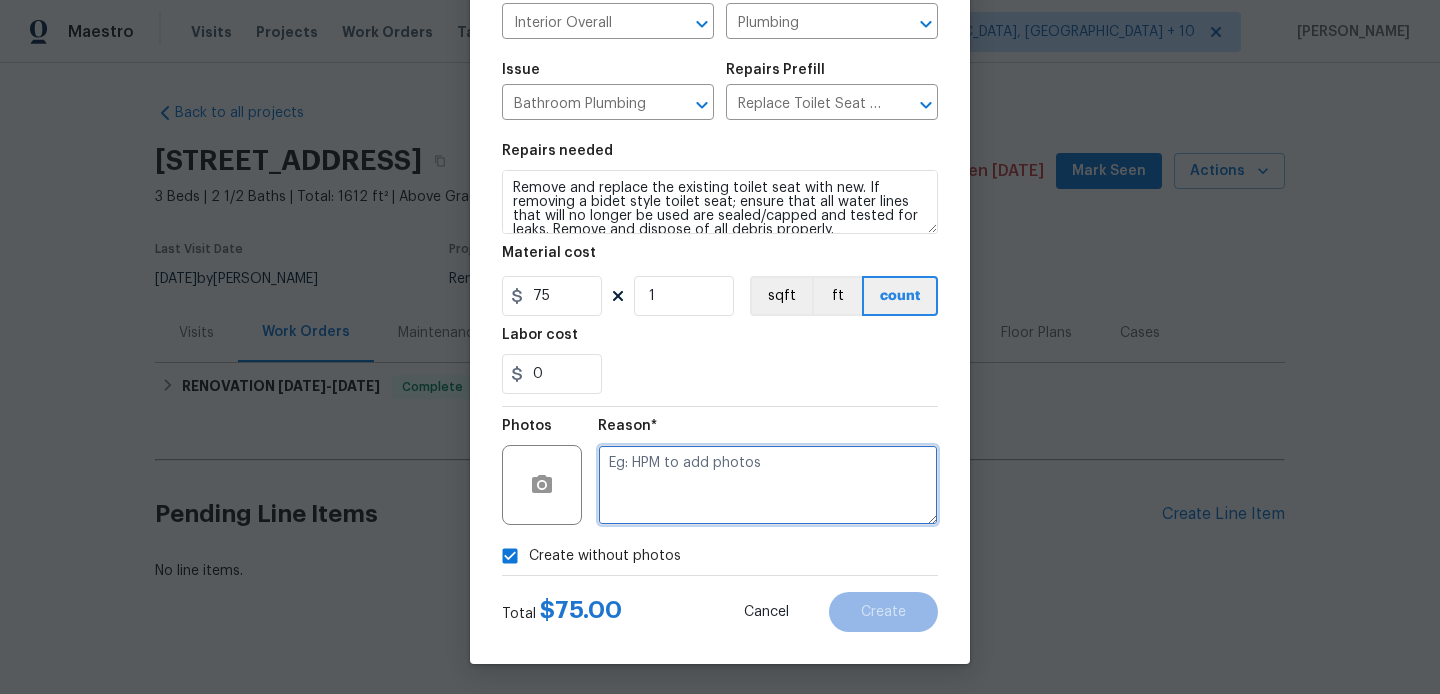 click at bounding box center (768, 485) 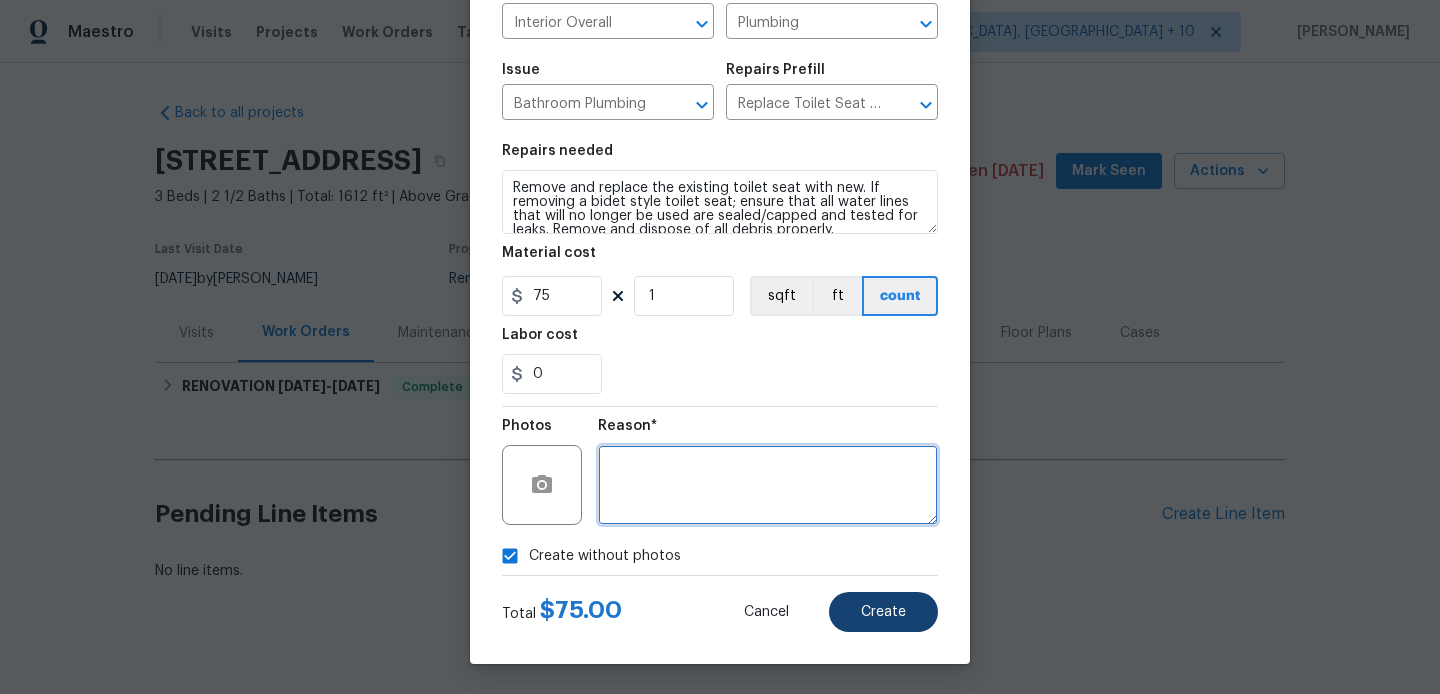 type 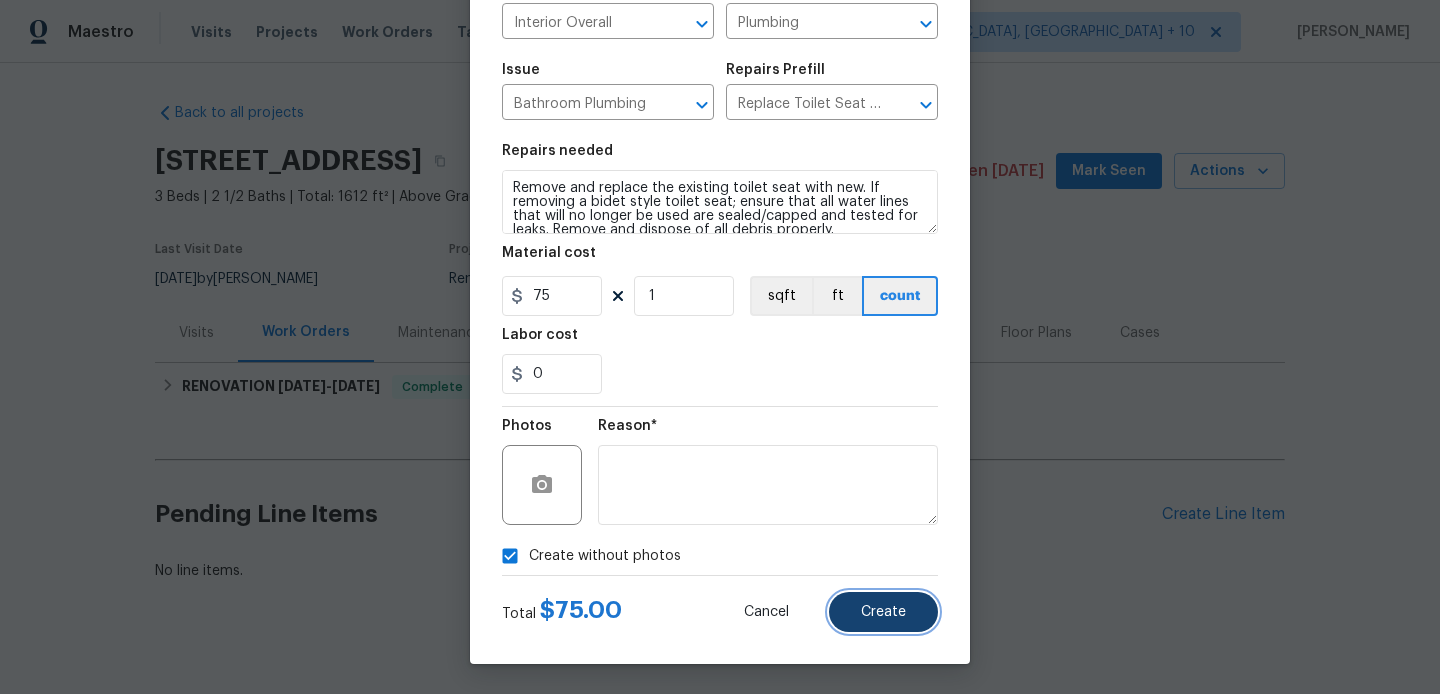click on "Create" at bounding box center [883, 612] 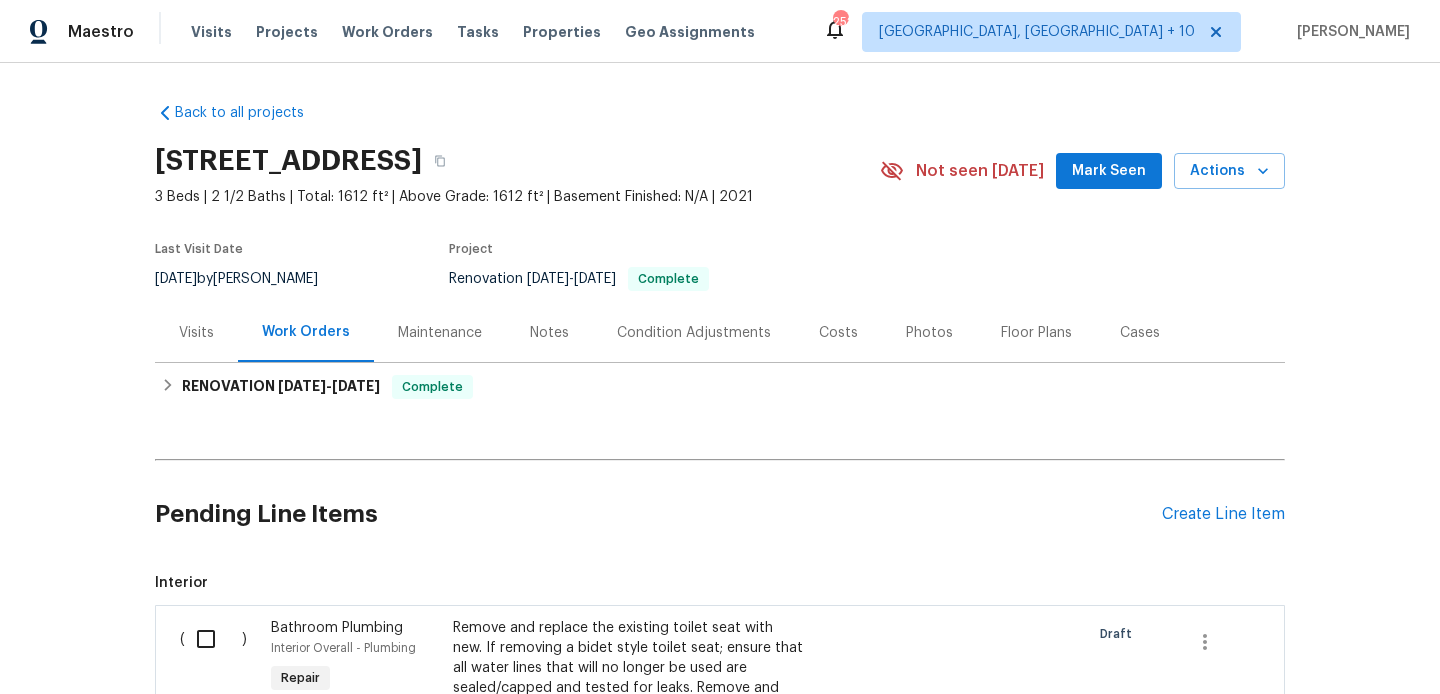 scroll, scrollTop: 331, scrollLeft: 0, axis: vertical 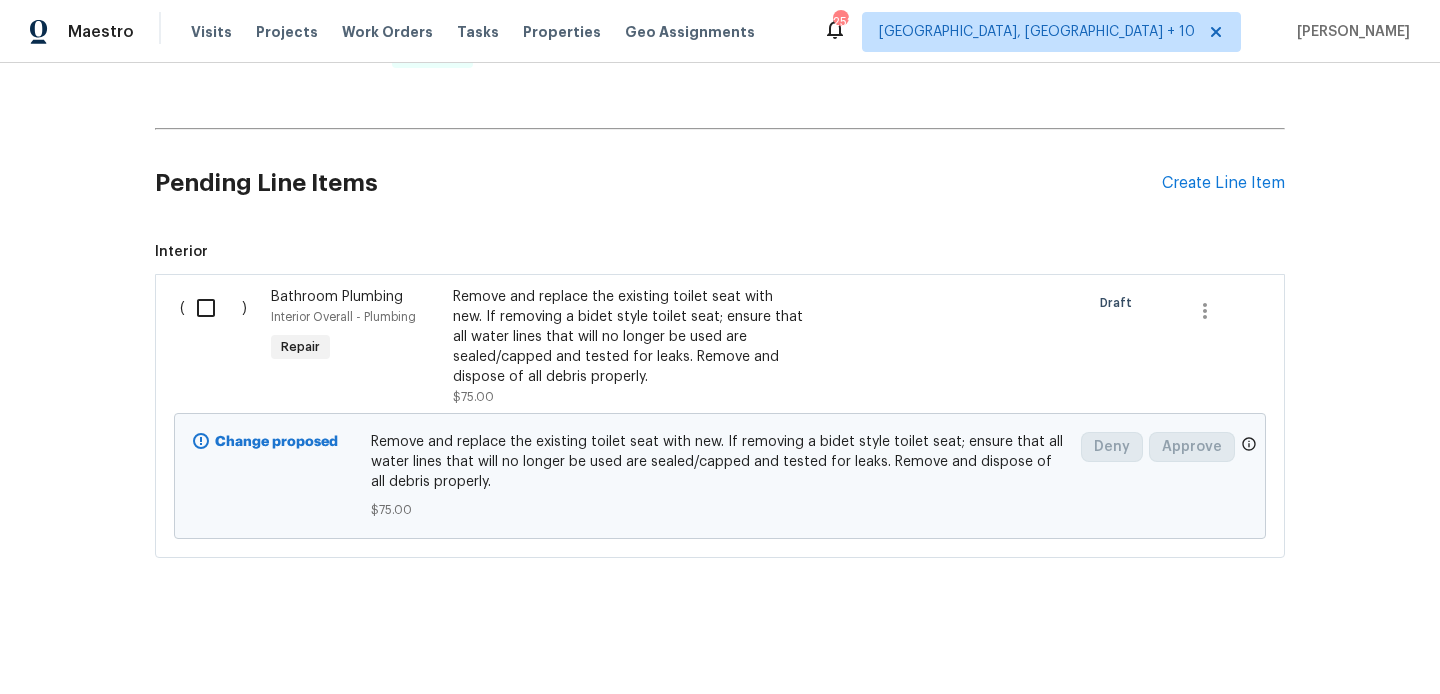 click at bounding box center (213, 308) 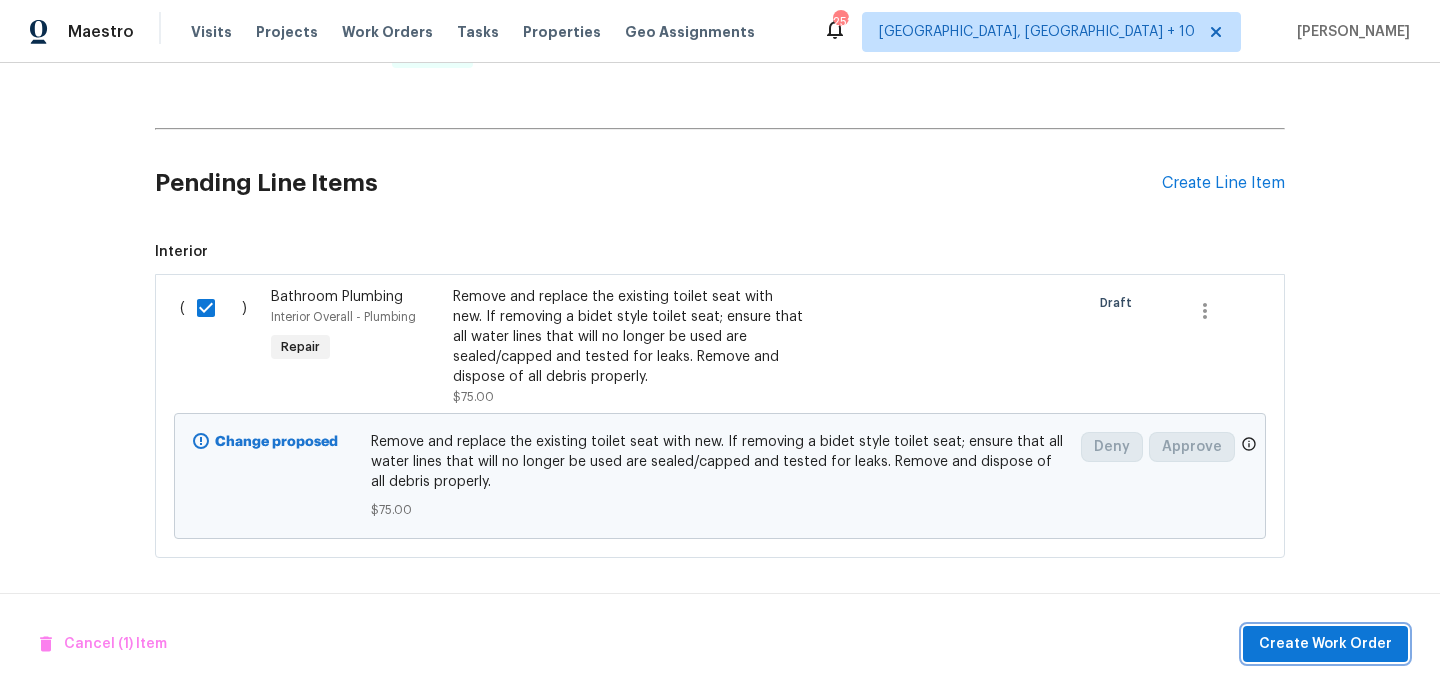 click on "Create Work Order" at bounding box center (1325, 644) 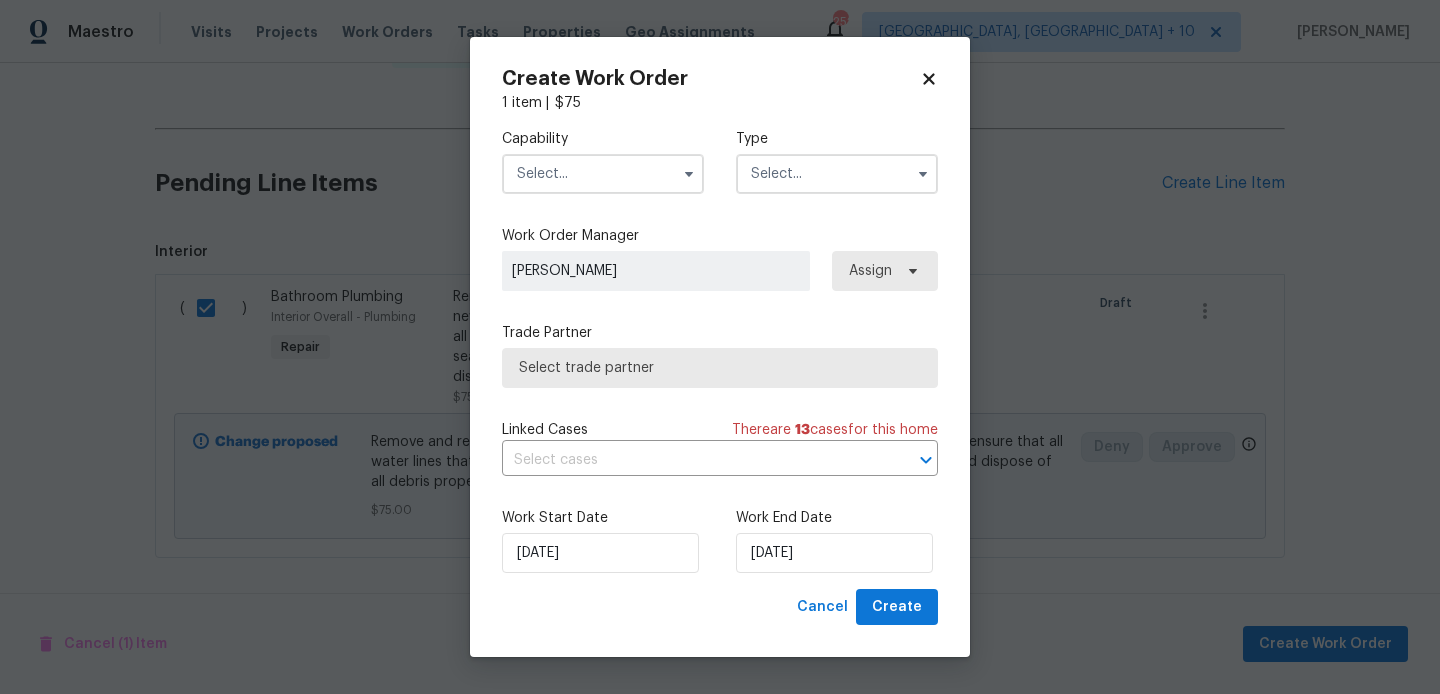 click at bounding box center (603, 174) 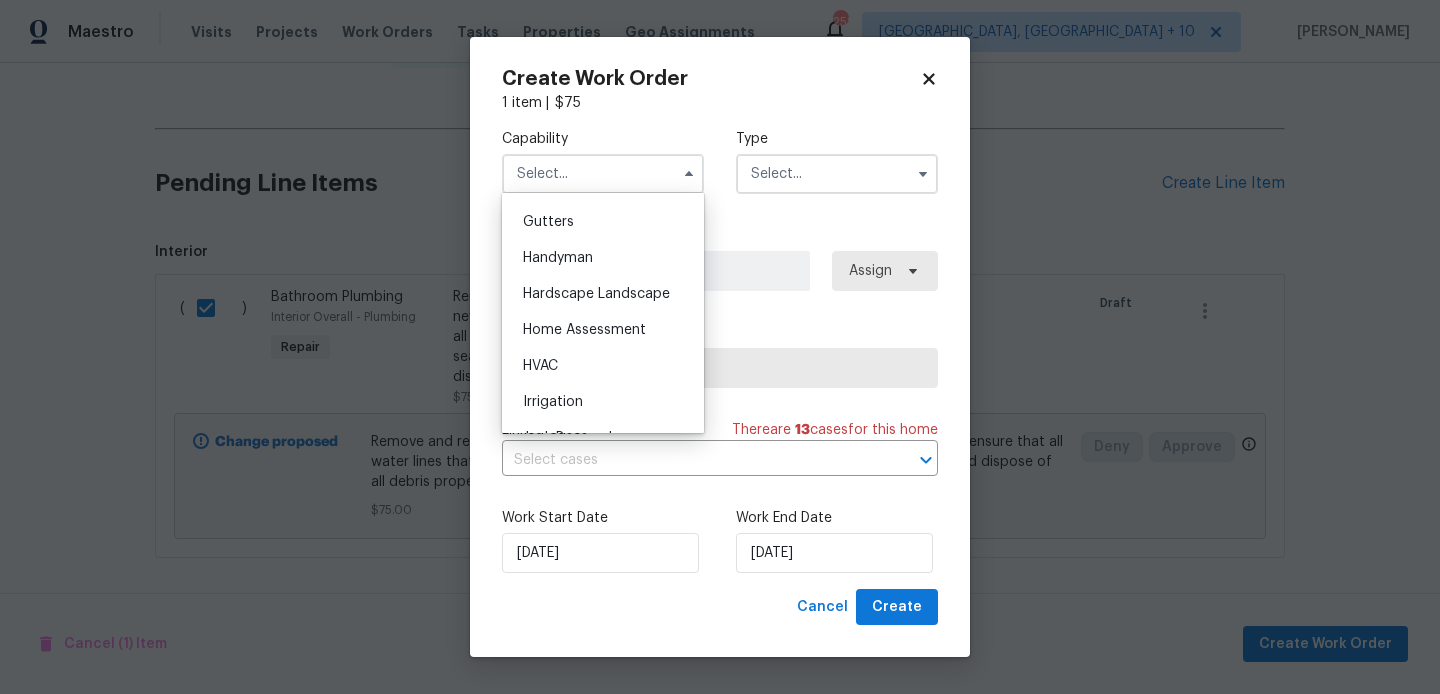 scroll, scrollTop: 1073, scrollLeft: 0, axis: vertical 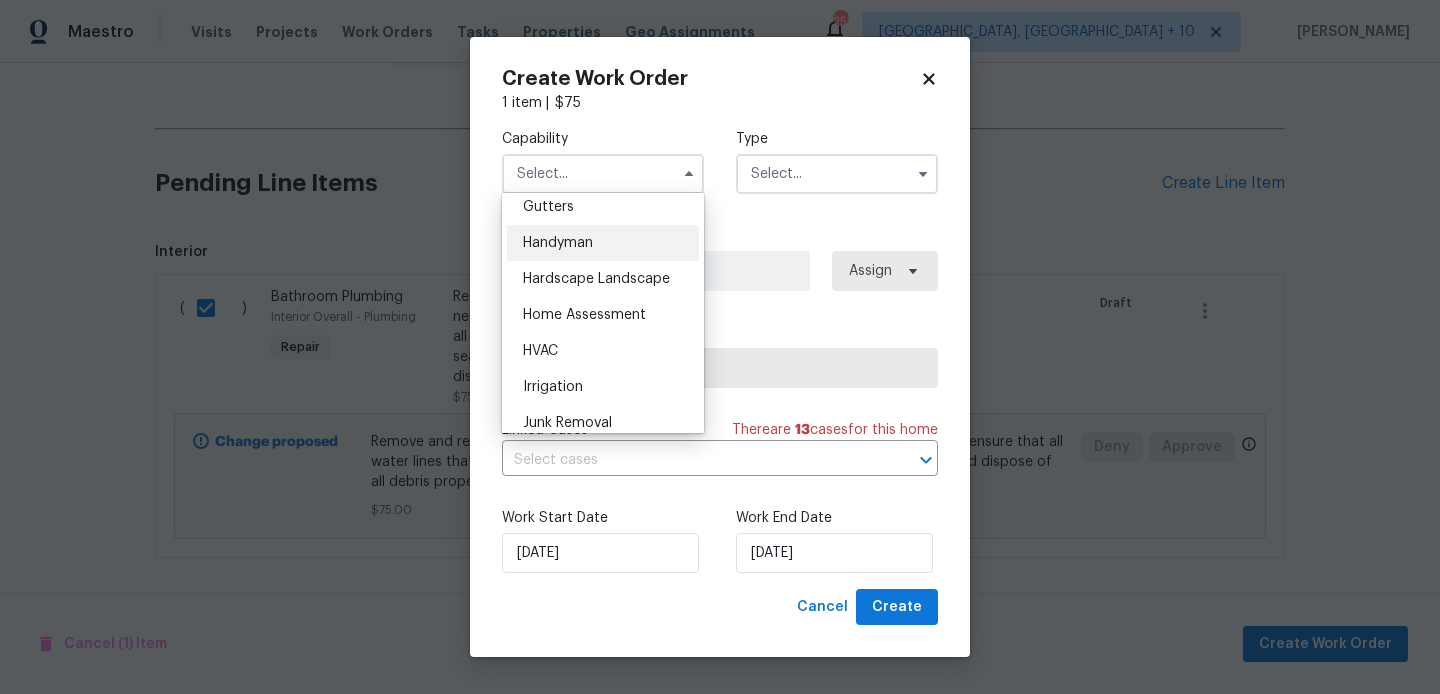 click on "Handyman" at bounding box center [558, 243] 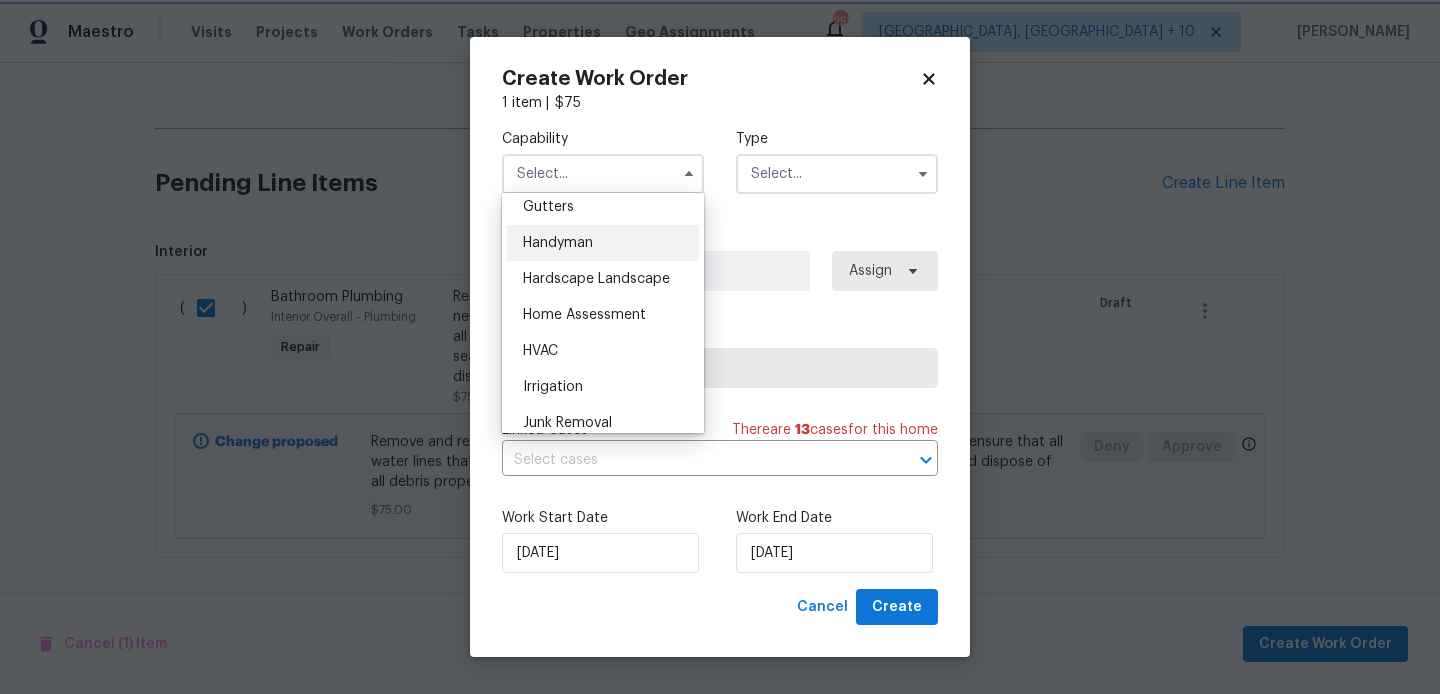 type on "Handyman" 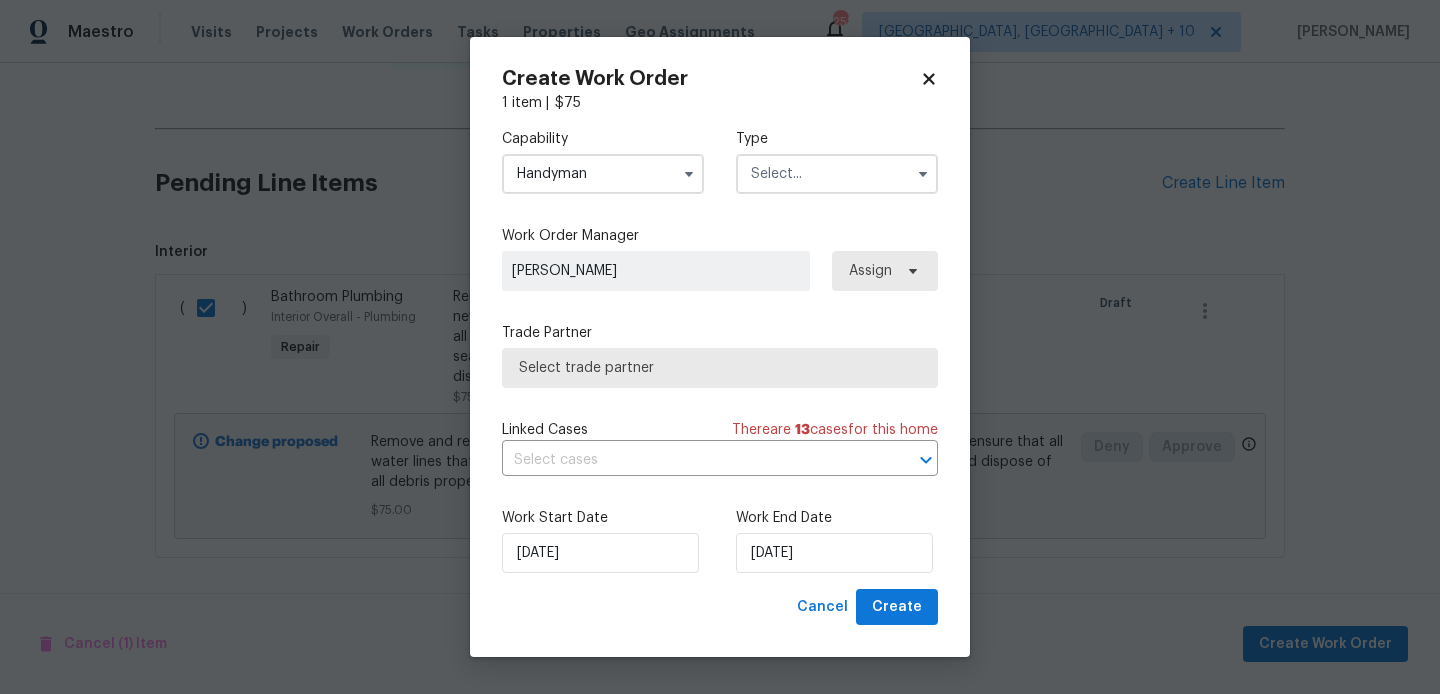 click at bounding box center (837, 174) 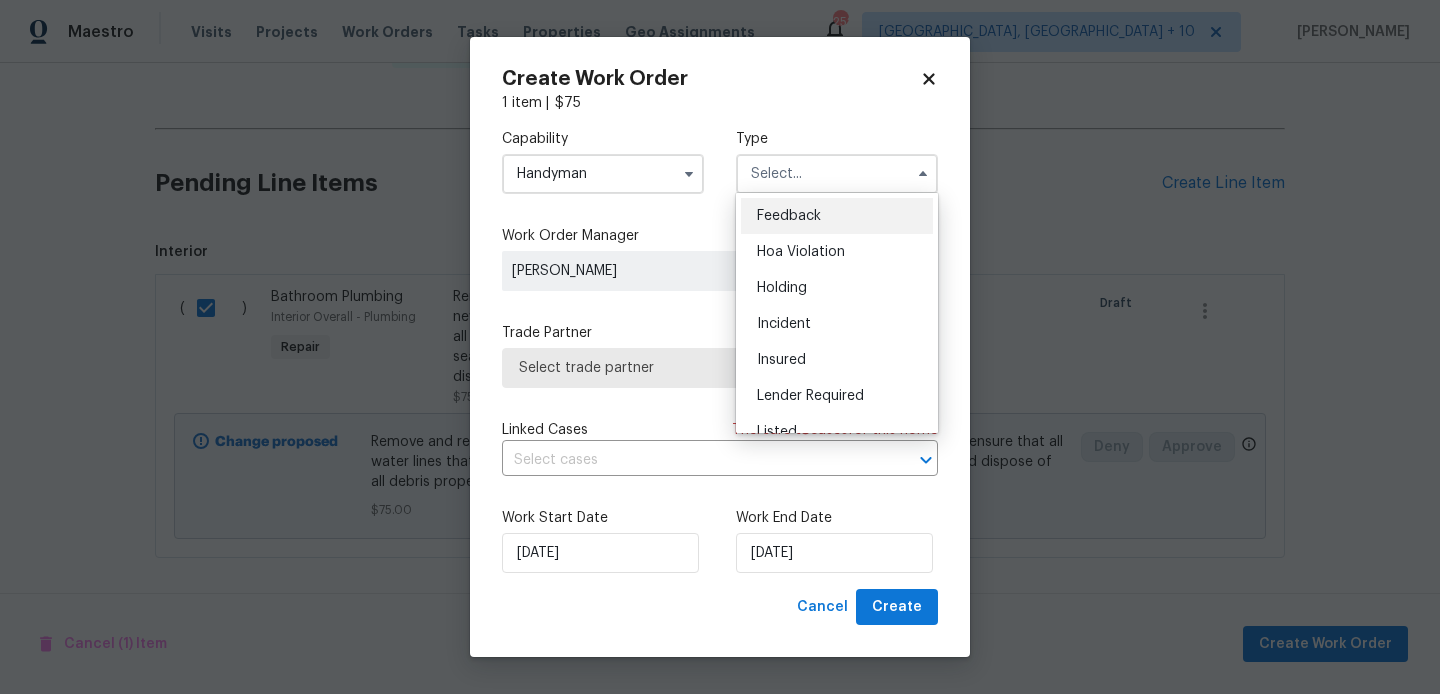 click on "Feedback" at bounding box center (837, 216) 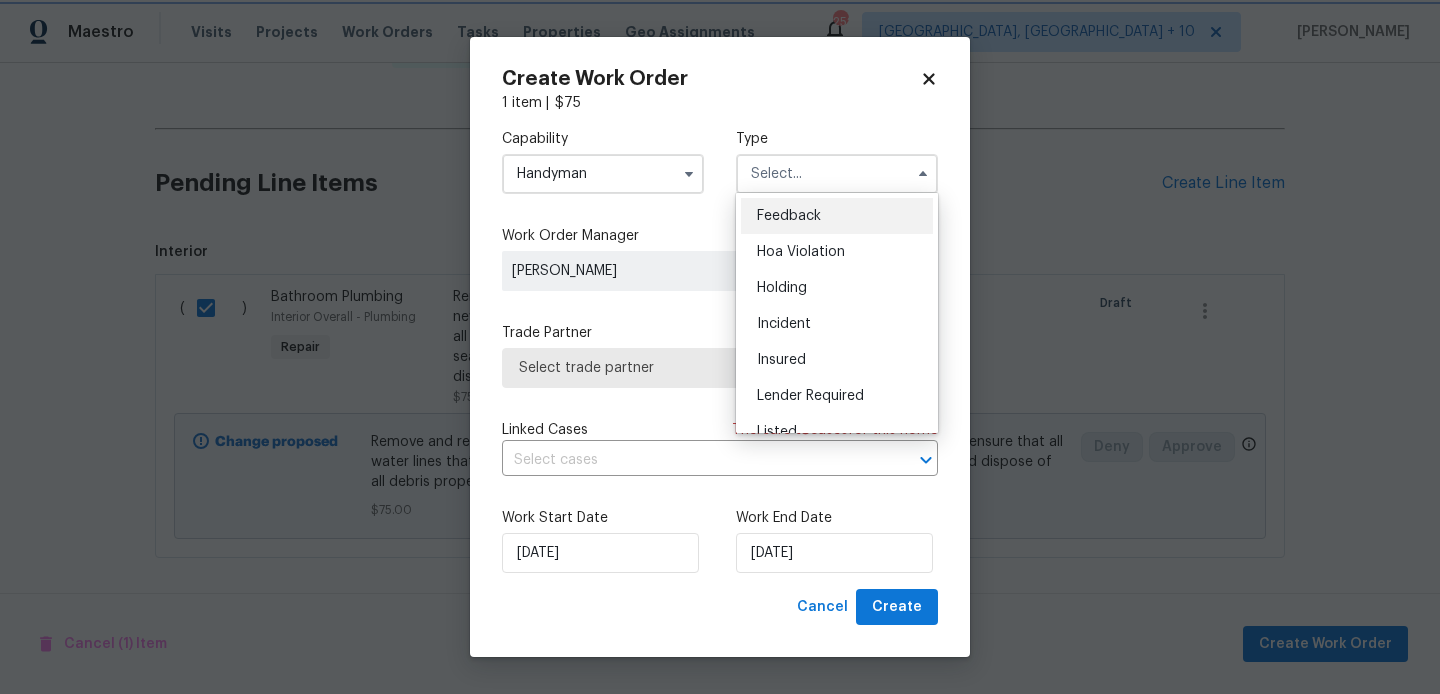 type on "Feedback" 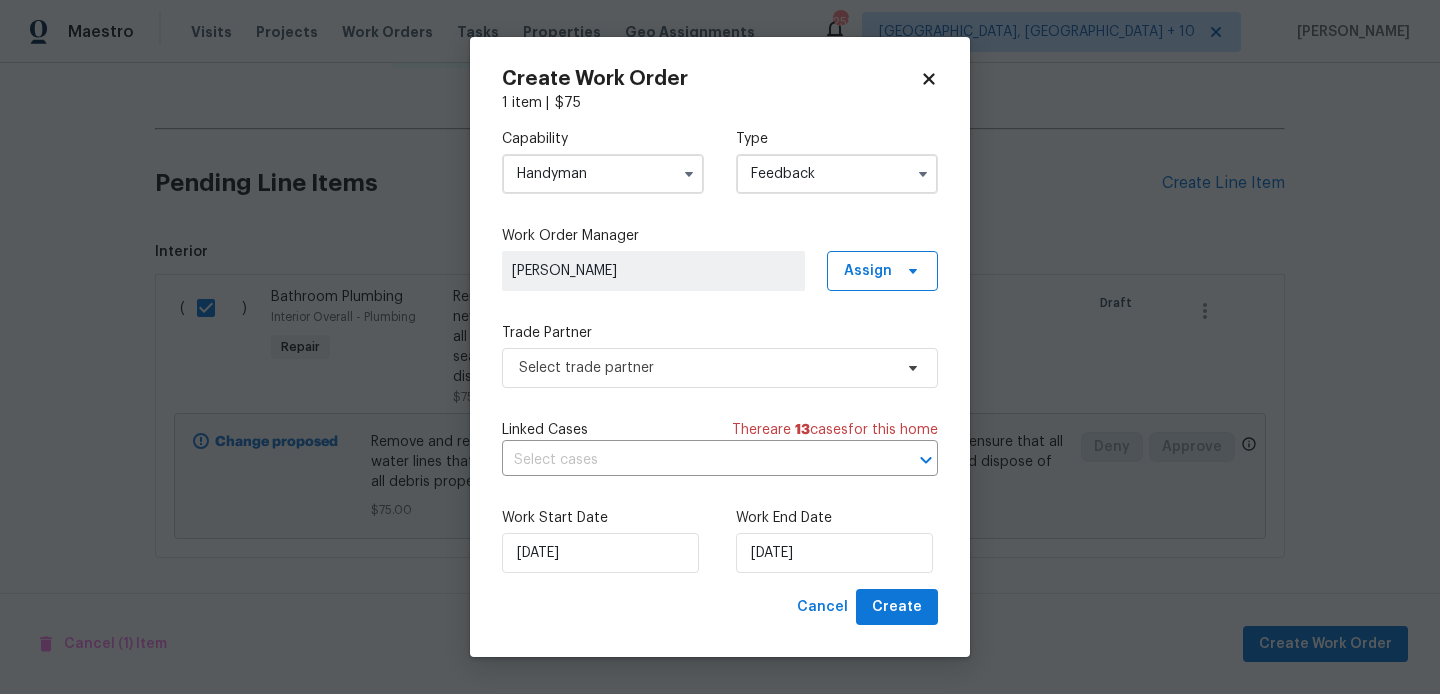 click on "Trade Partner   Select trade partner" at bounding box center (720, 355) 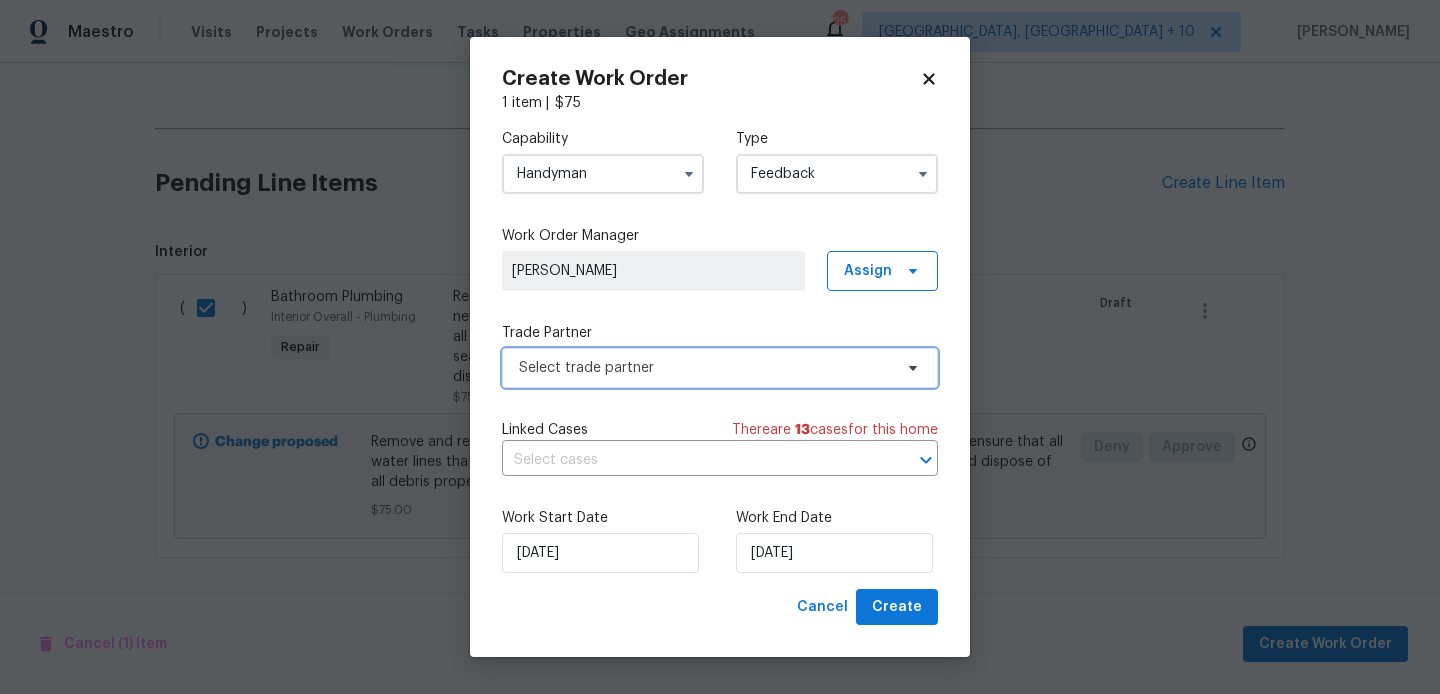 click on "Select trade partner" at bounding box center (720, 368) 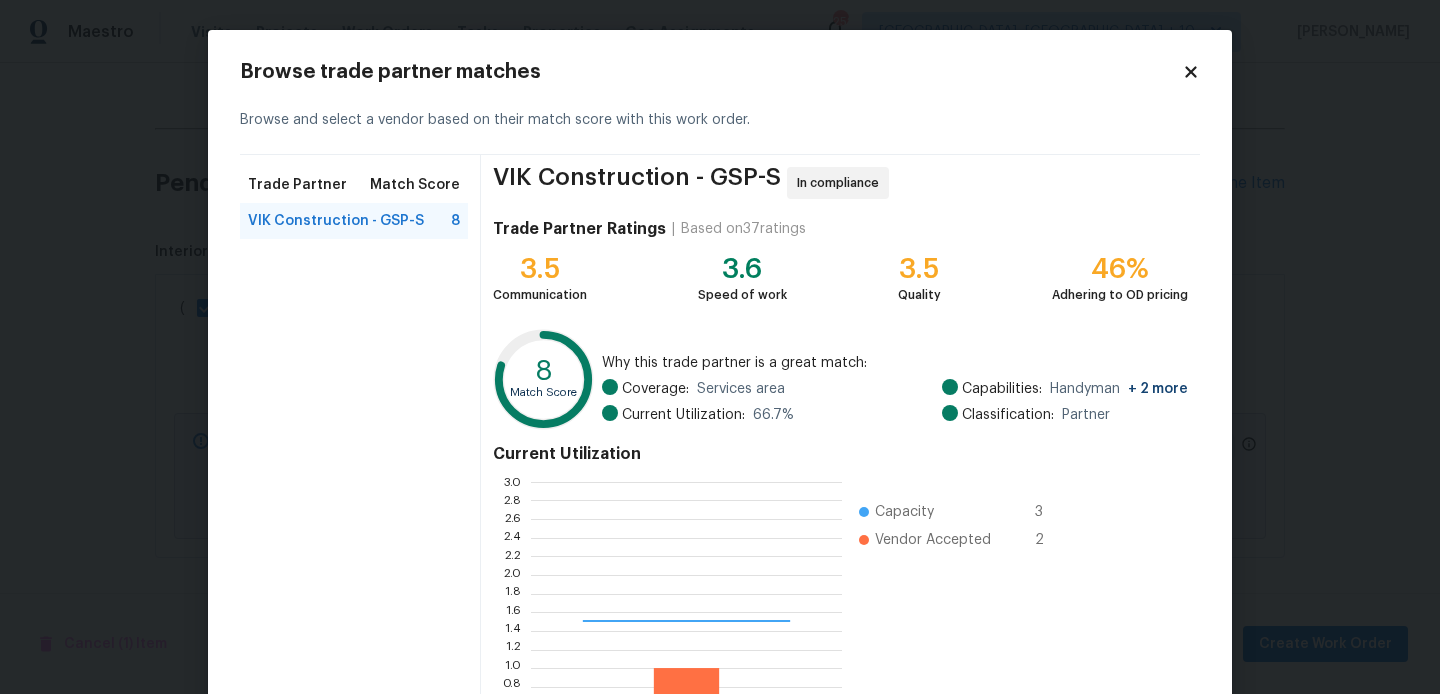 scroll, scrollTop: 2, scrollLeft: 1, axis: both 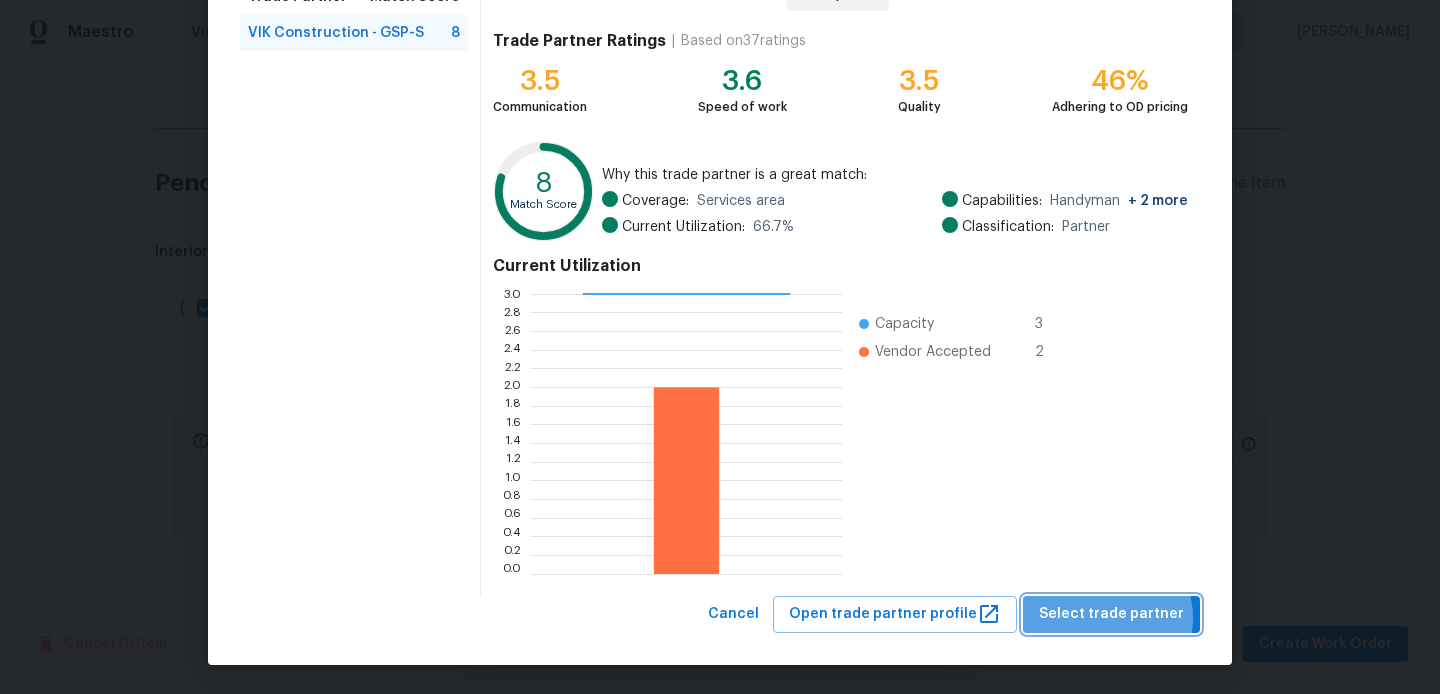 click on "Select trade partner" at bounding box center (1111, 614) 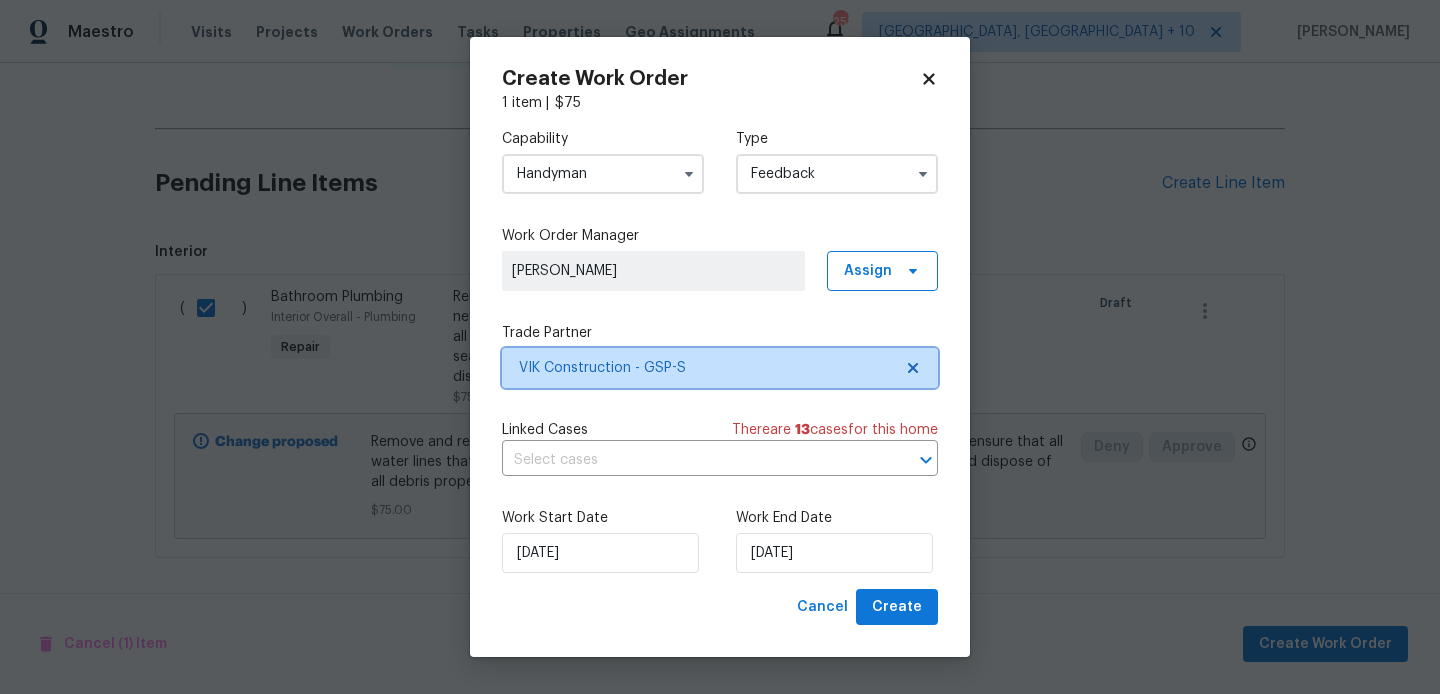 scroll, scrollTop: 0, scrollLeft: 0, axis: both 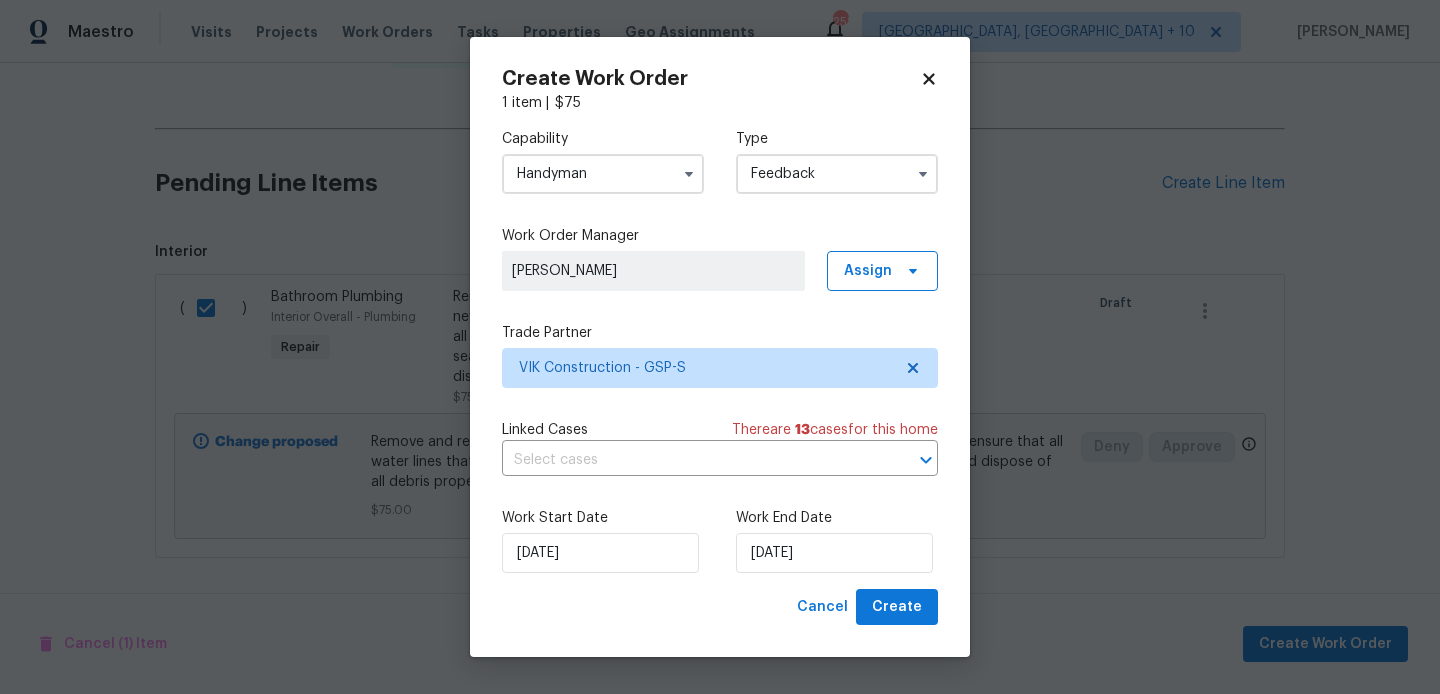 drag, startPoint x: 588, startPoint y: 172, endPoint x: 588, endPoint y: 184, distance: 12 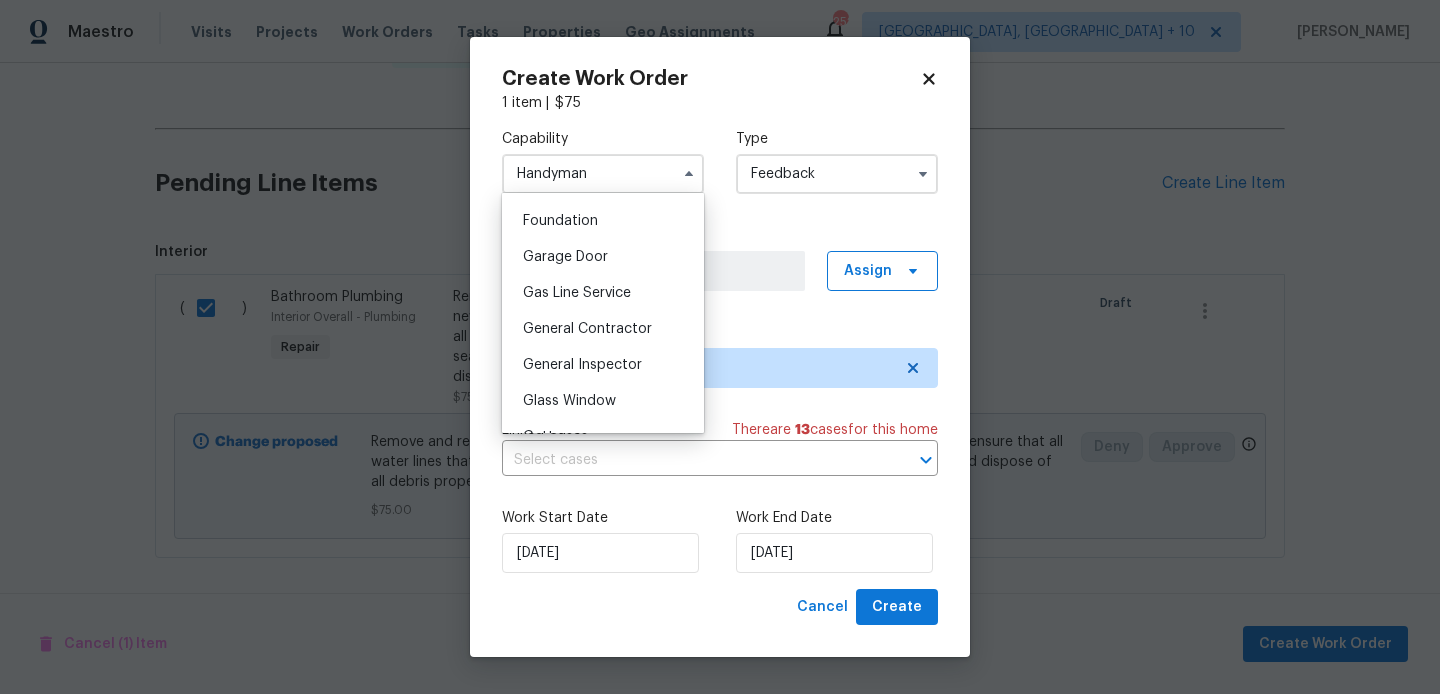 scroll, scrollTop: 859, scrollLeft: 0, axis: vertical 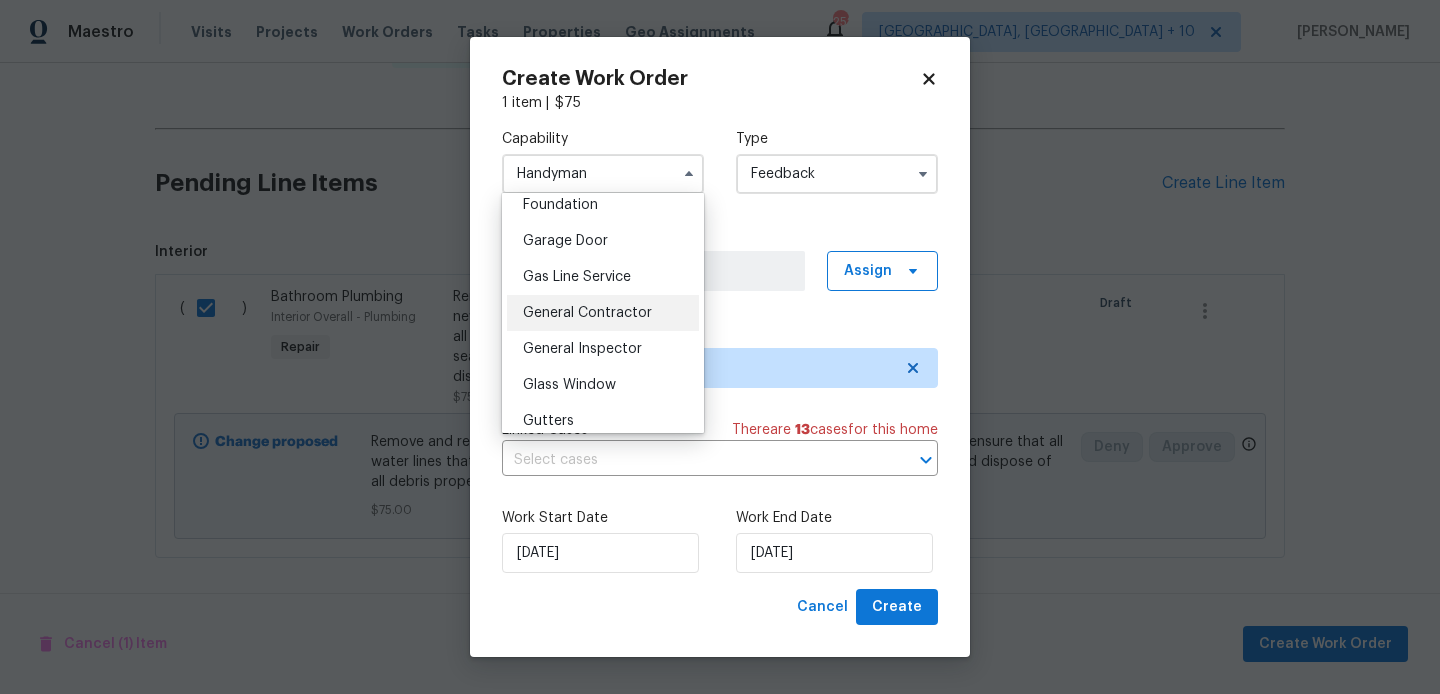 click on "General Contractor" at bounding box center [603, 313] 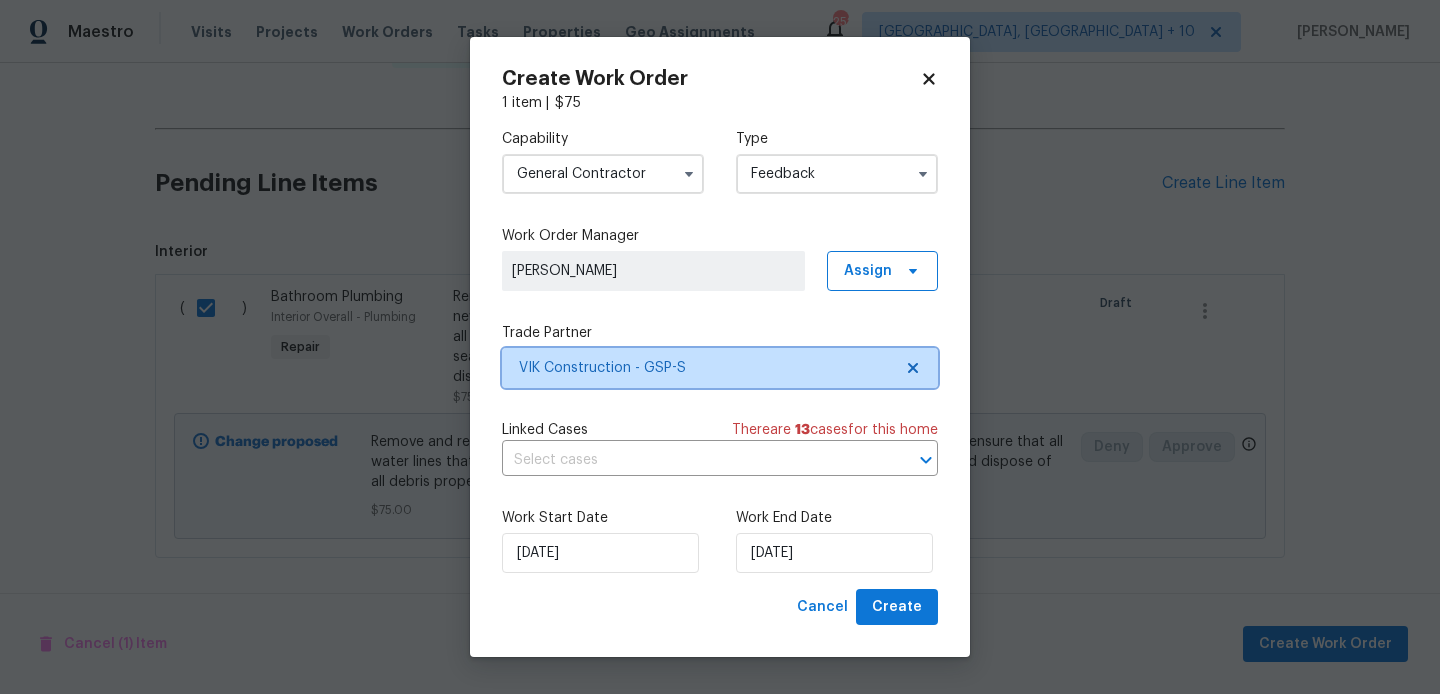 click on "VIK Construction - GSP-S" at bounding box center [720, 368] 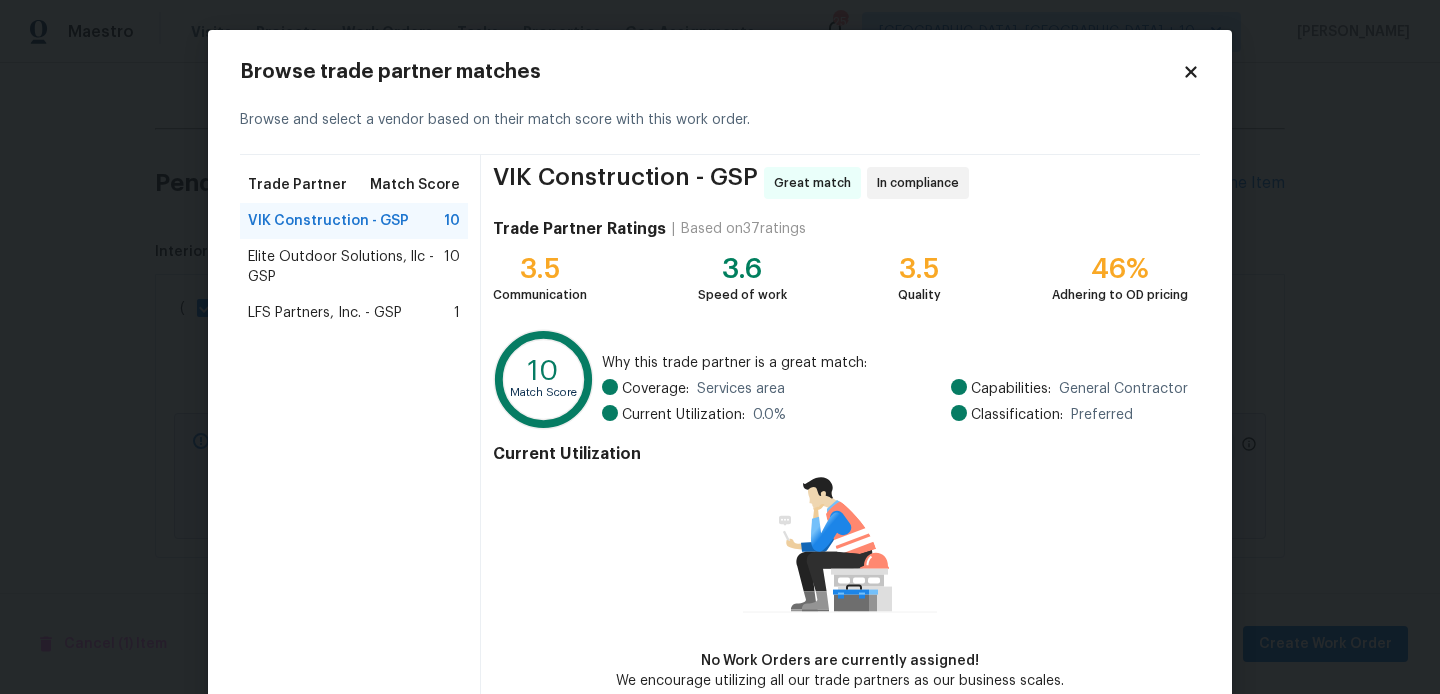 click on "Elite Outdoor Solutions, llc - GSP" at bounding box center [346, 267] 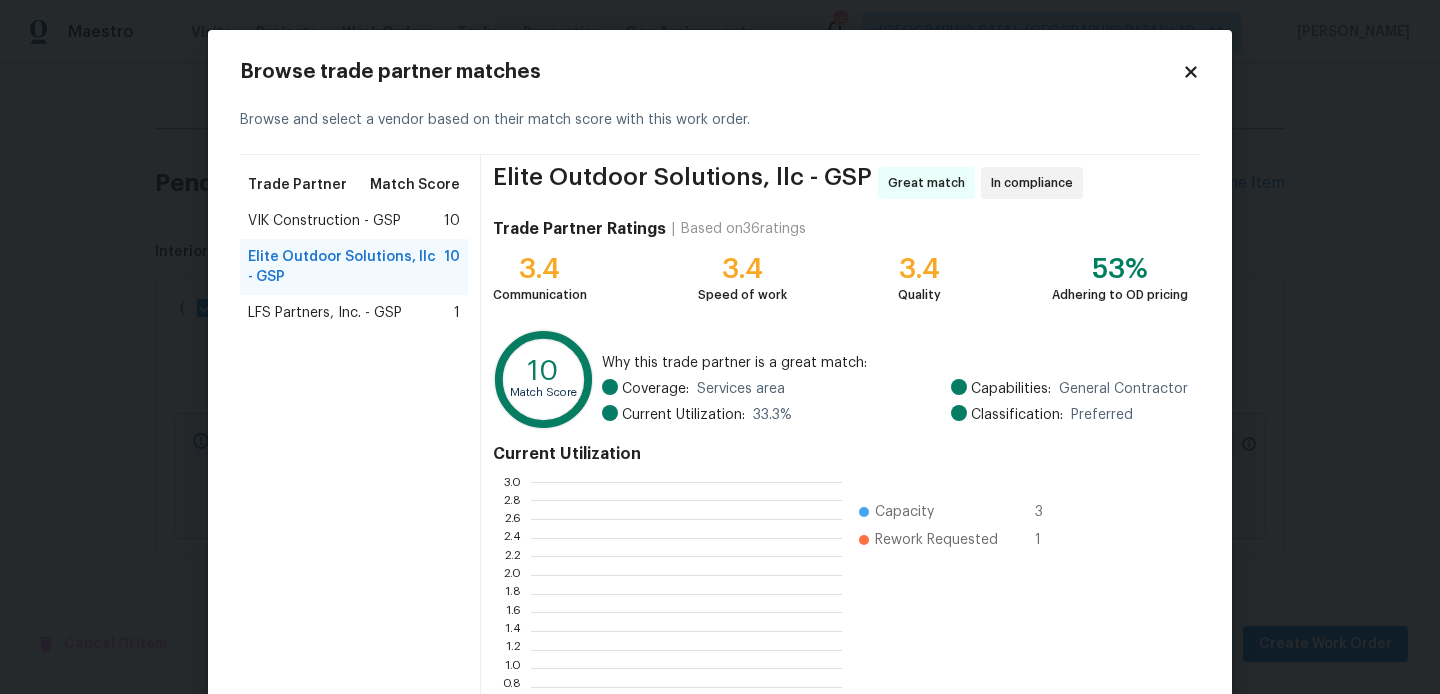 scroll, scrollTop: 2, scrollLeft: 1, axis: both 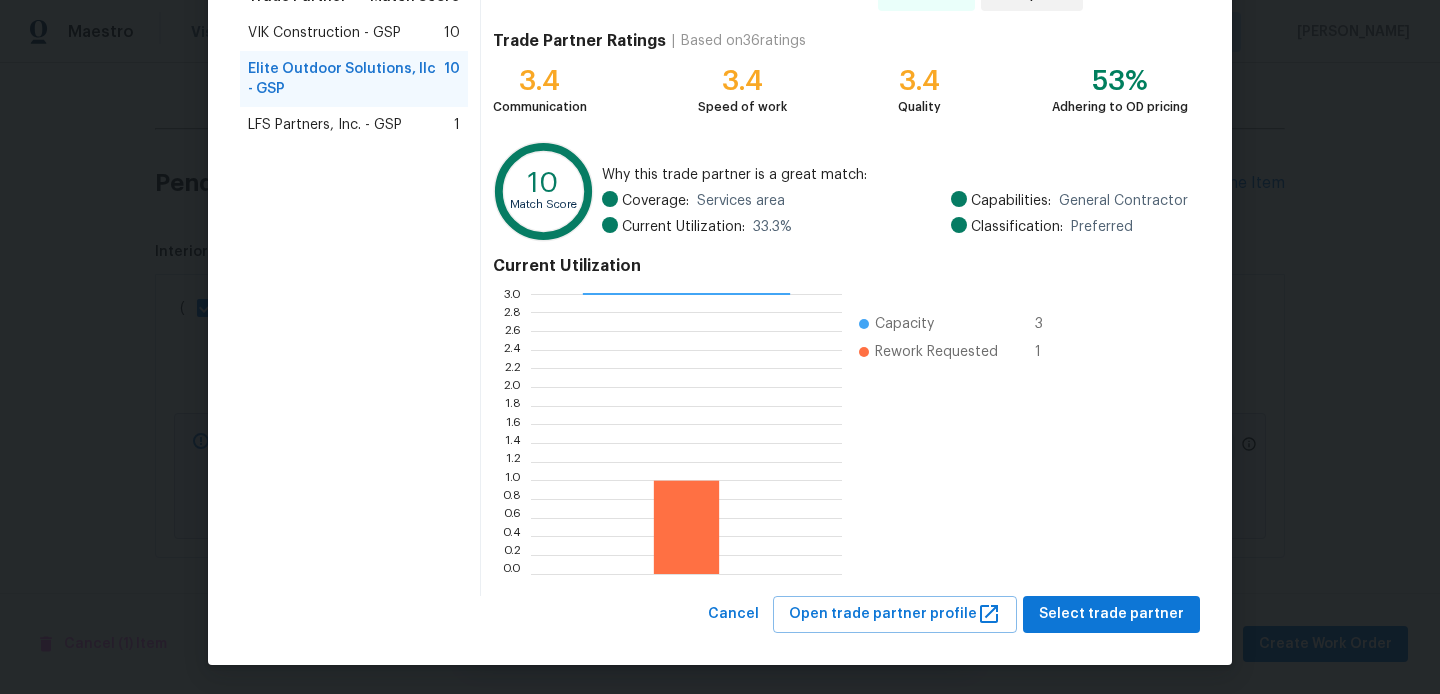 click on "LFS Partners, Inc. - GSP" at bounding box center [325, 125] 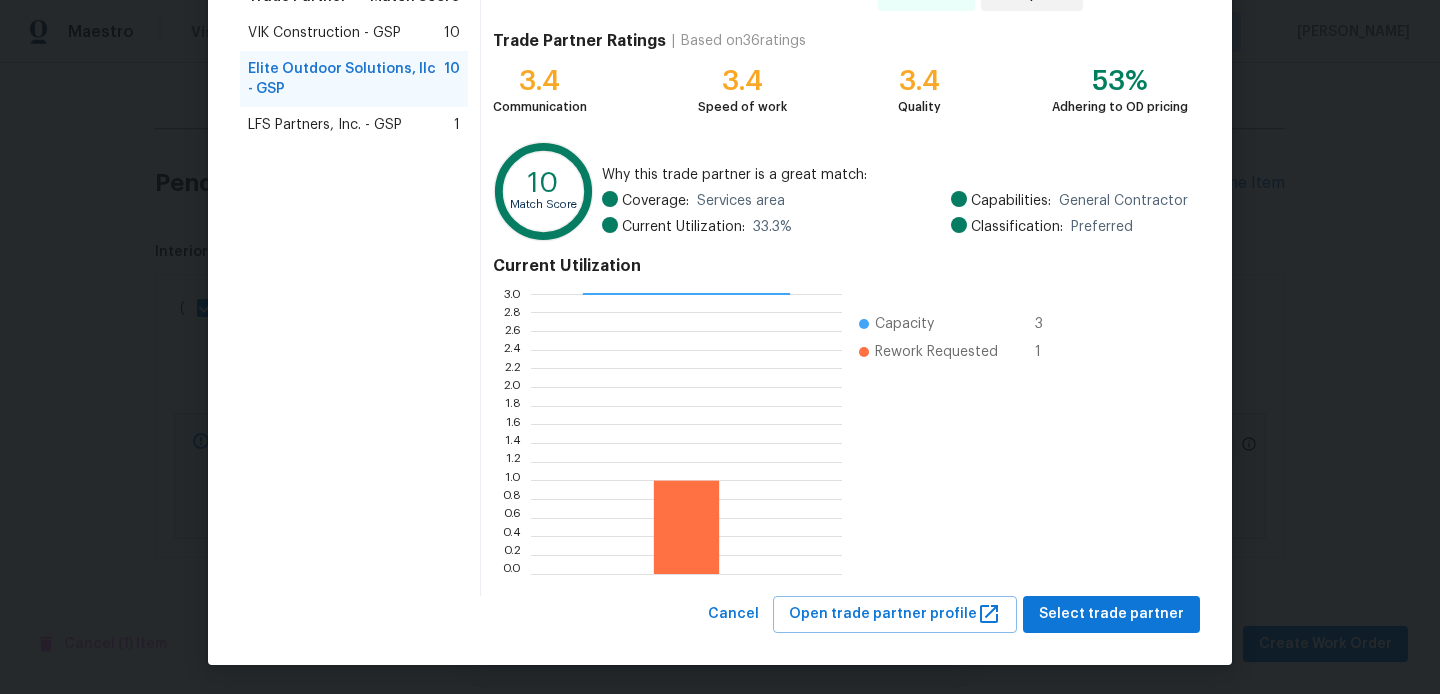 scroll, scrollTop: 0, scrollLeft: 0, axis: both 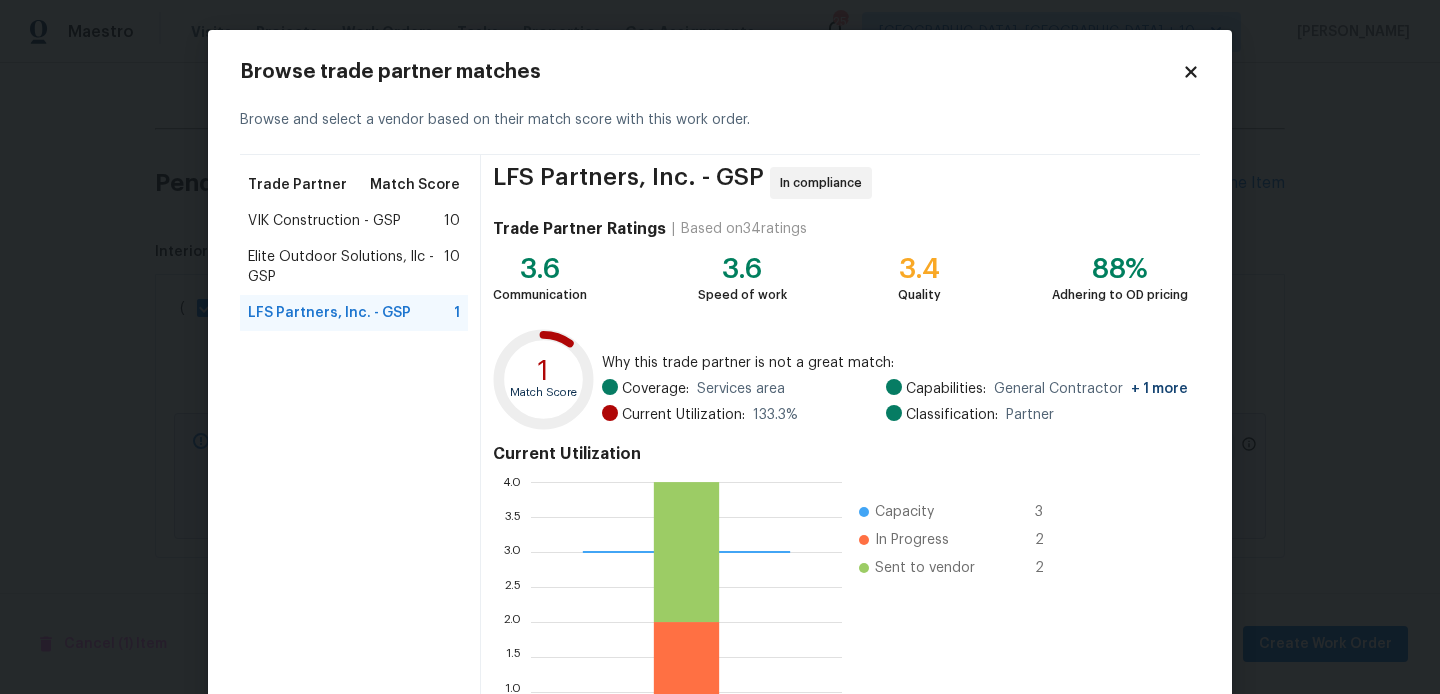 click on "Elite Outdoor Solutions, llc - GSP 10" at bounding box center [354, 267] 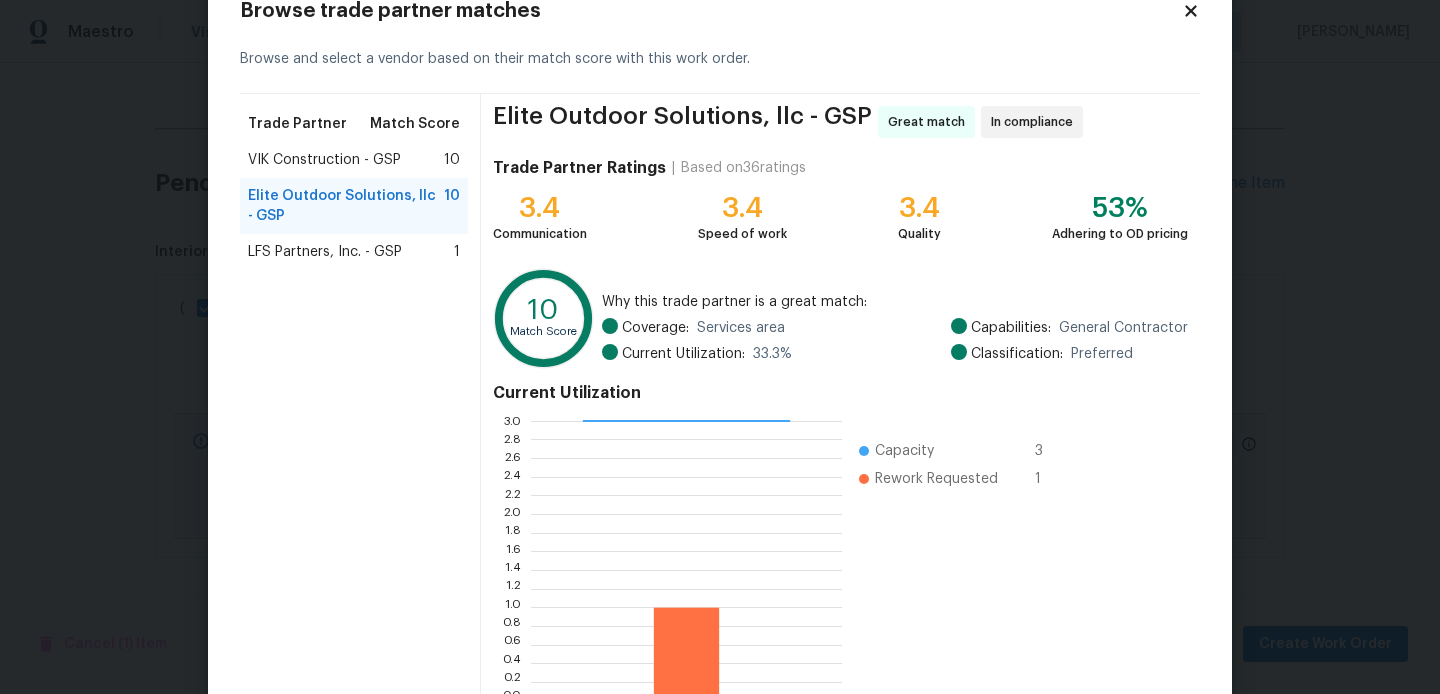 scroll, scrollTop: 188, scrollLeft: 0, axis: vertical 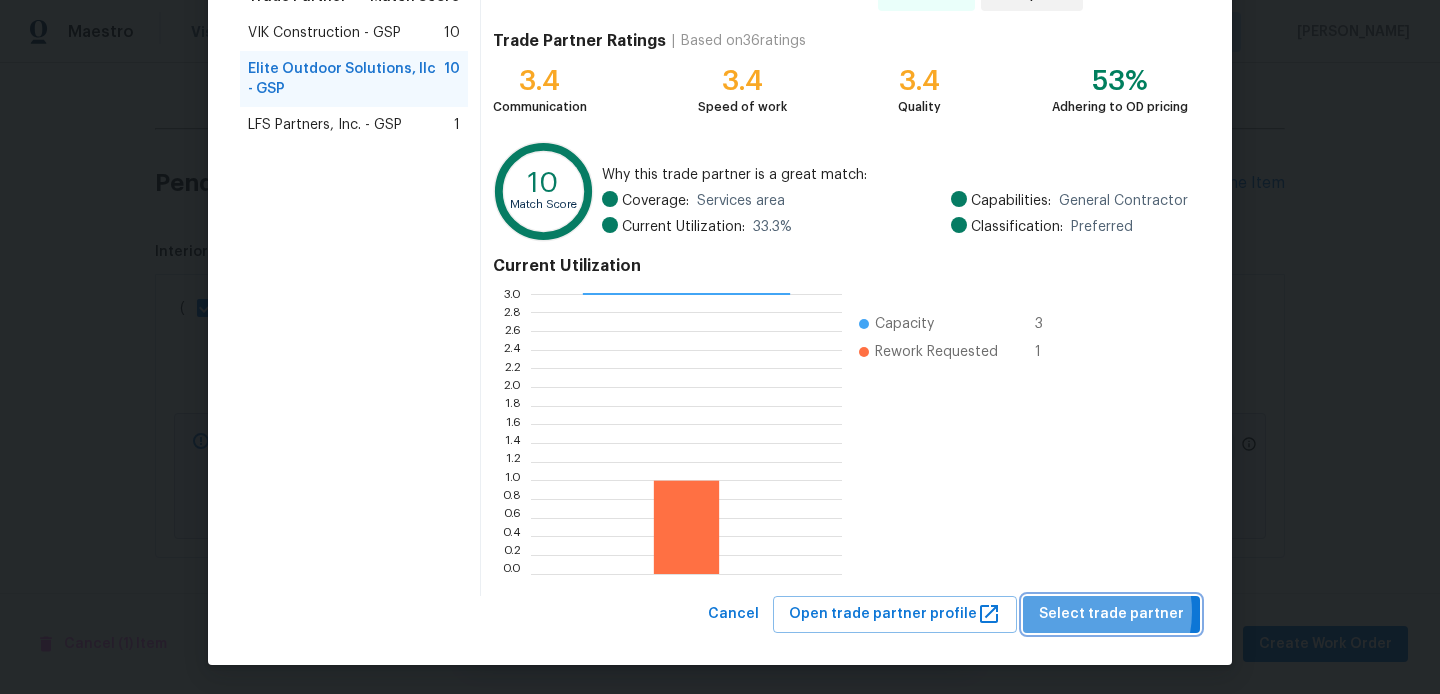 click on "Select trade partner" at bounding box center [1111, 614] 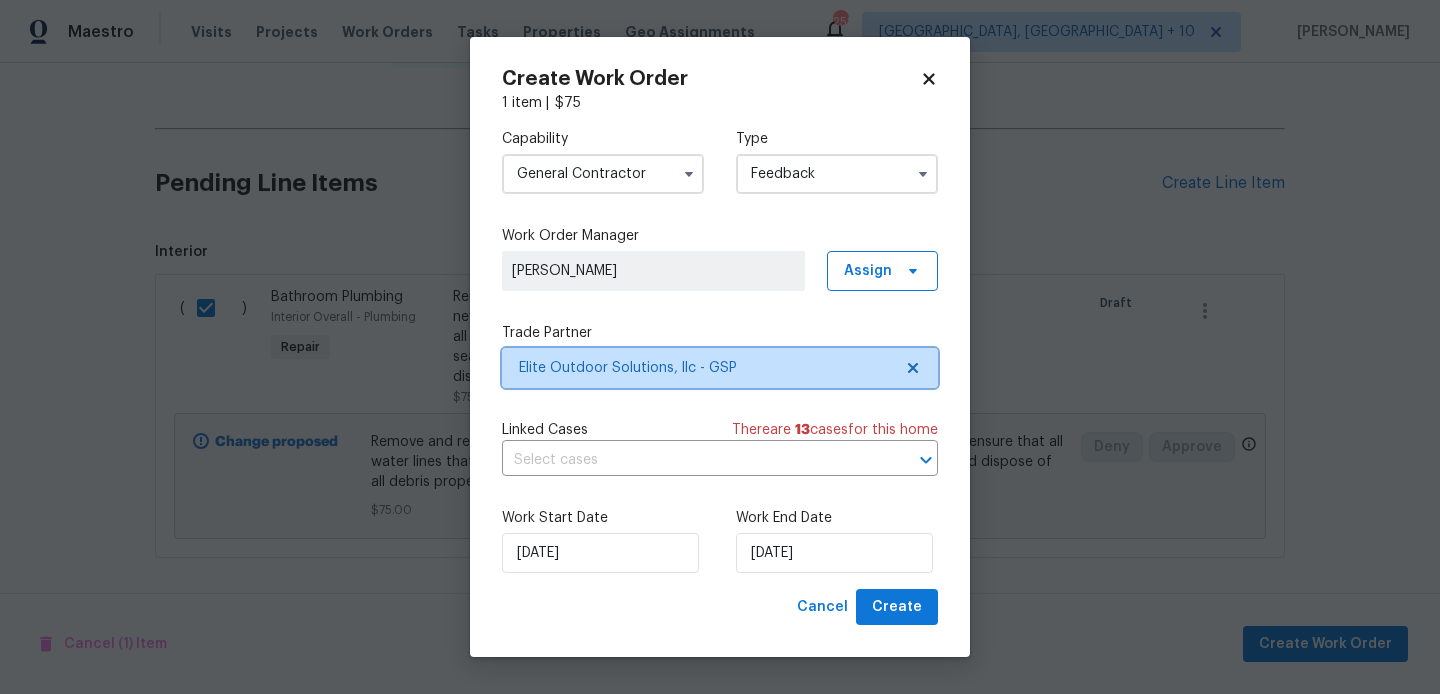 scroll, scrollTop: 0, scrollLeft: 0, axis: both 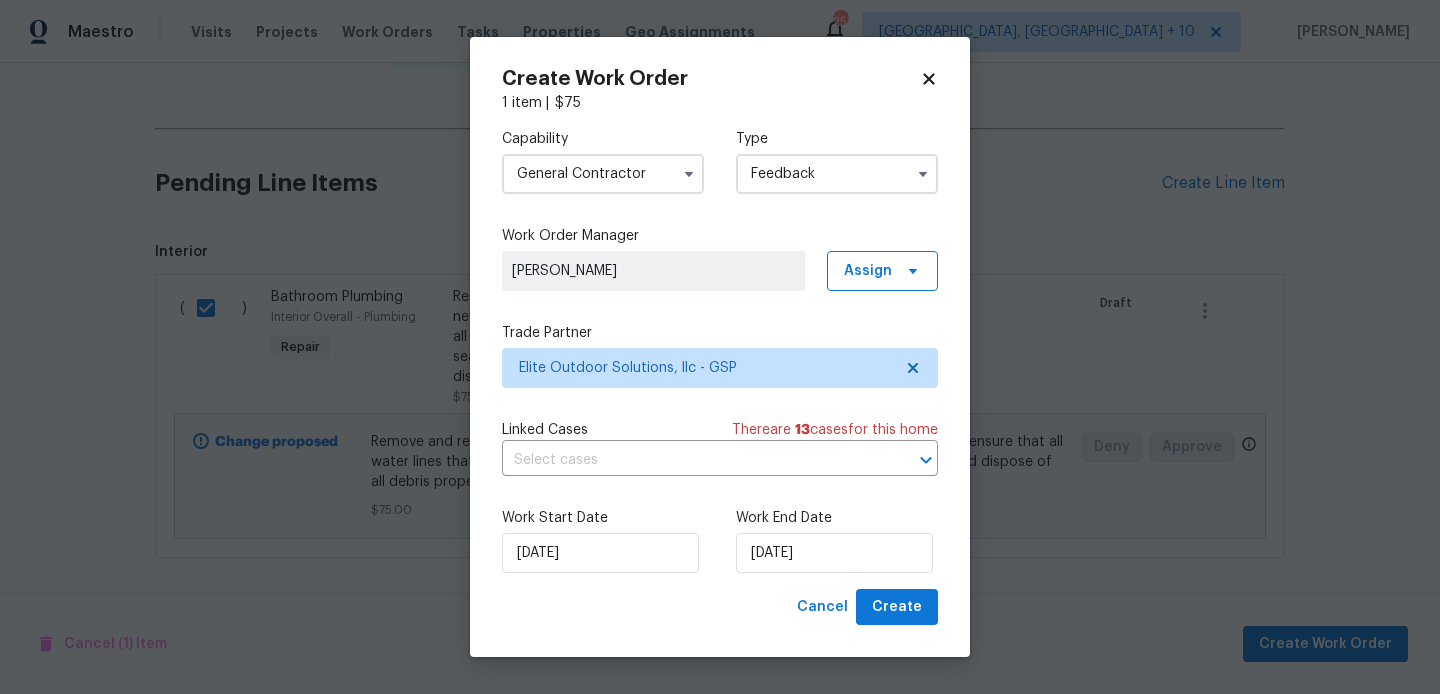 click on "General Contractor" at bounding box center (603, 174) 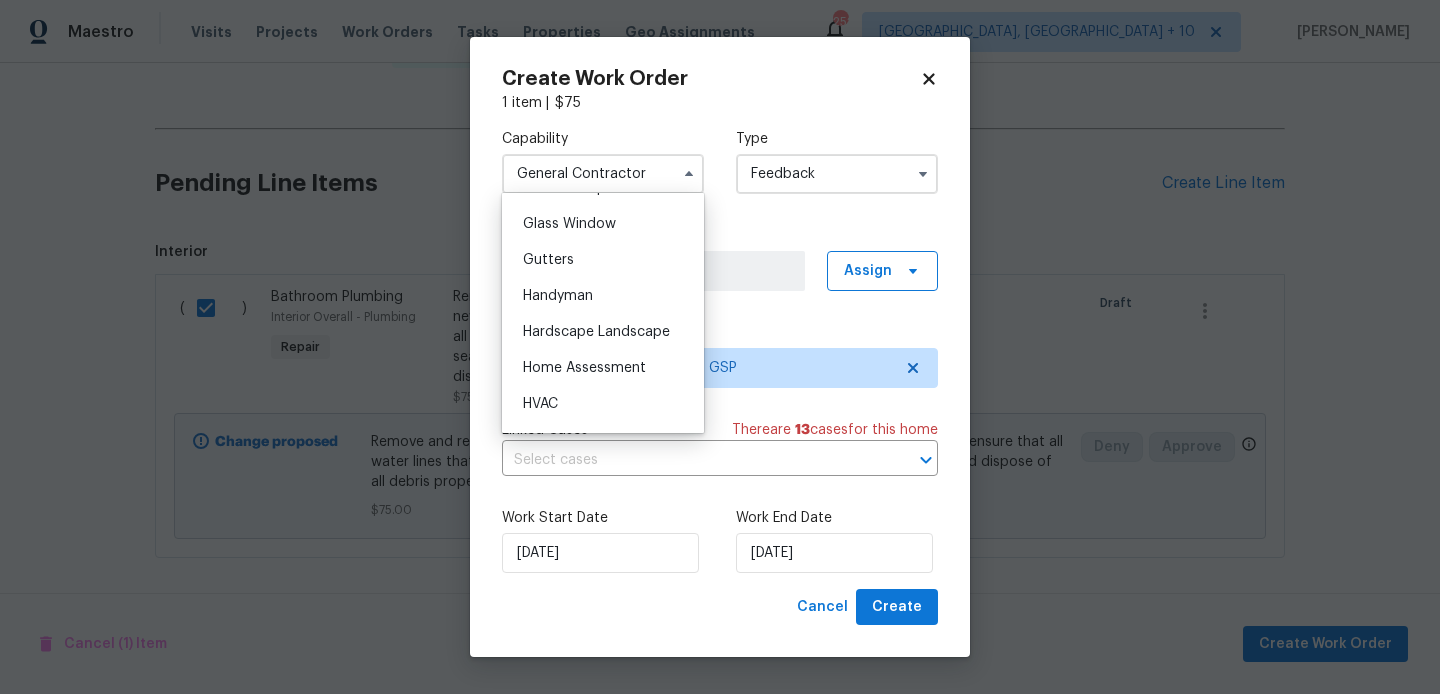 scroll, scrollTop: 989, scrollLeft: 0, axis: vertical 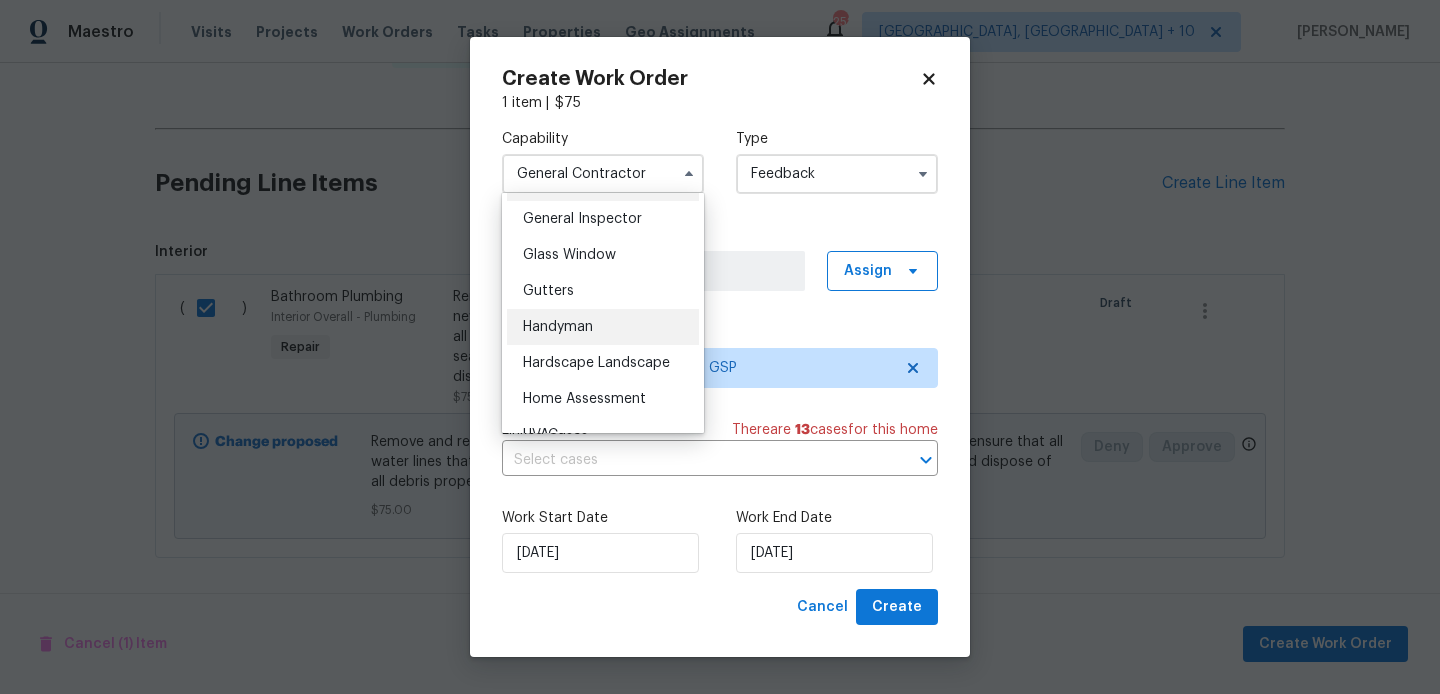 click on "Handyman" at bounding box center [558, 327] 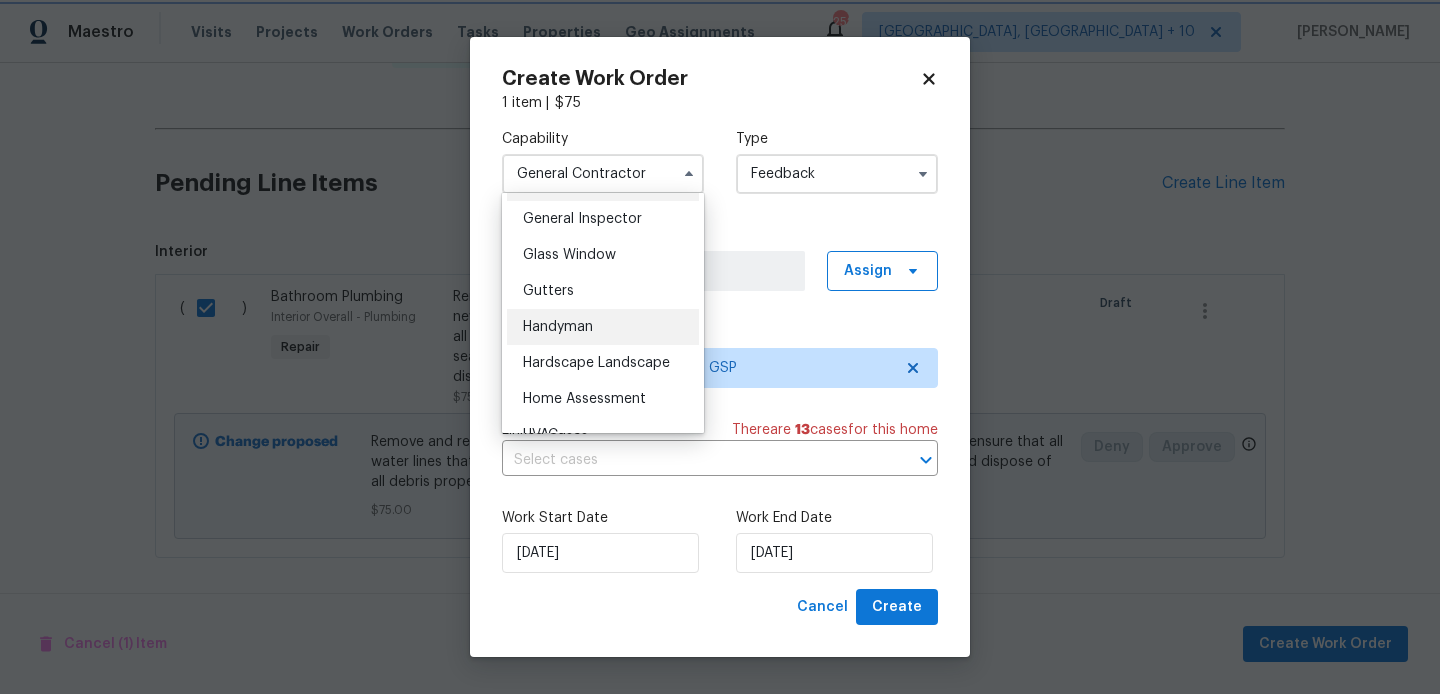 type on "Handyman" 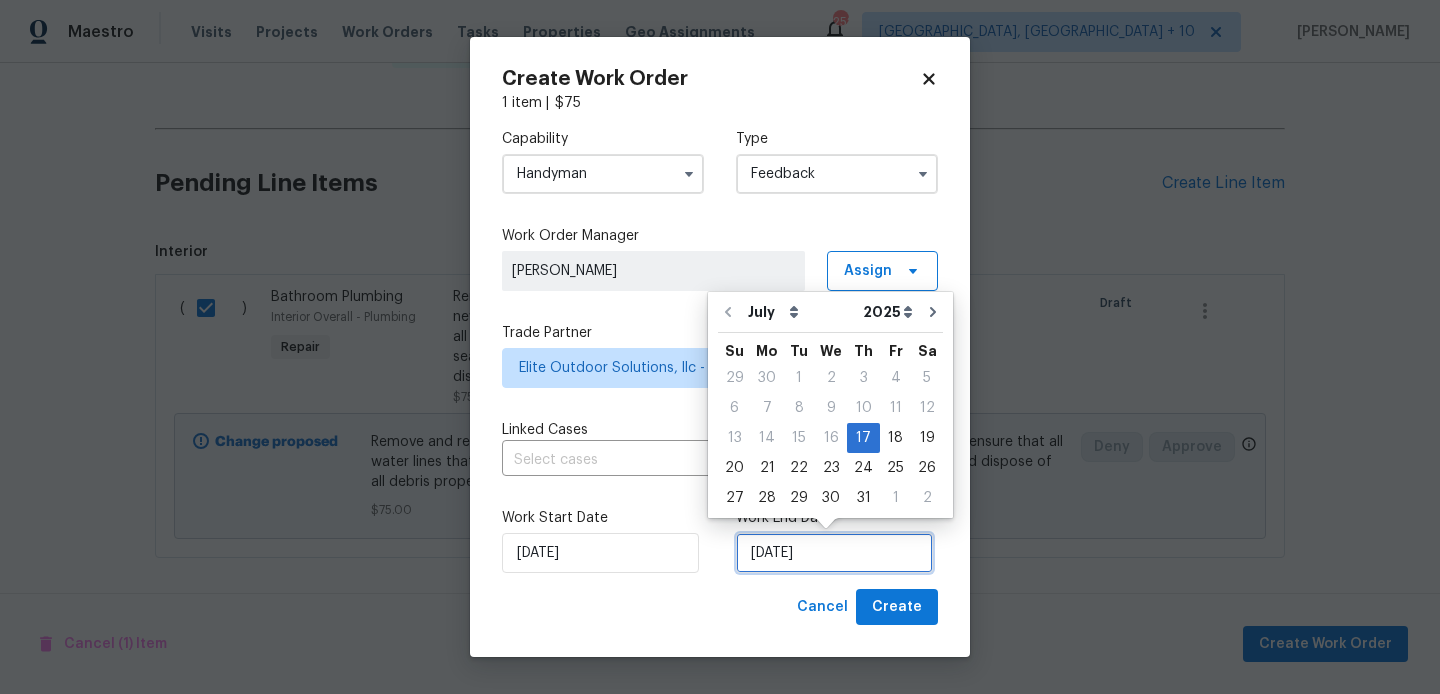click on "[DATE]" at bounding box center [834, 553] 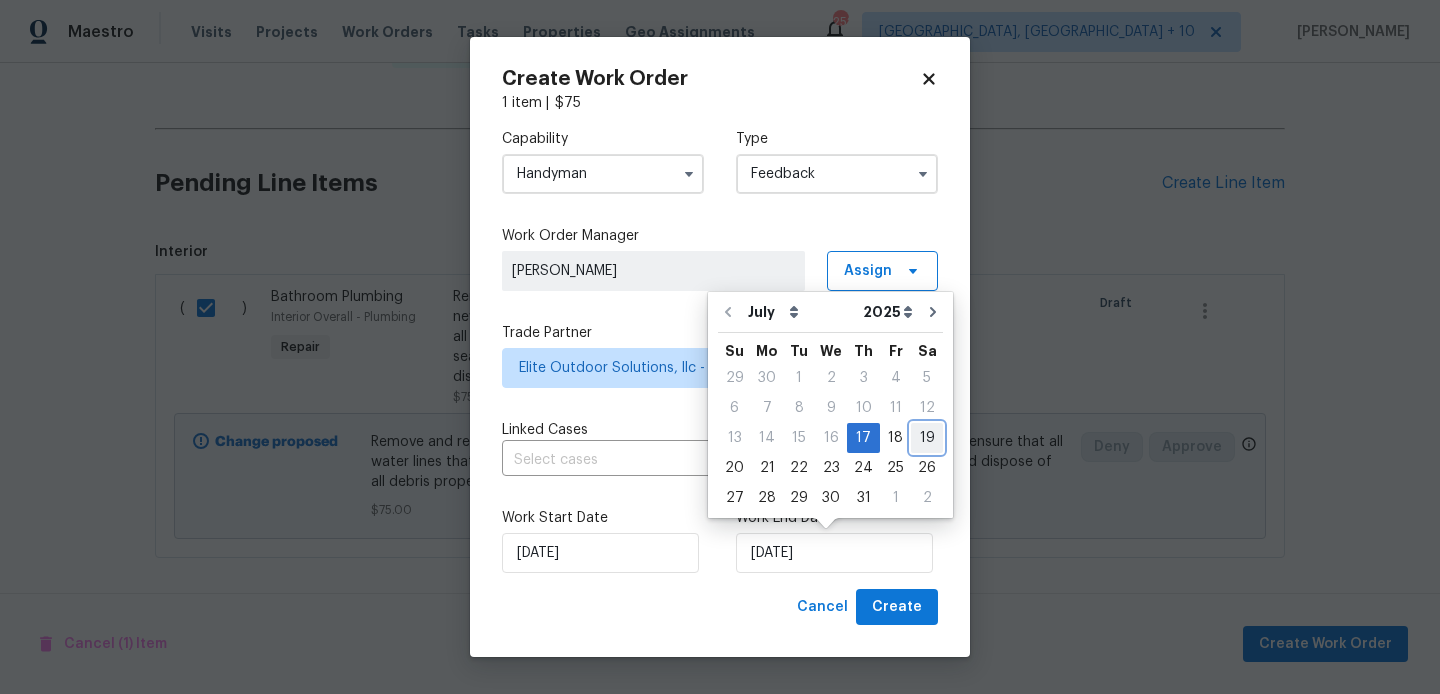 drag, startPoint x: 906, startPoint y: 438, endPoint x: 897, endPoint y: 575, distance: 137.2953 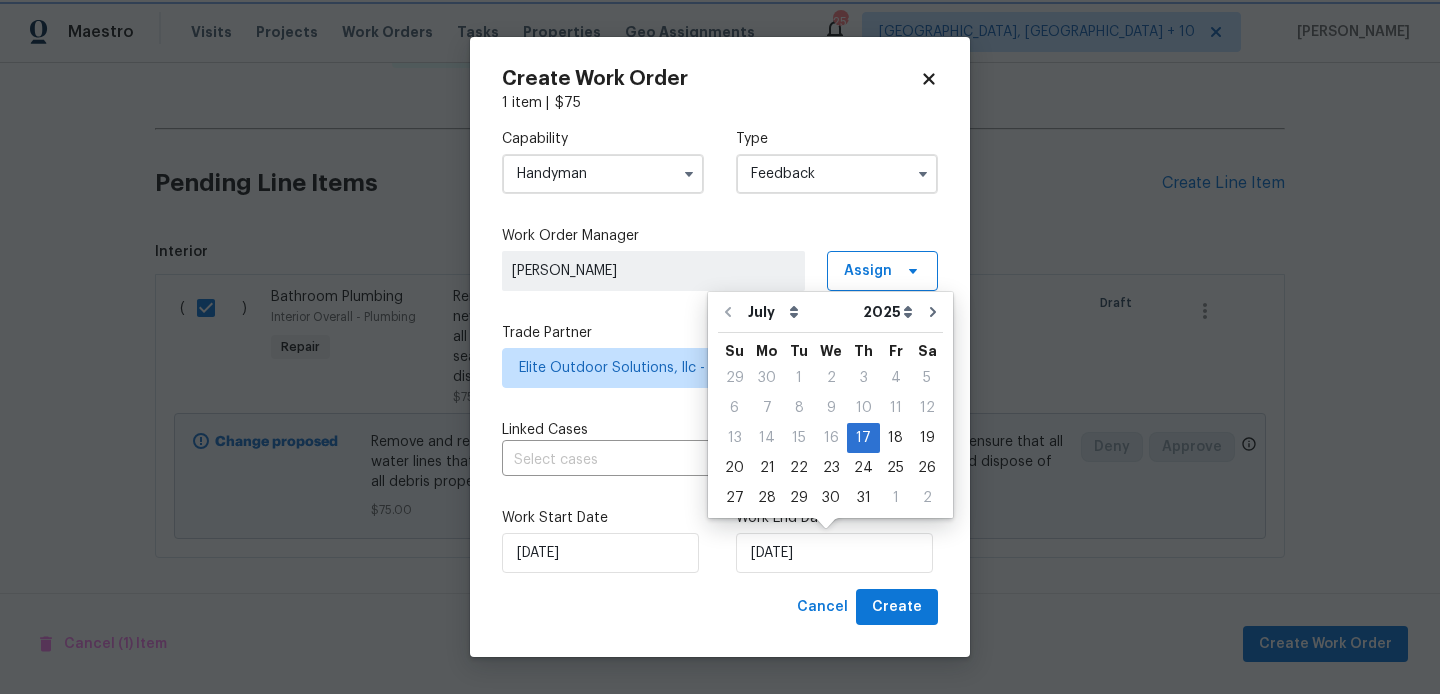 type on "[DATE]" 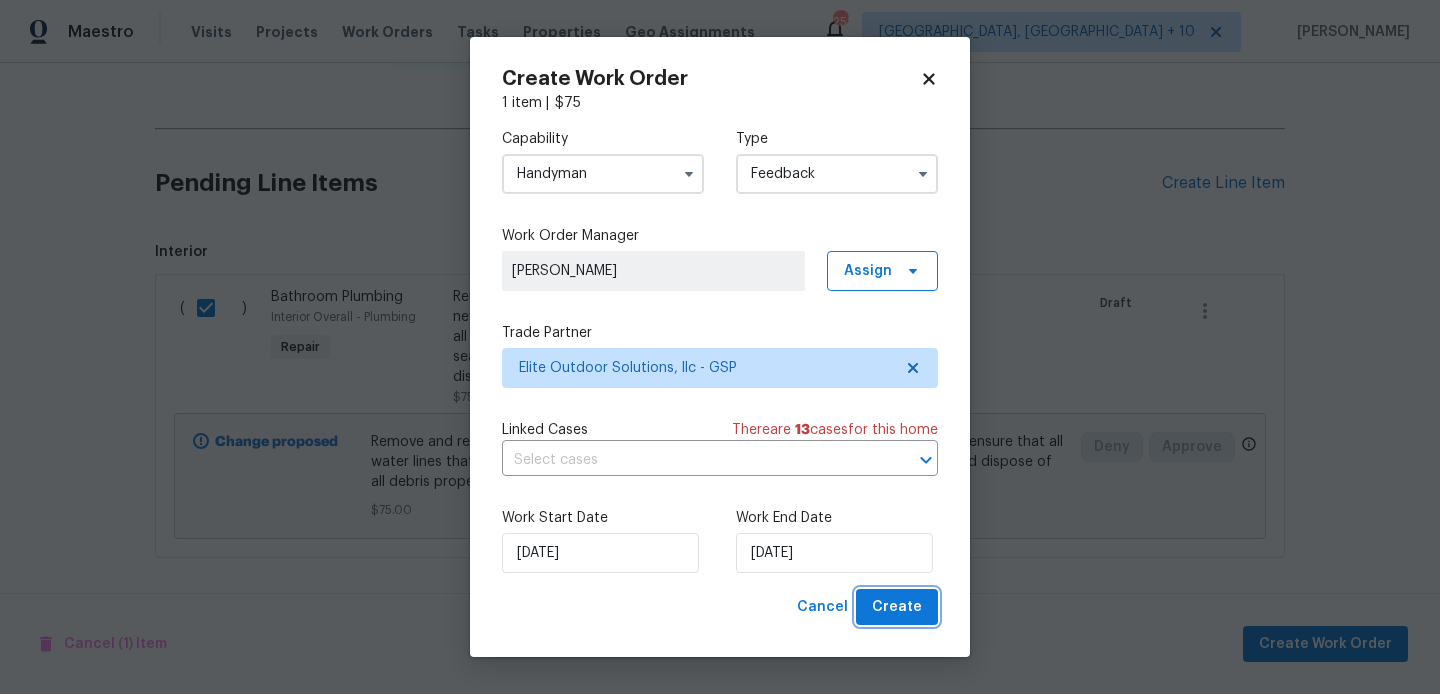 click on "Create" at bounding box center (897, 607) 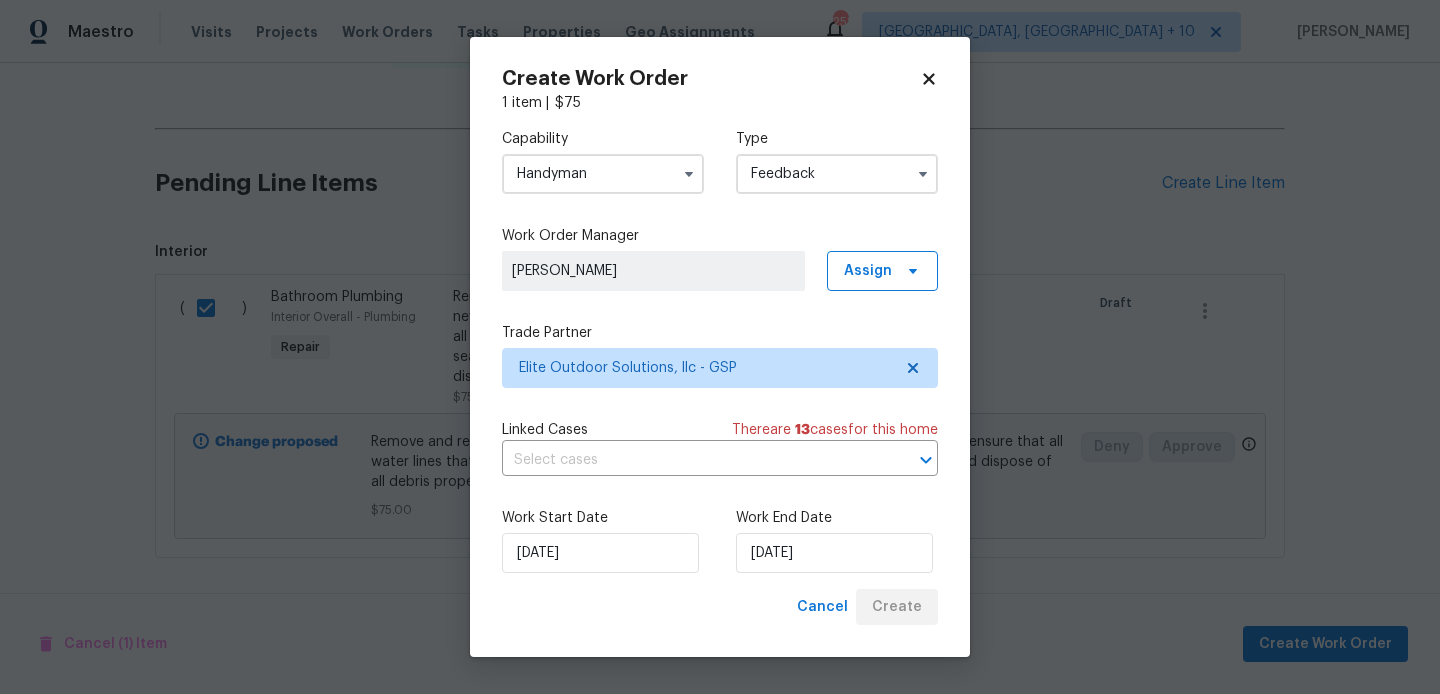 scroll, scrollTop: 71, scrollLeft: 0, axis: vertical 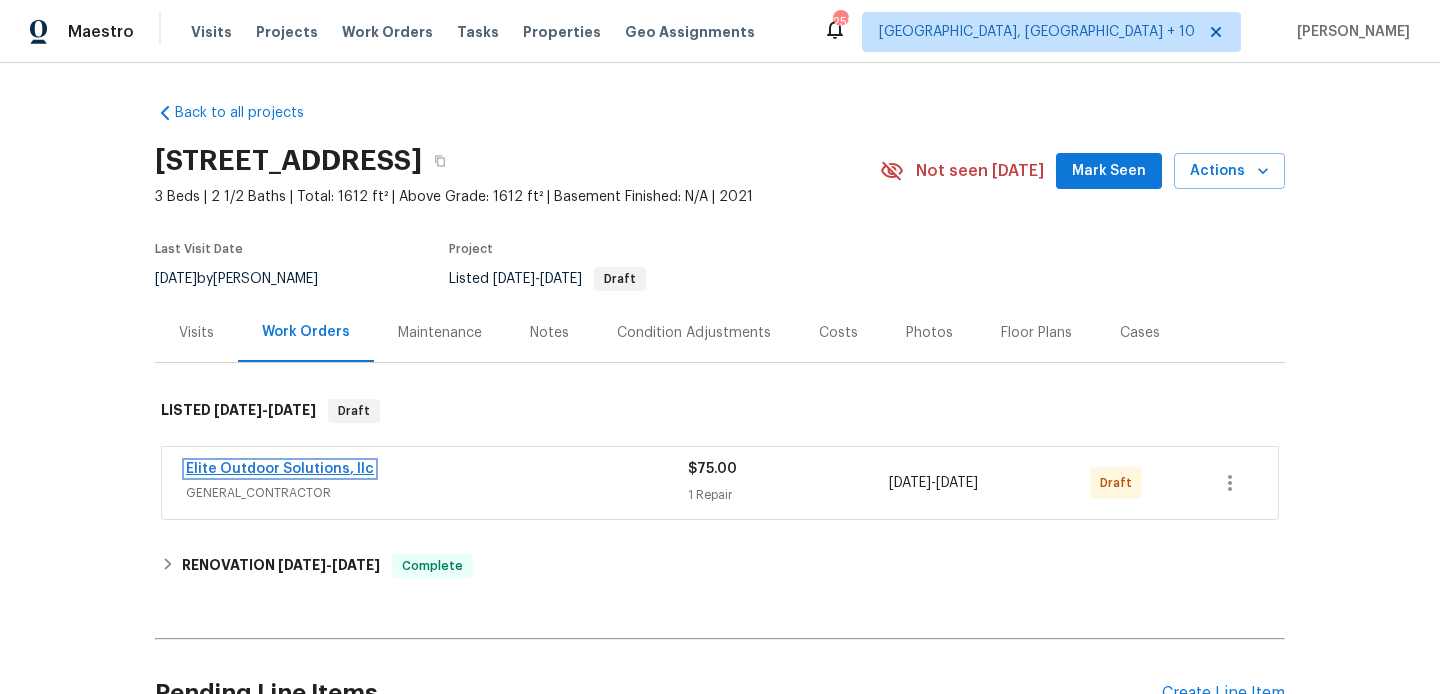 click on "Elite Outdoor Solutions, llc" at bounding box center (280, 469) 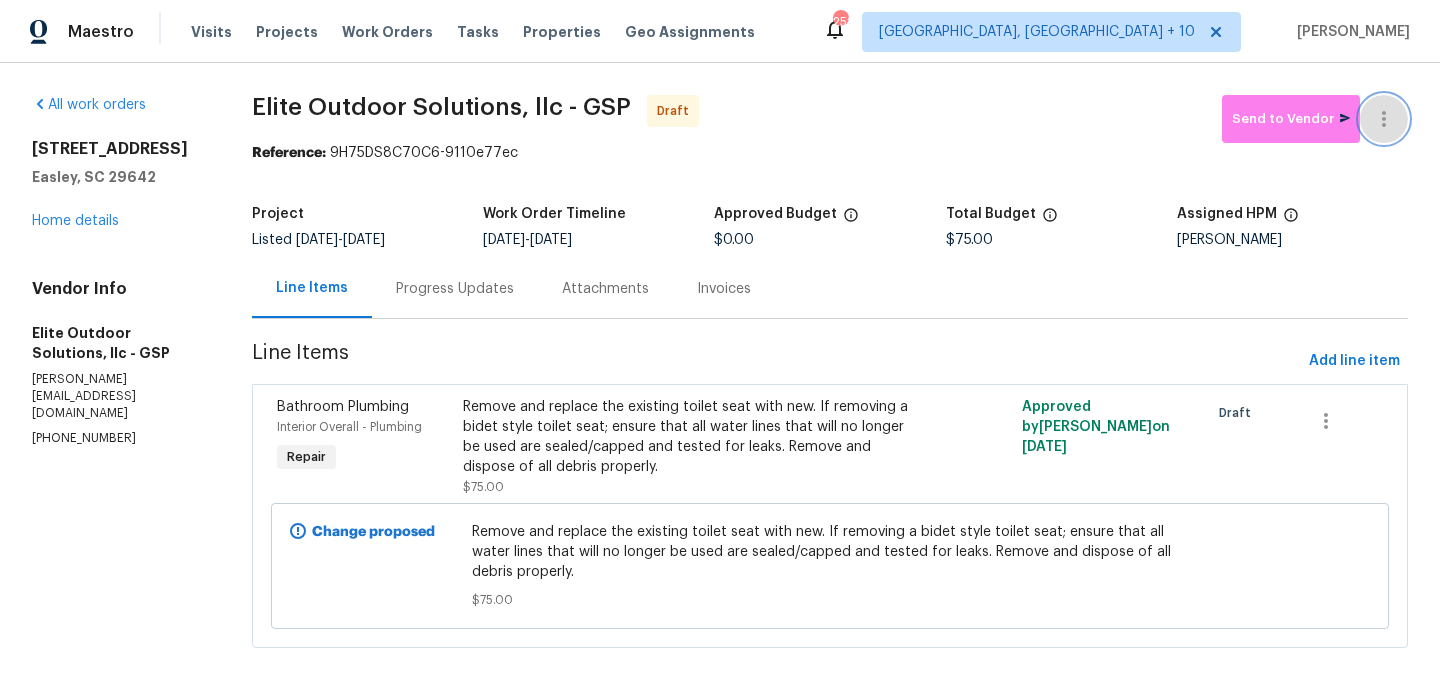 click at bounding box center (1384, 119) 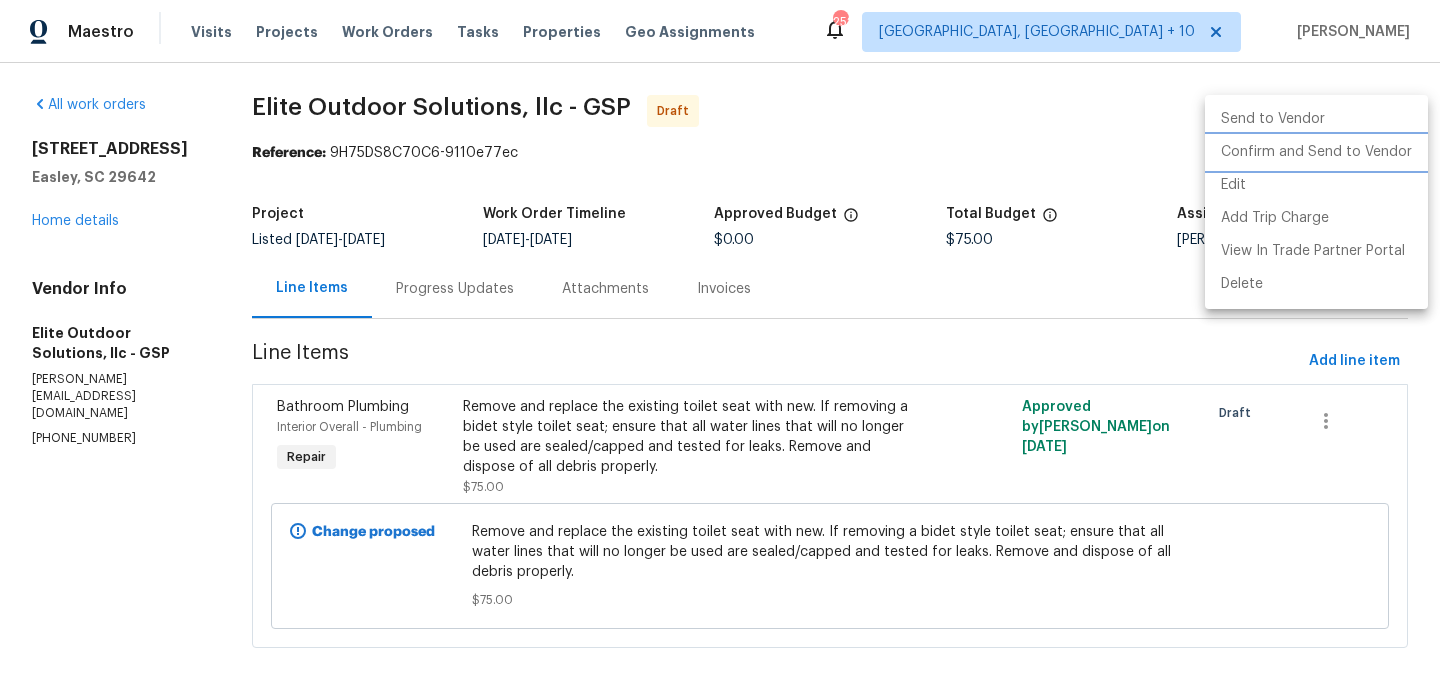 click on "Confirm and Send to Vendor" at bounding box center (1316, 152) 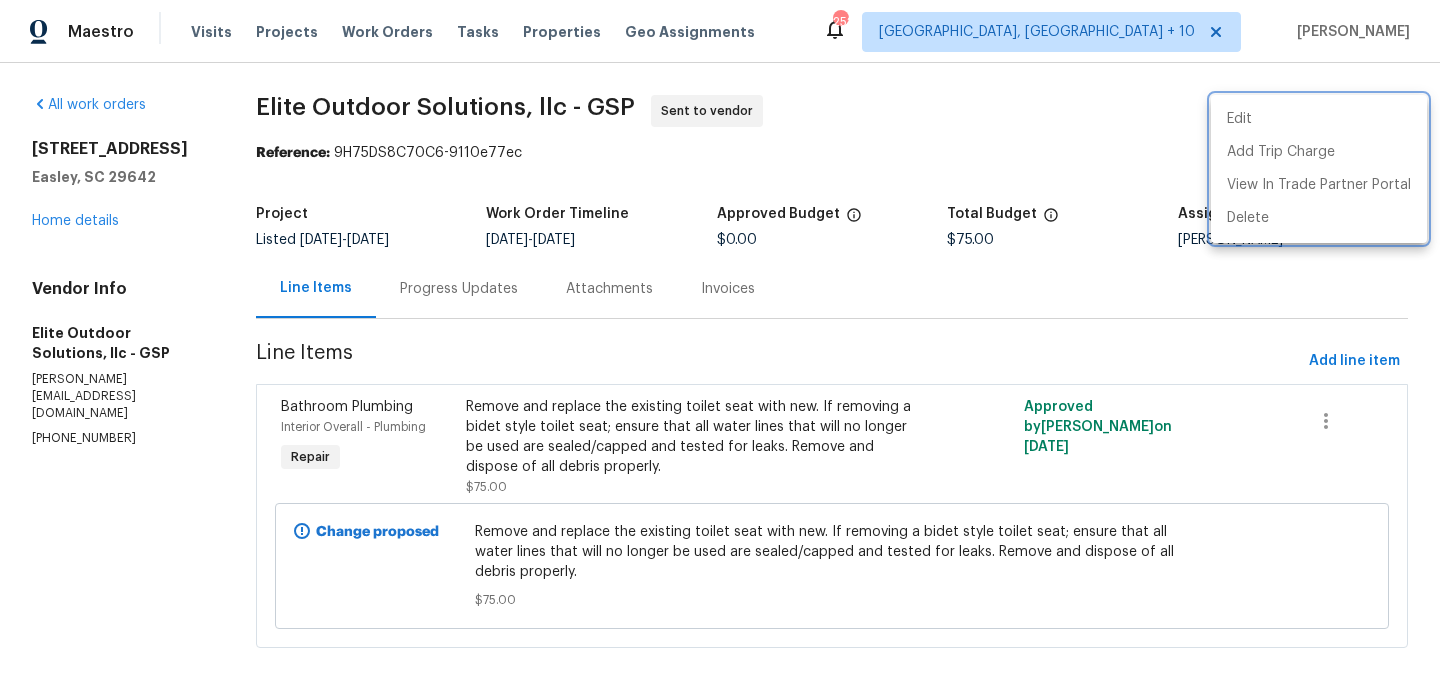 click at bounding box center (720, 347) 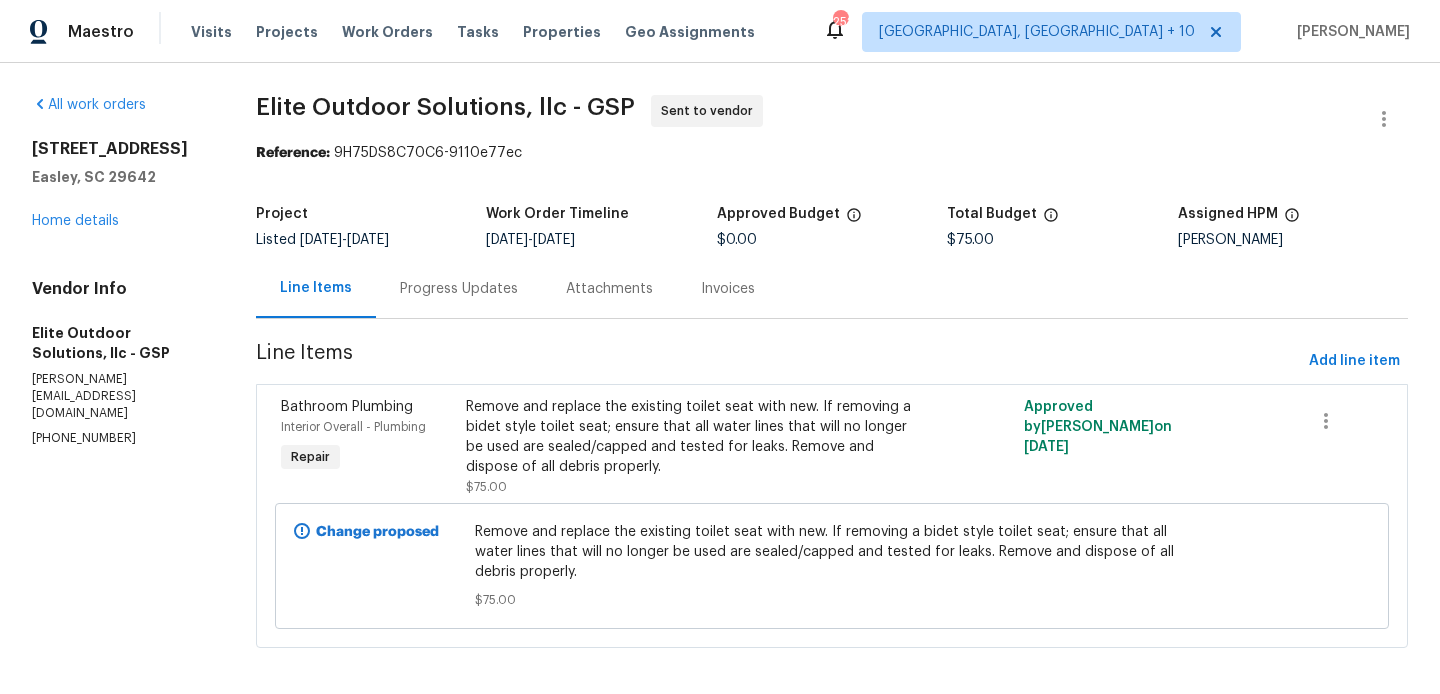 click on "Progress Updates" at bounding box center [459, 288] 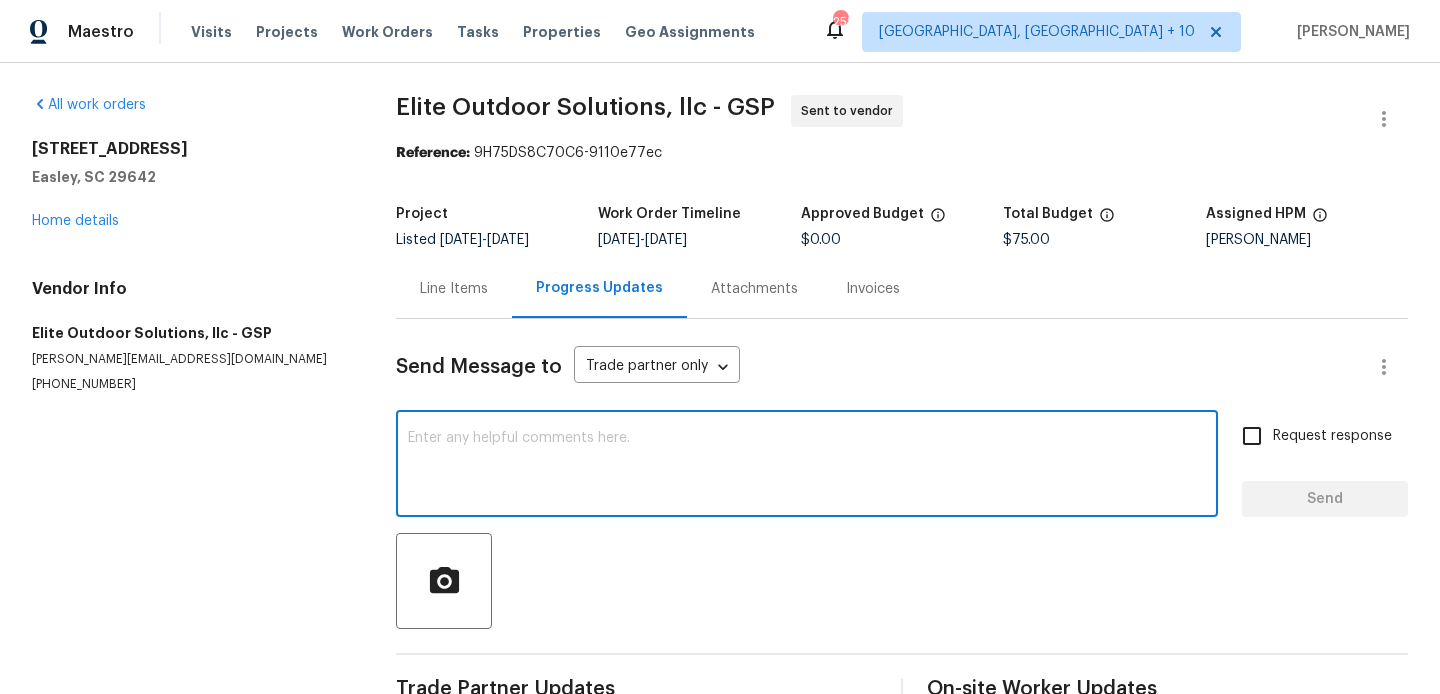 click at bounding box center [807, 466] 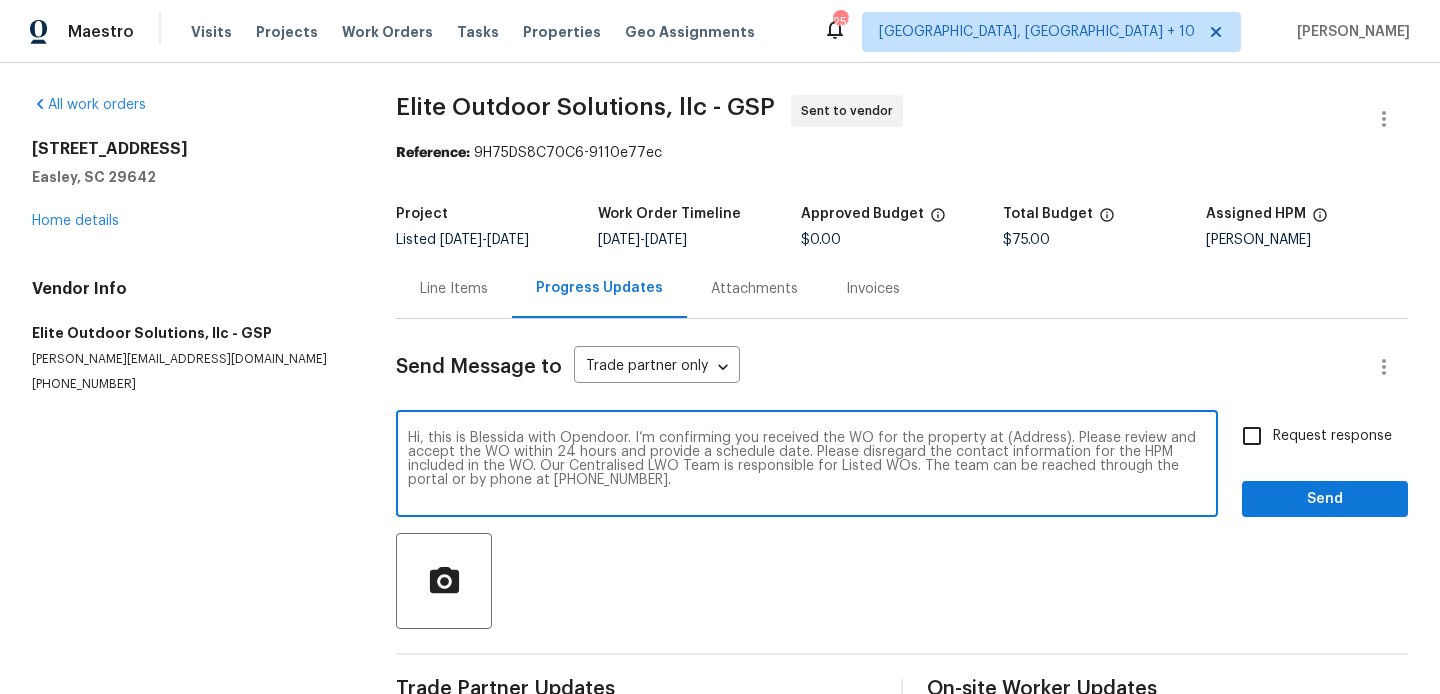scroll, scrollTop: 0, scrollLeft: 0, axis: both 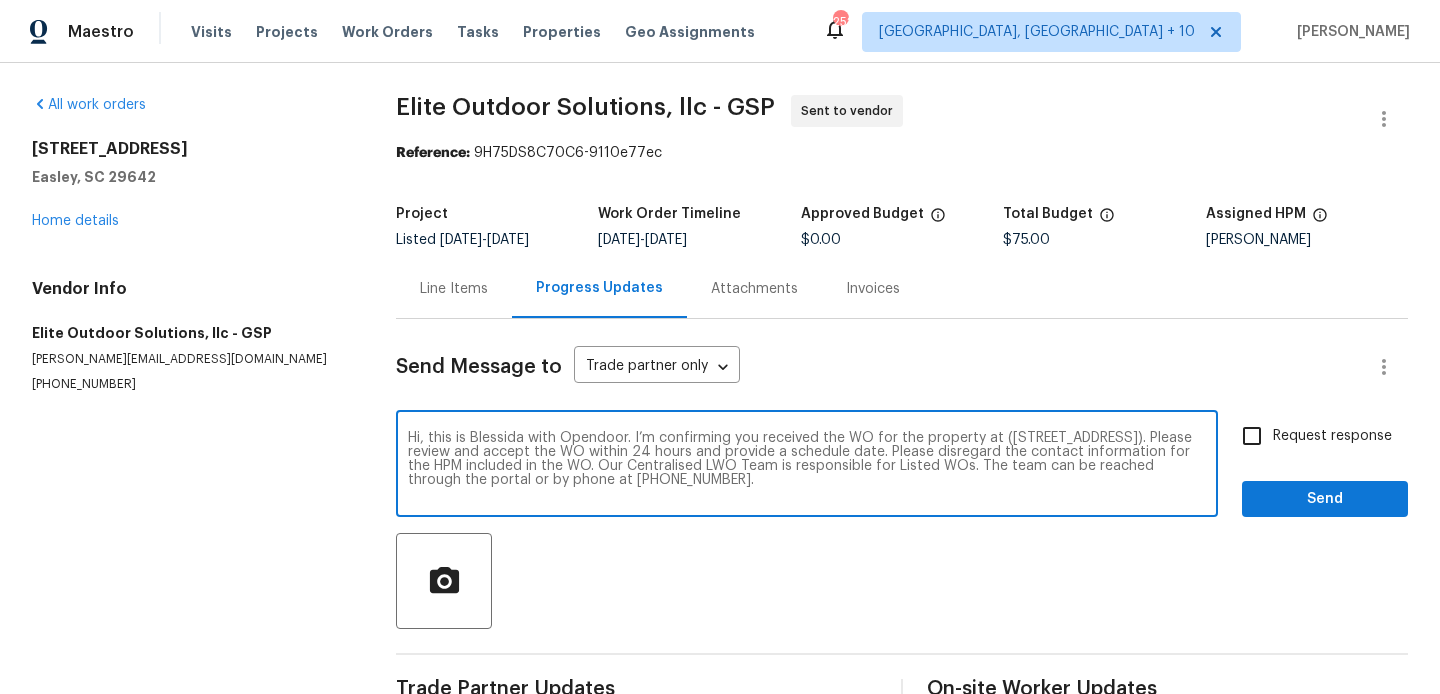 type on "Hi, this is Blessida with Opendoor. I’m confirming you received the WO for the property at (163 Highland Park Ct, Easley, SC 29642). Please review and accept the WO within 24 hours and provide a schedule date. Please disregard the contact information for the HPM included in the WO. Our Centralised LWO Team is responsible for Listed WOs. The team can be reached through the portal or by phone at (480) 478-0155." 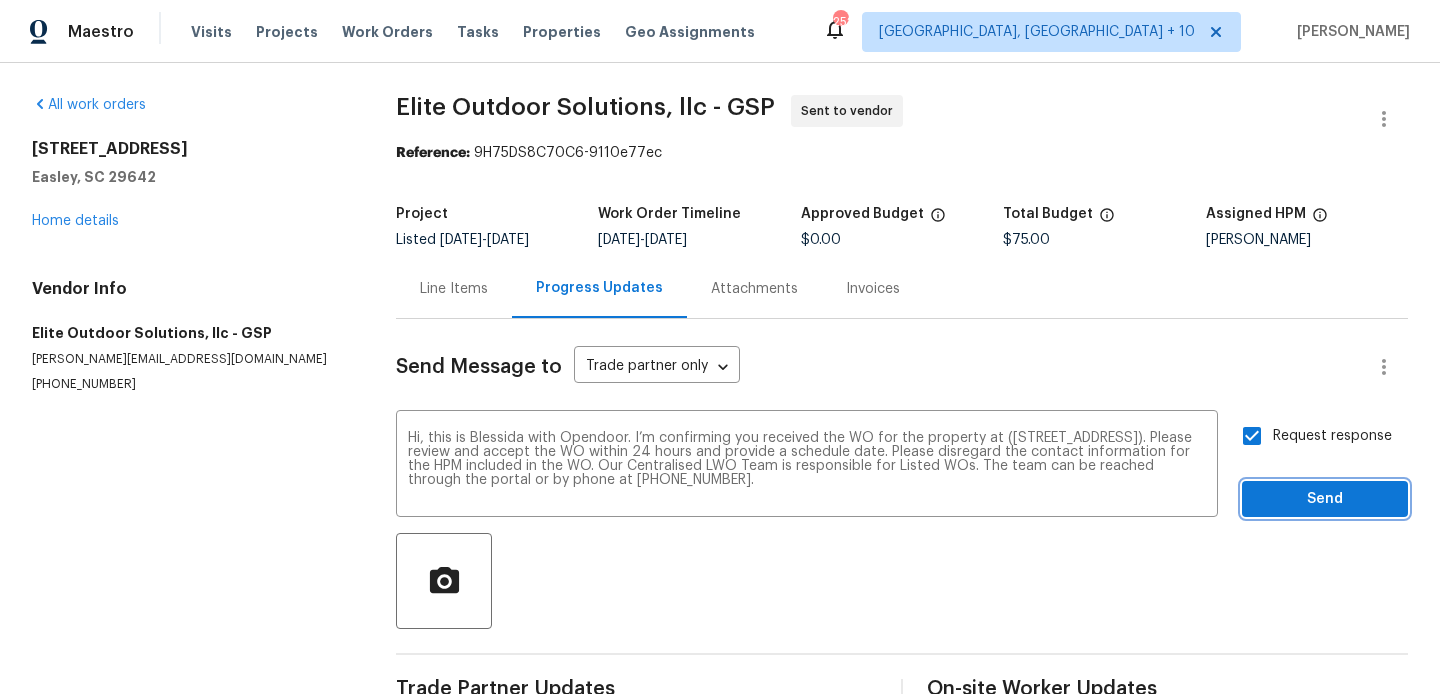 click on "Send" at bounding box center (1325, 499) 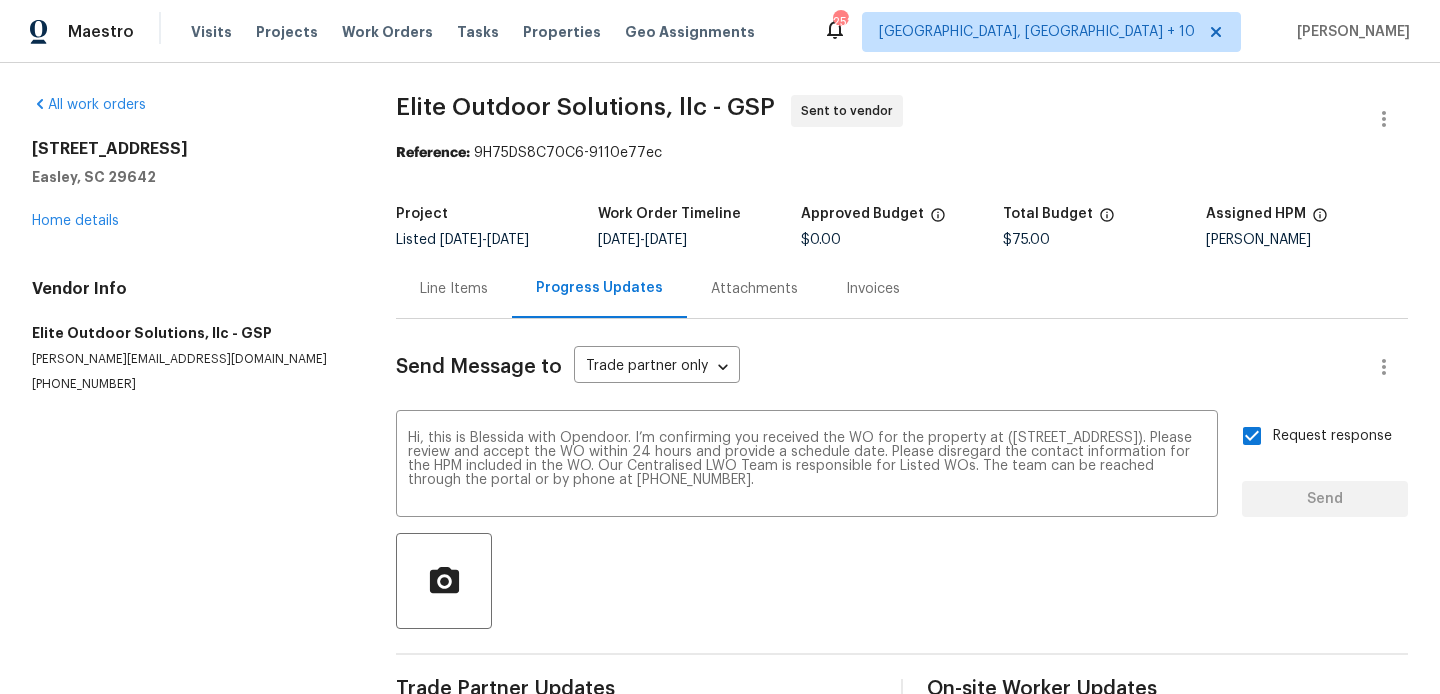 type 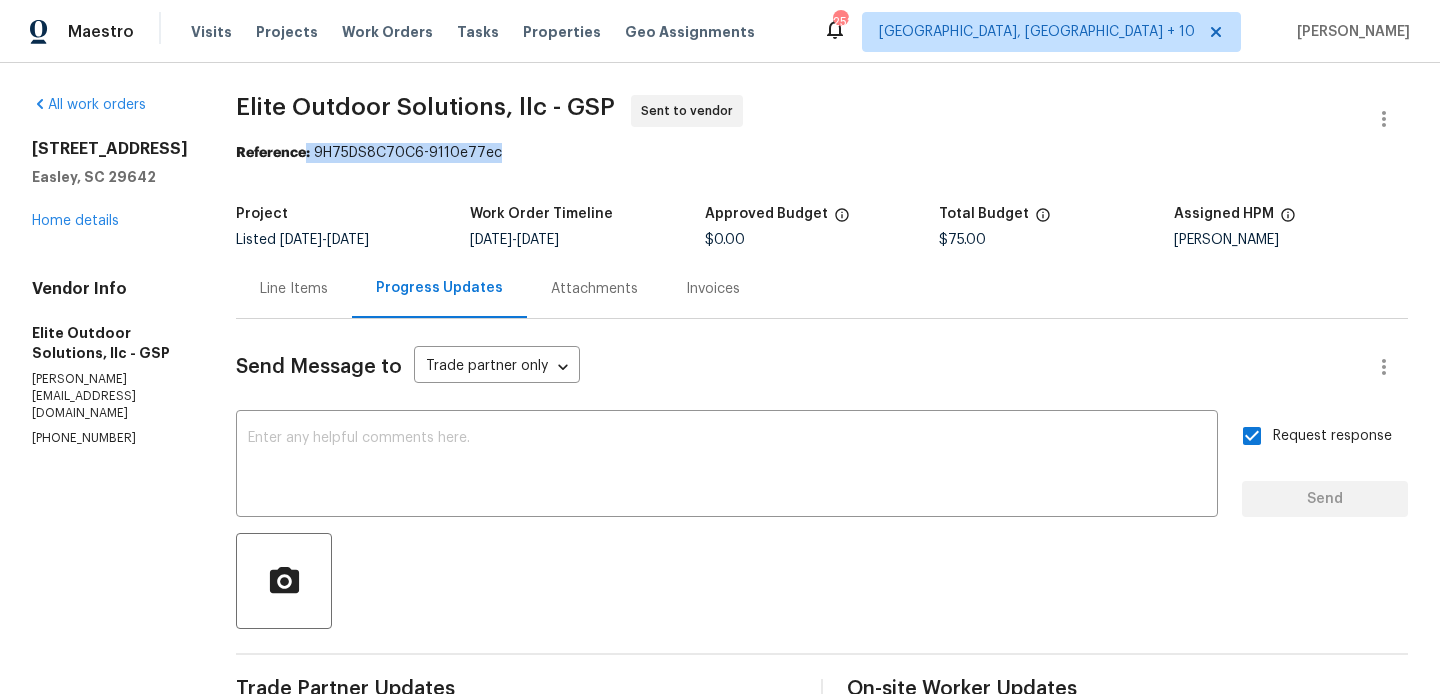 drag, startPoint x: 276, startPoint y: 145, endPoint x: 533, endPoint y: 146, distance: 257.00195 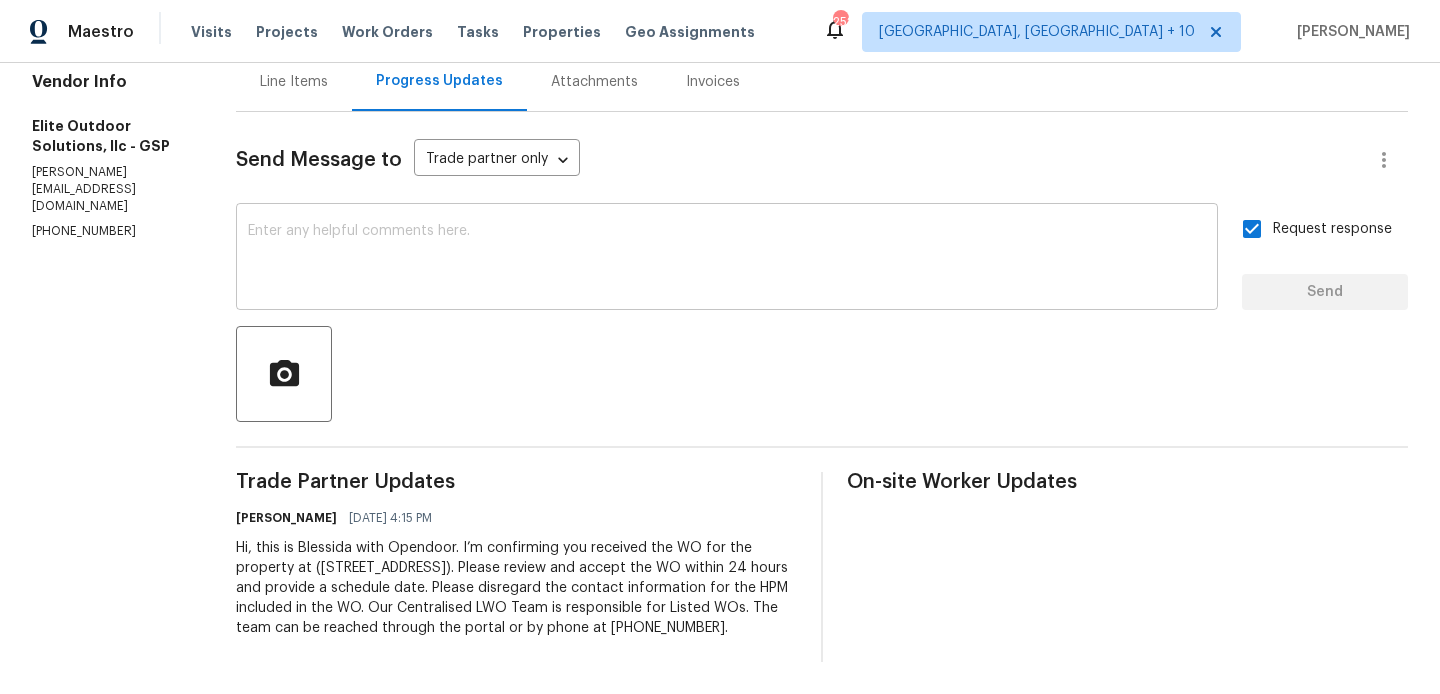 scroll, scrollTop: 0, scrollLeft: 0, axis: both 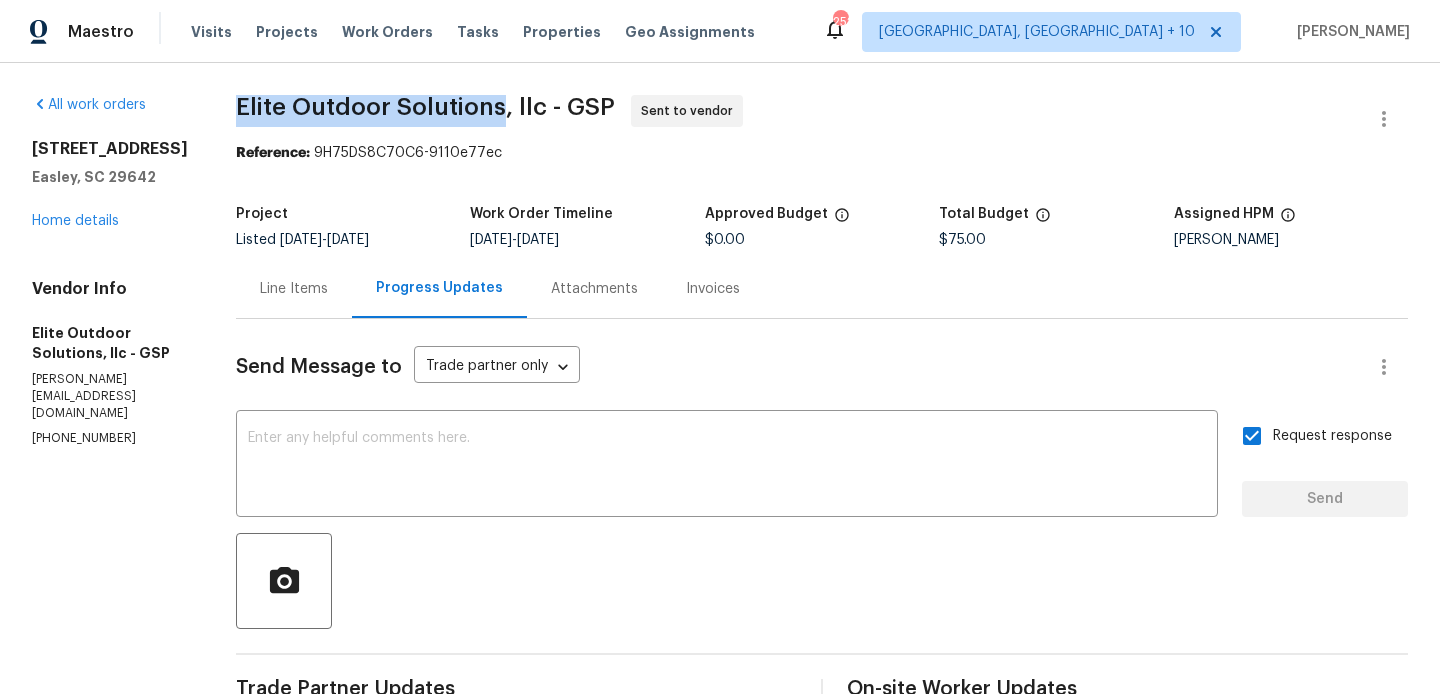 drag, startPoint x: 205, startPoint y: 96, endPoint x: 469, endPoint y: 96, distance: 264 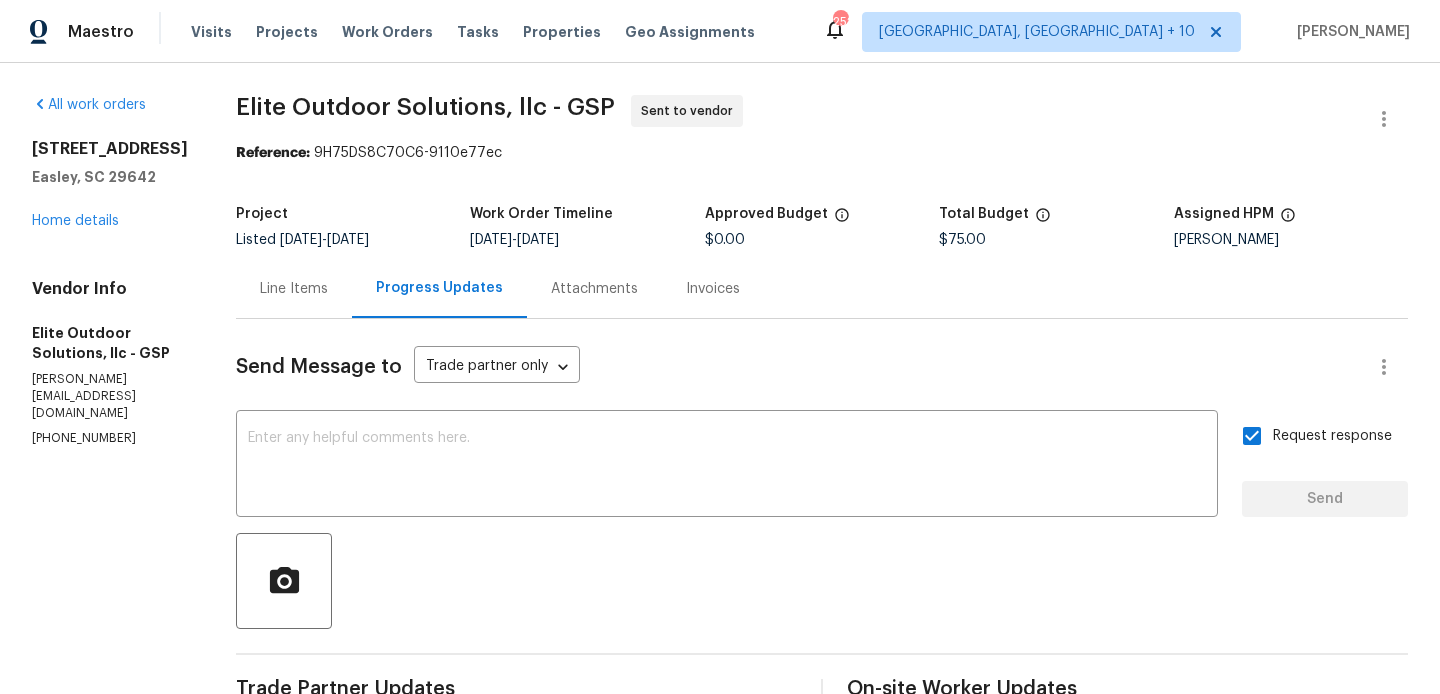click on "Line Items" at bounding box center [294, 288] 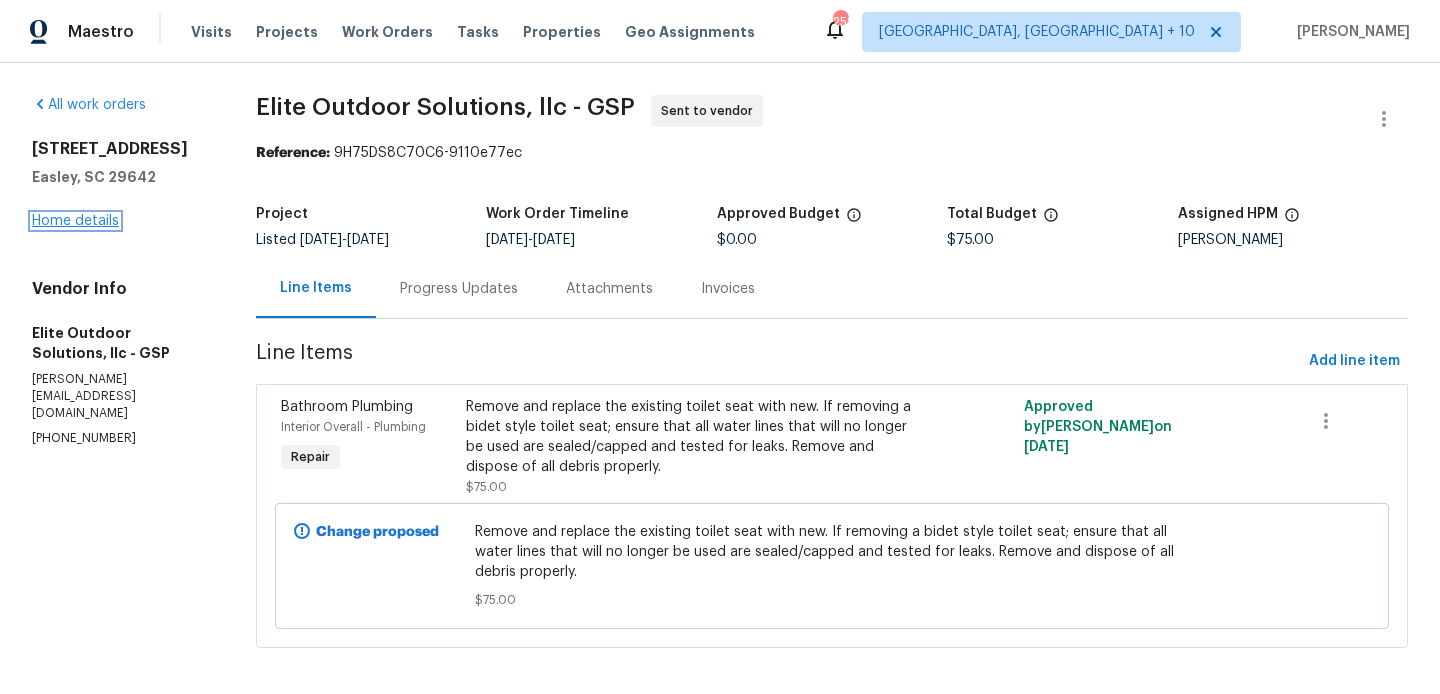 click on "Home details" at bounding box center [75, 221] 